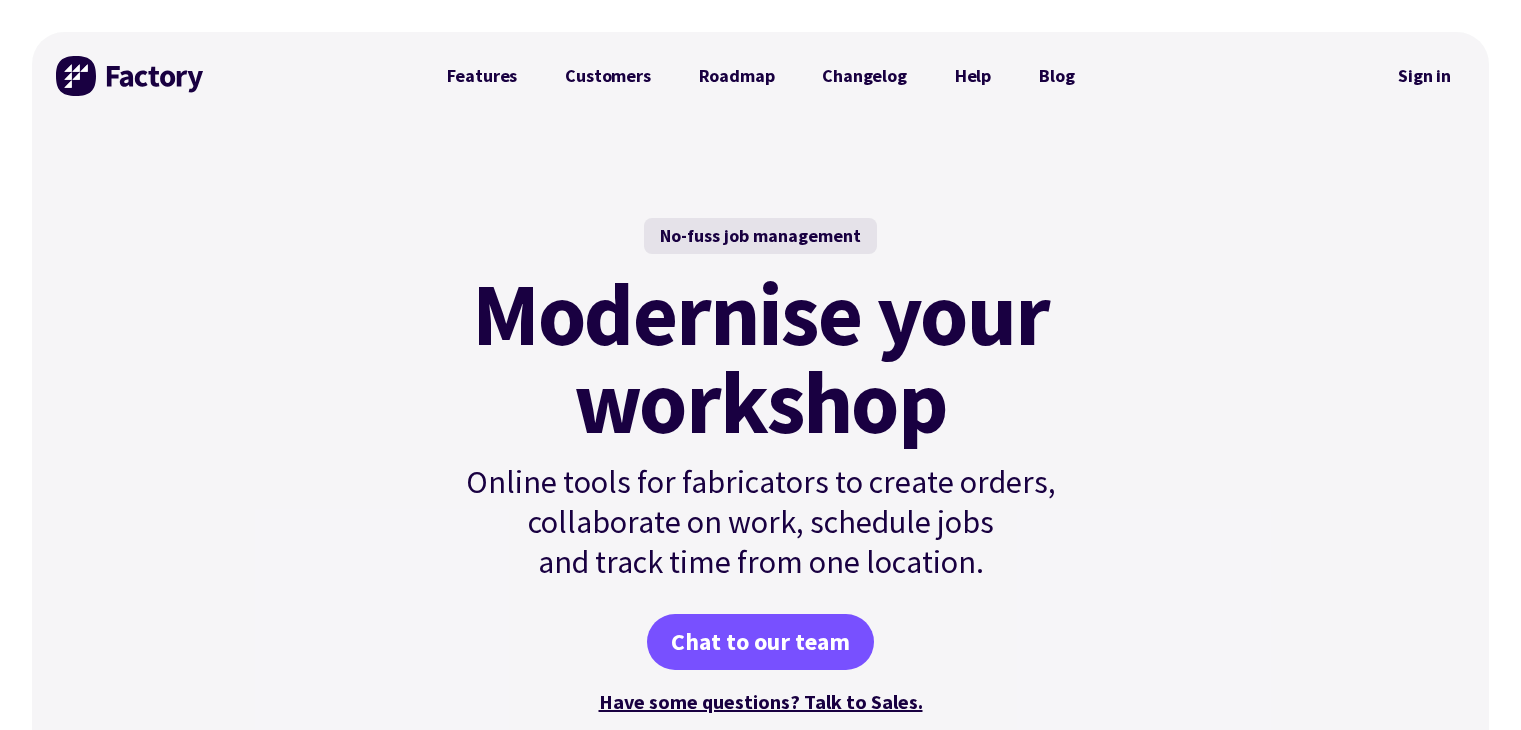scroll, scrollTop: 0, scrollLeft: 0, axis: both 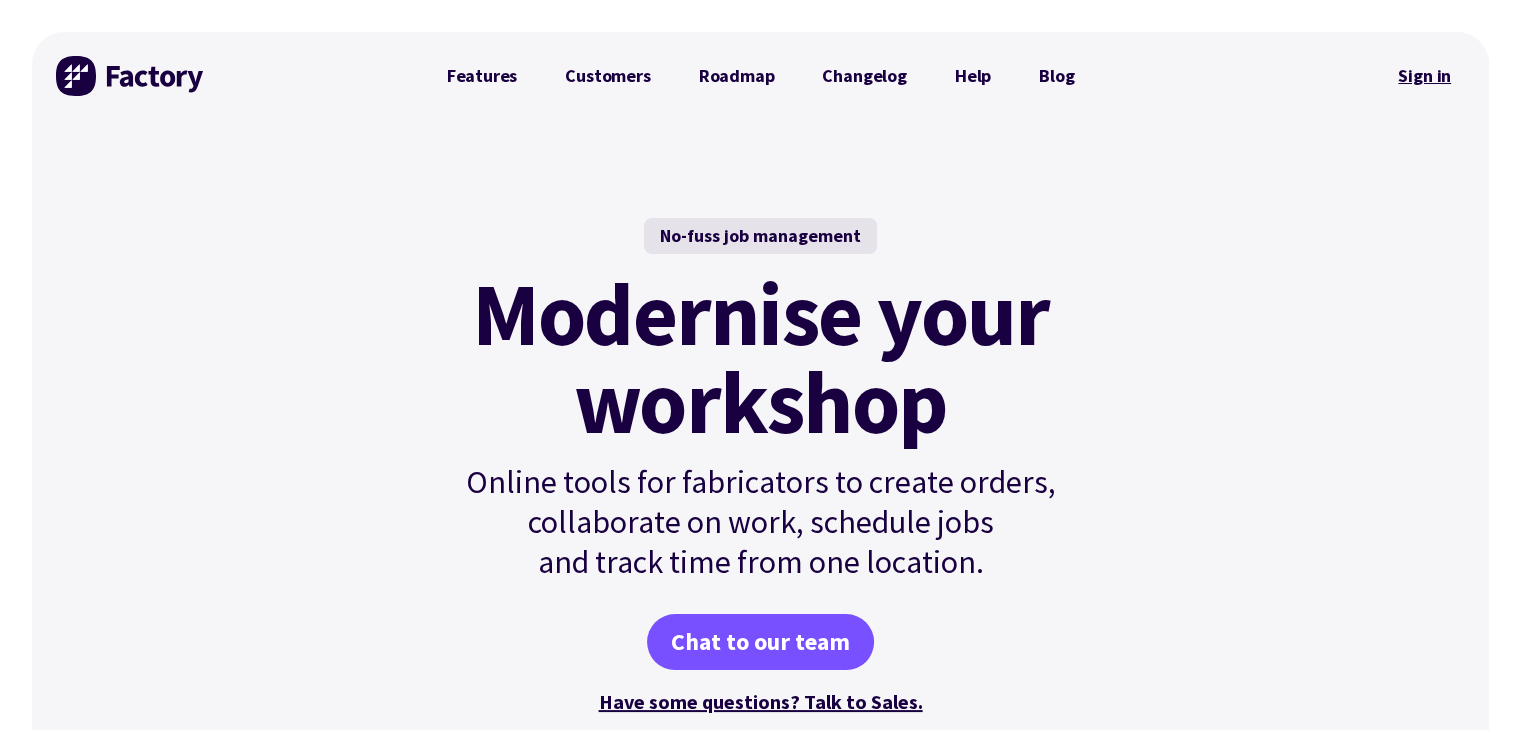 click on "Sign in" at bounding box center [1424, 76] 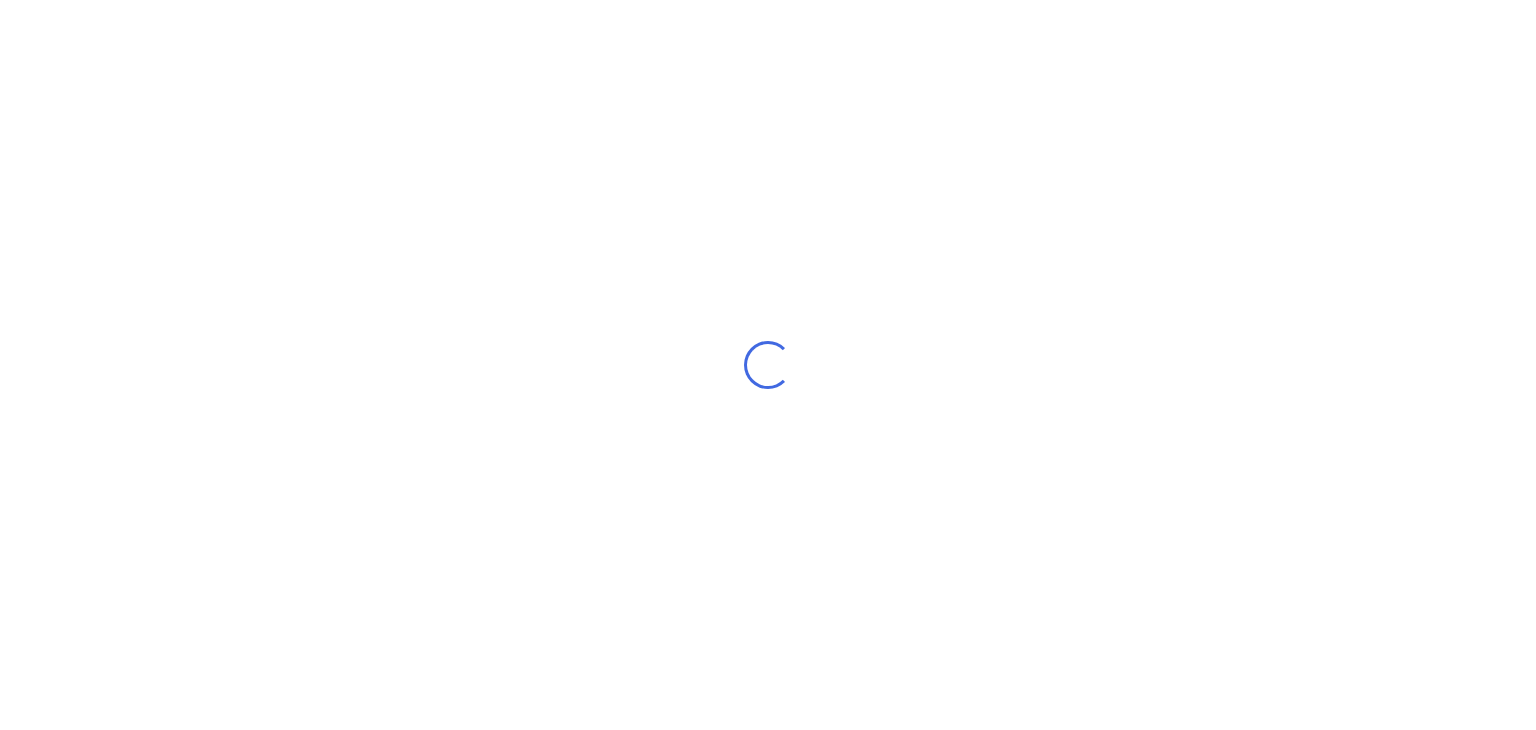 scroll, scrollTop: 0, scrollLeft: 0, axis: both 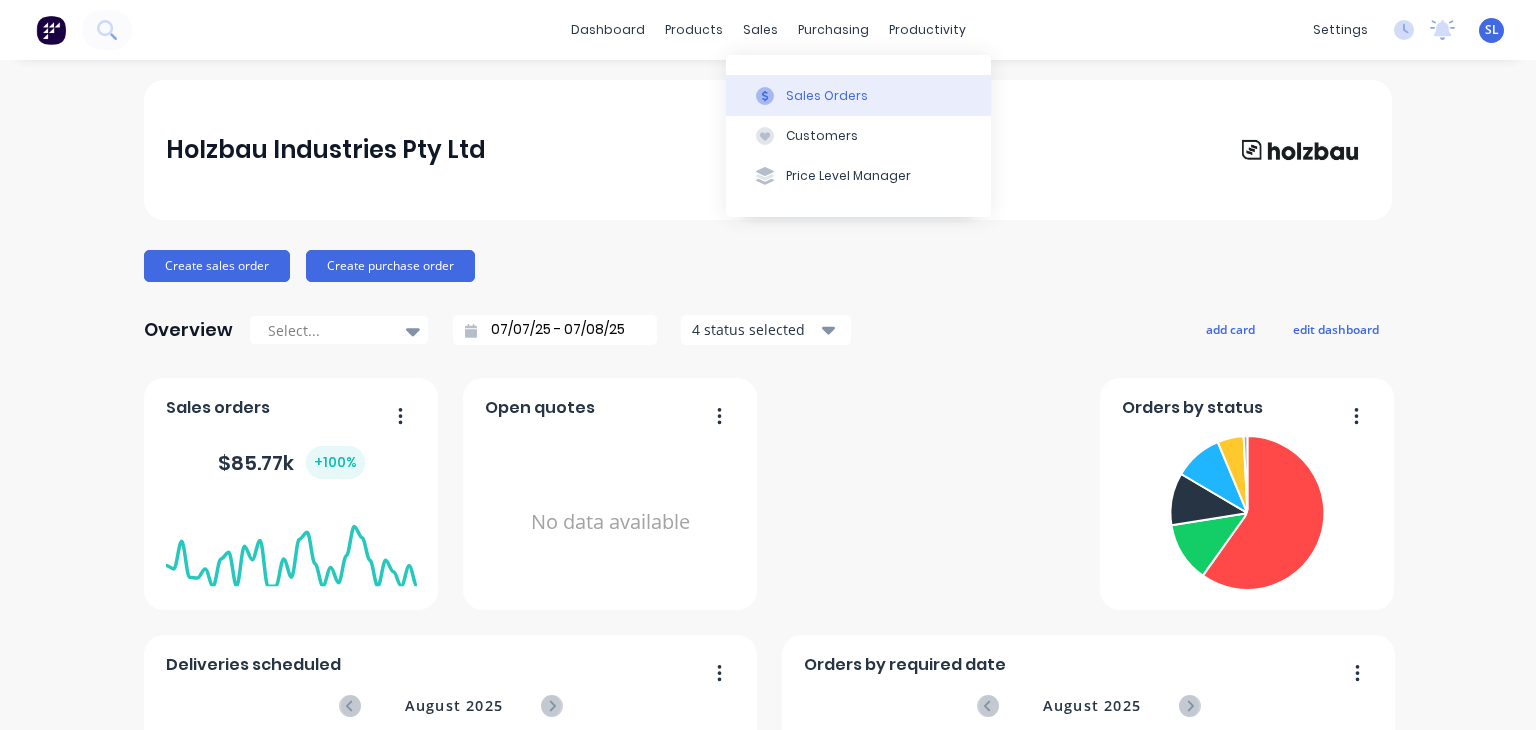click on "Sales Orders" at bounding box center [827, 96] 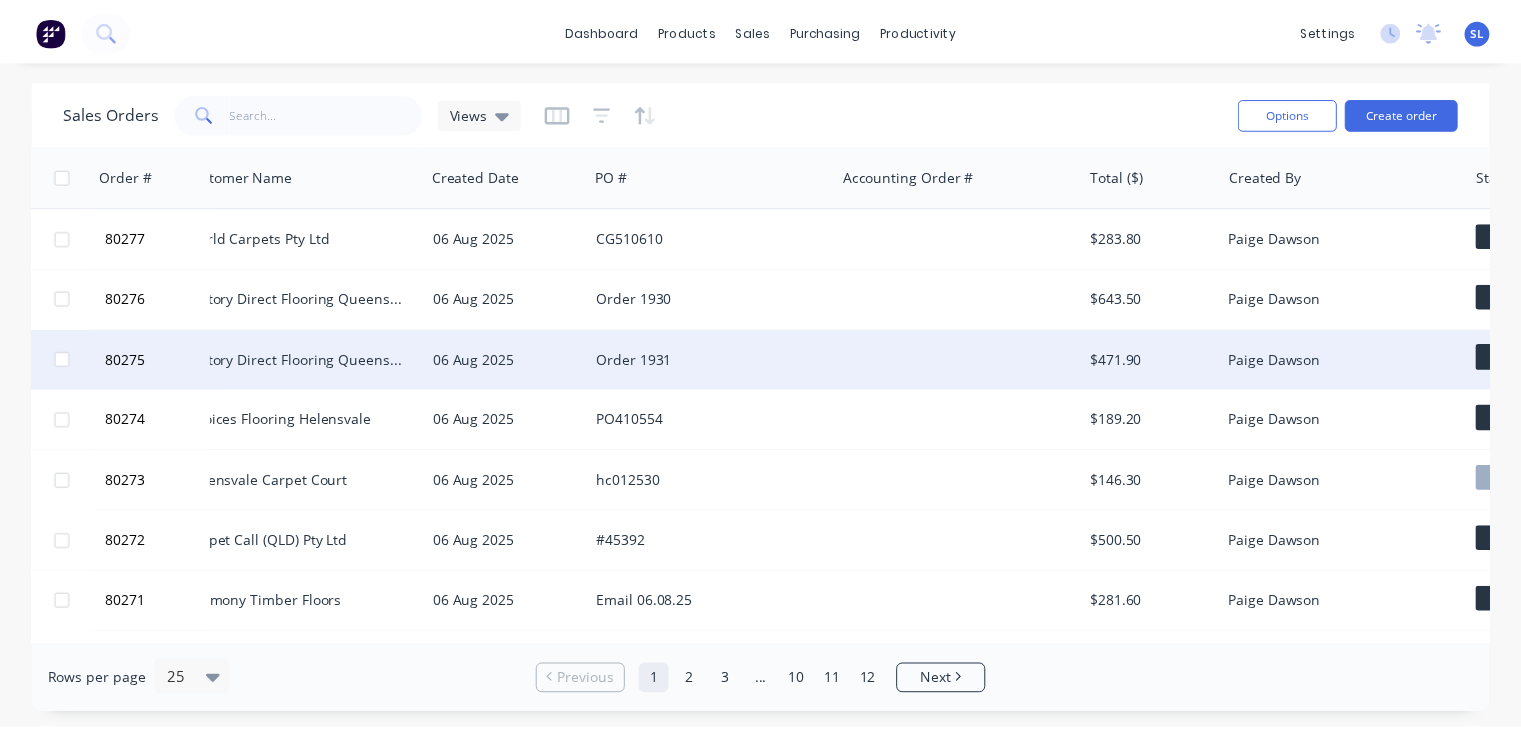 scroll, scrollTop: 0, scrollLeft: 36, axis: horizontal 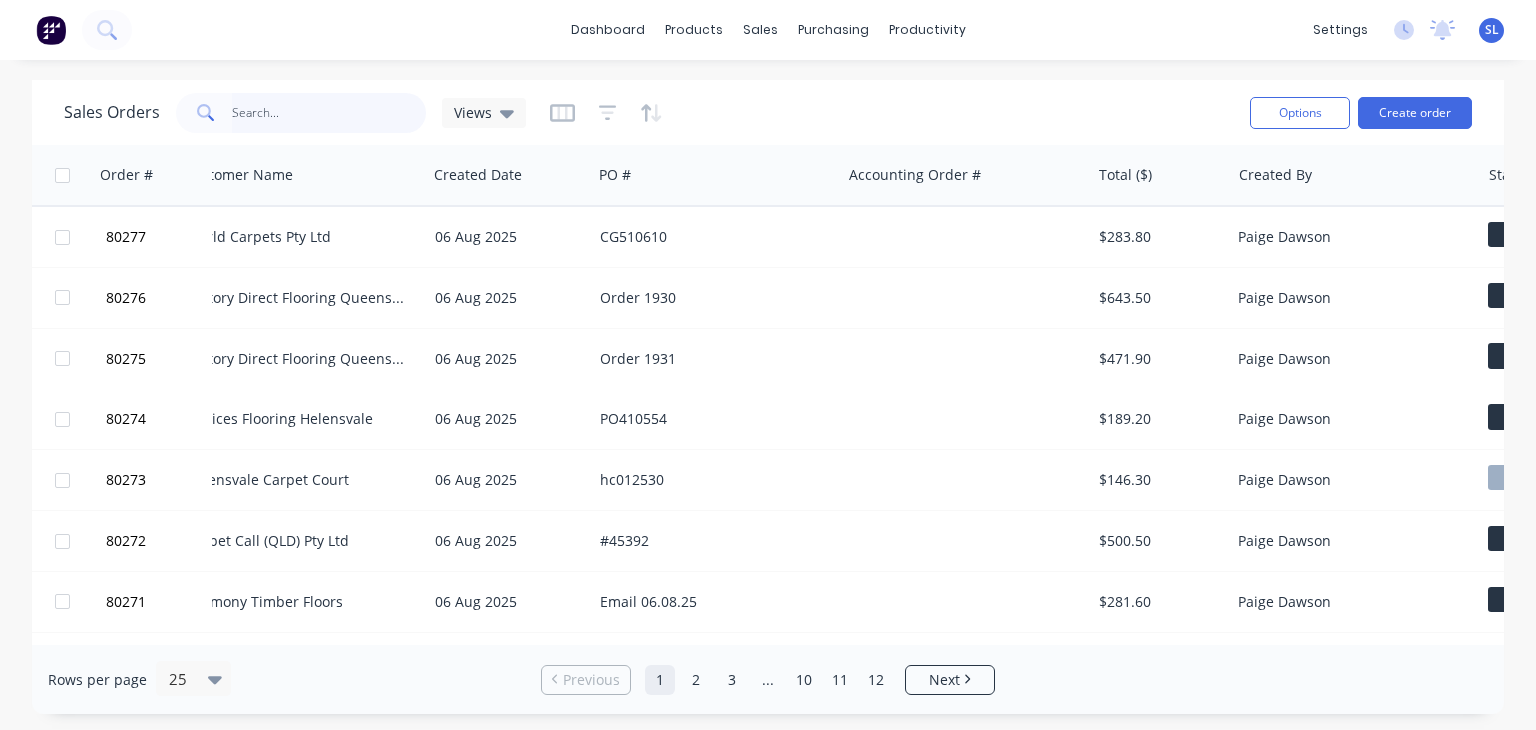 click at bounding box center (329, 113) 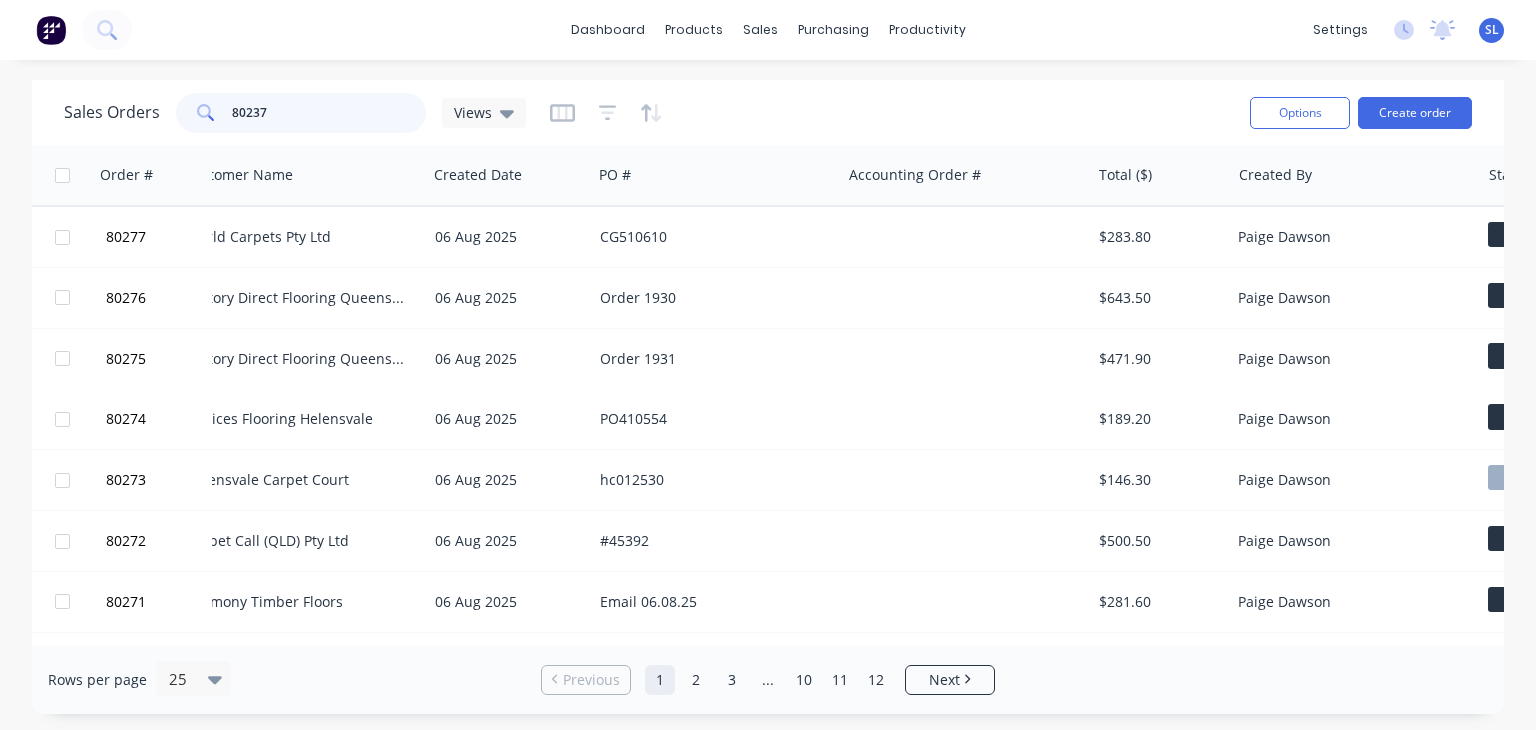type on "80237" 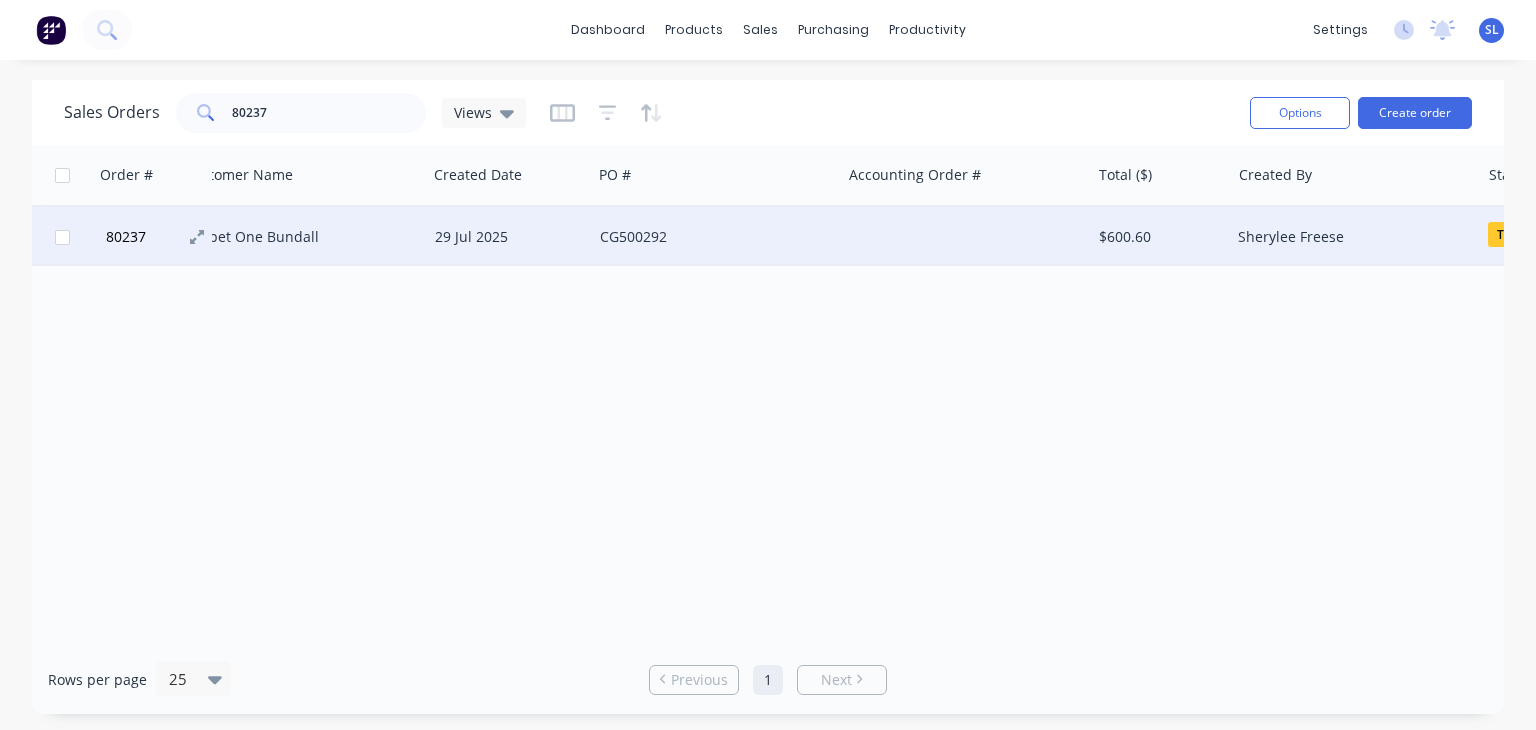 click on "80237" at bounding box center [126, 237] 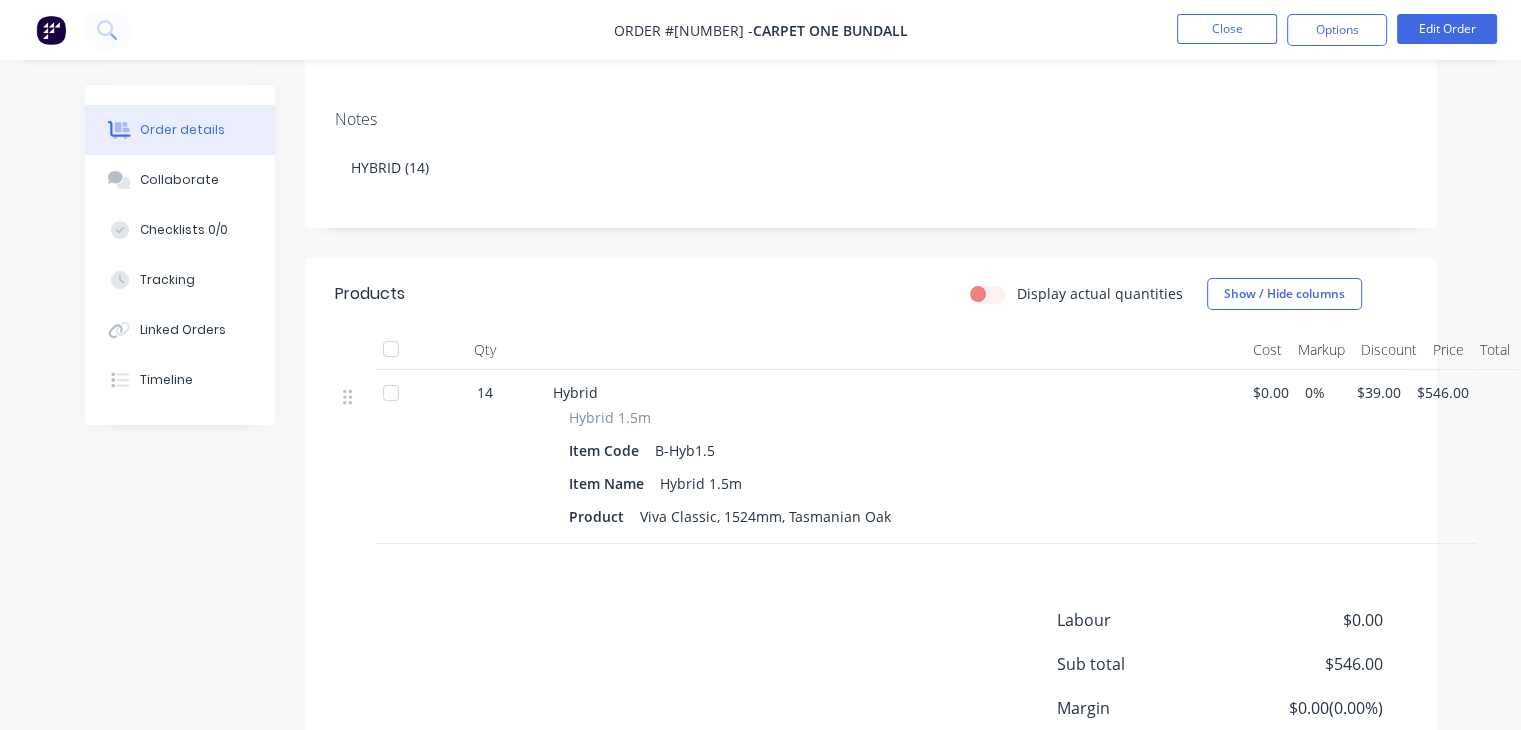 scroll, scrollTop: 300, scrollLeft: 0, axis: vertical 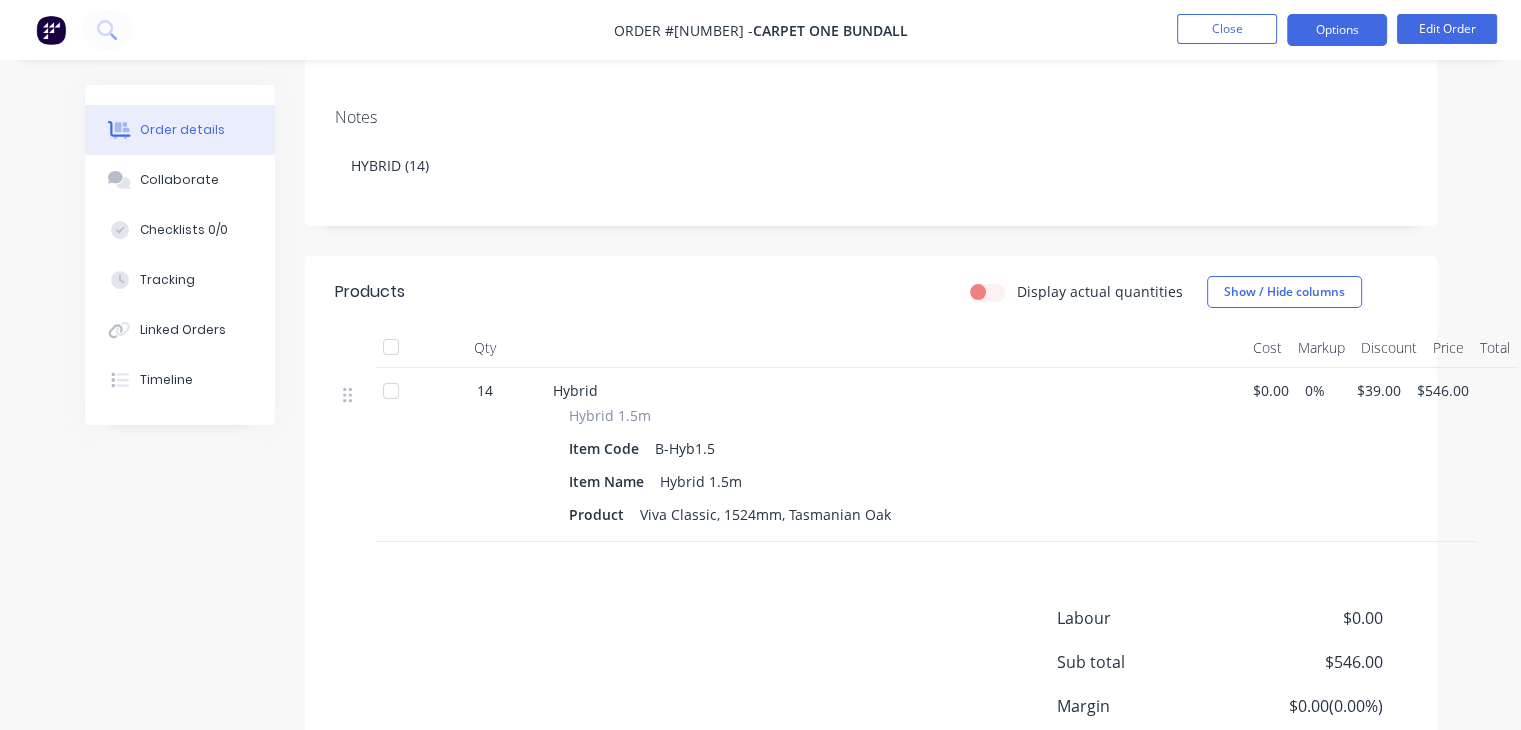 click on "Options" at bounding box center [1337, 30] 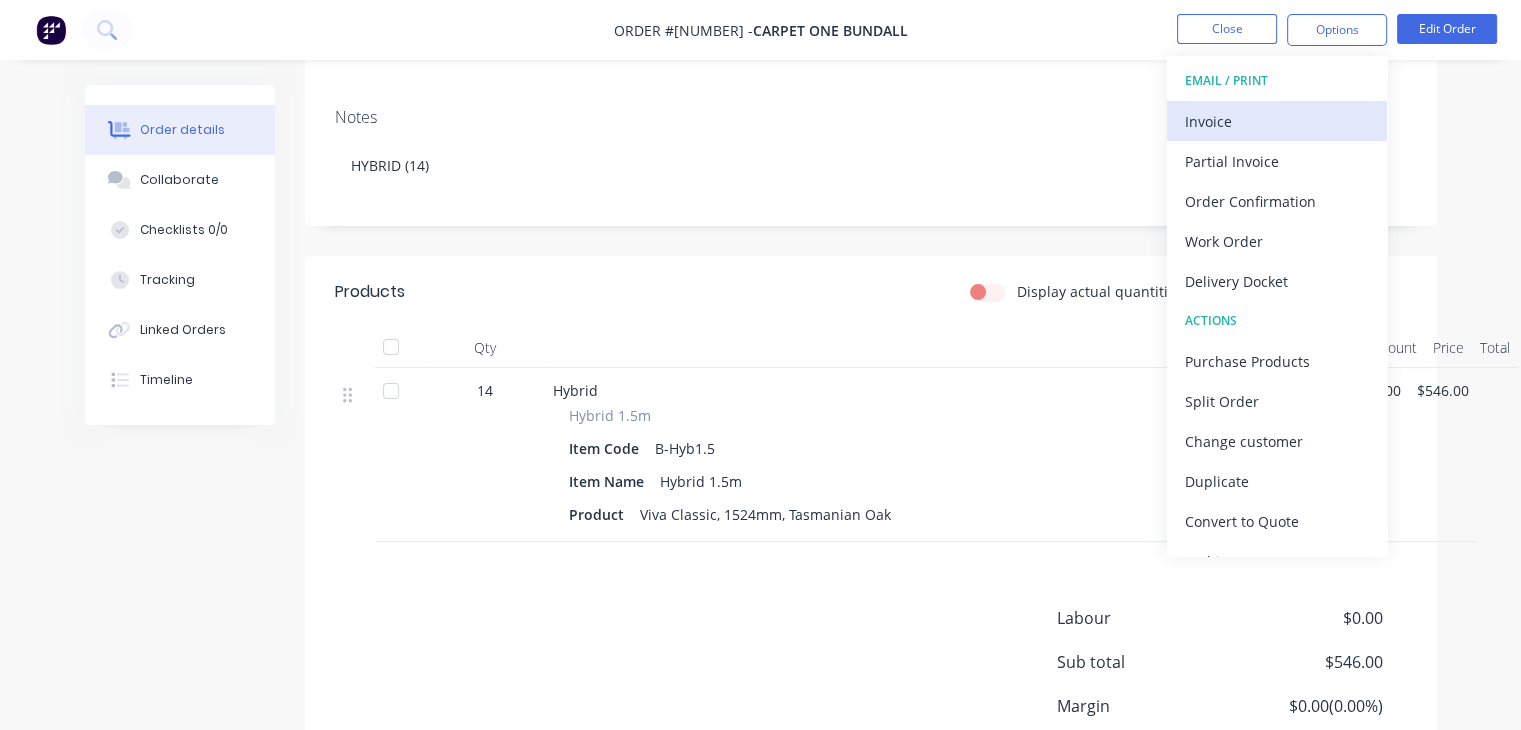 click on "Invoice" at bounding box center [1277, 121] 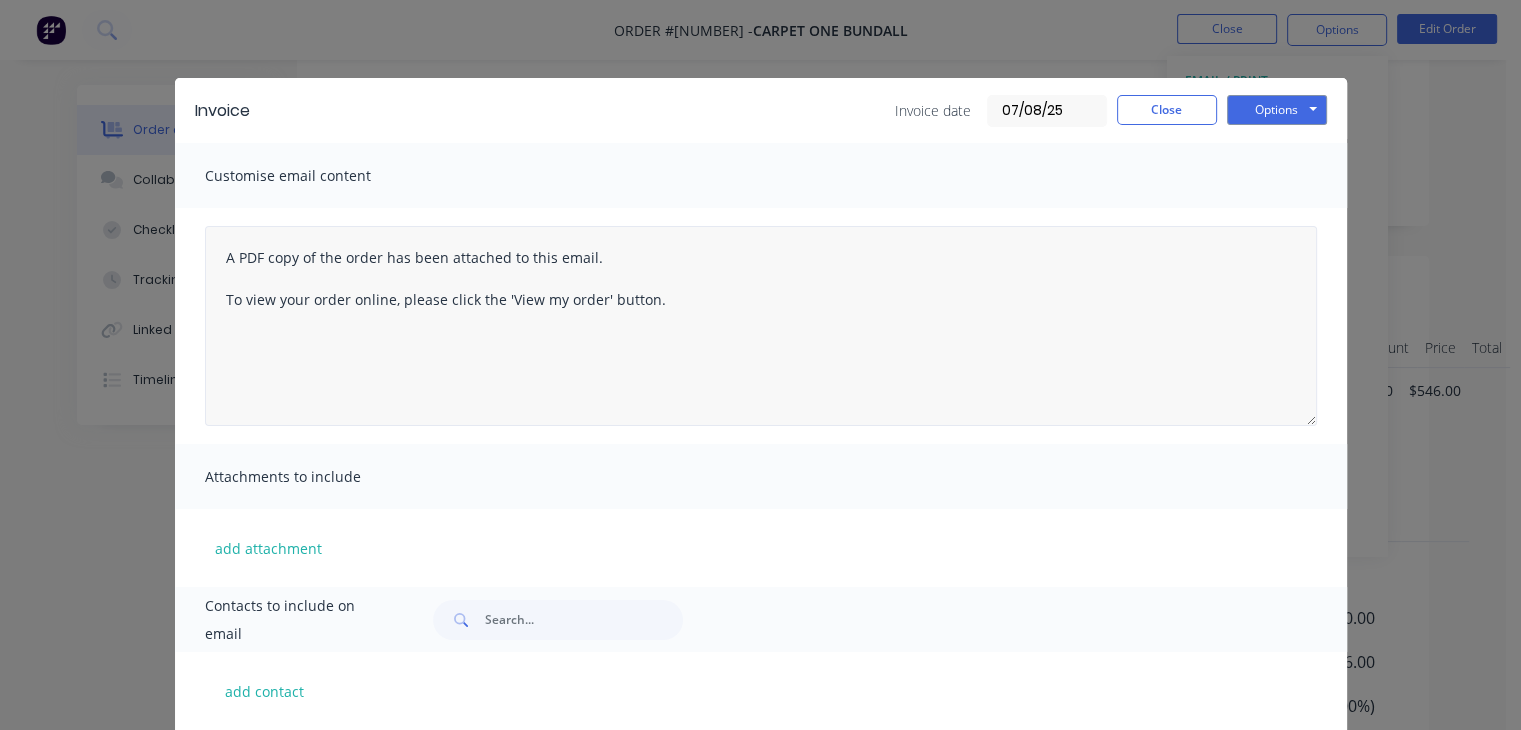 scroll, scrollTop: 0, scrollLeft: 0, axis: both 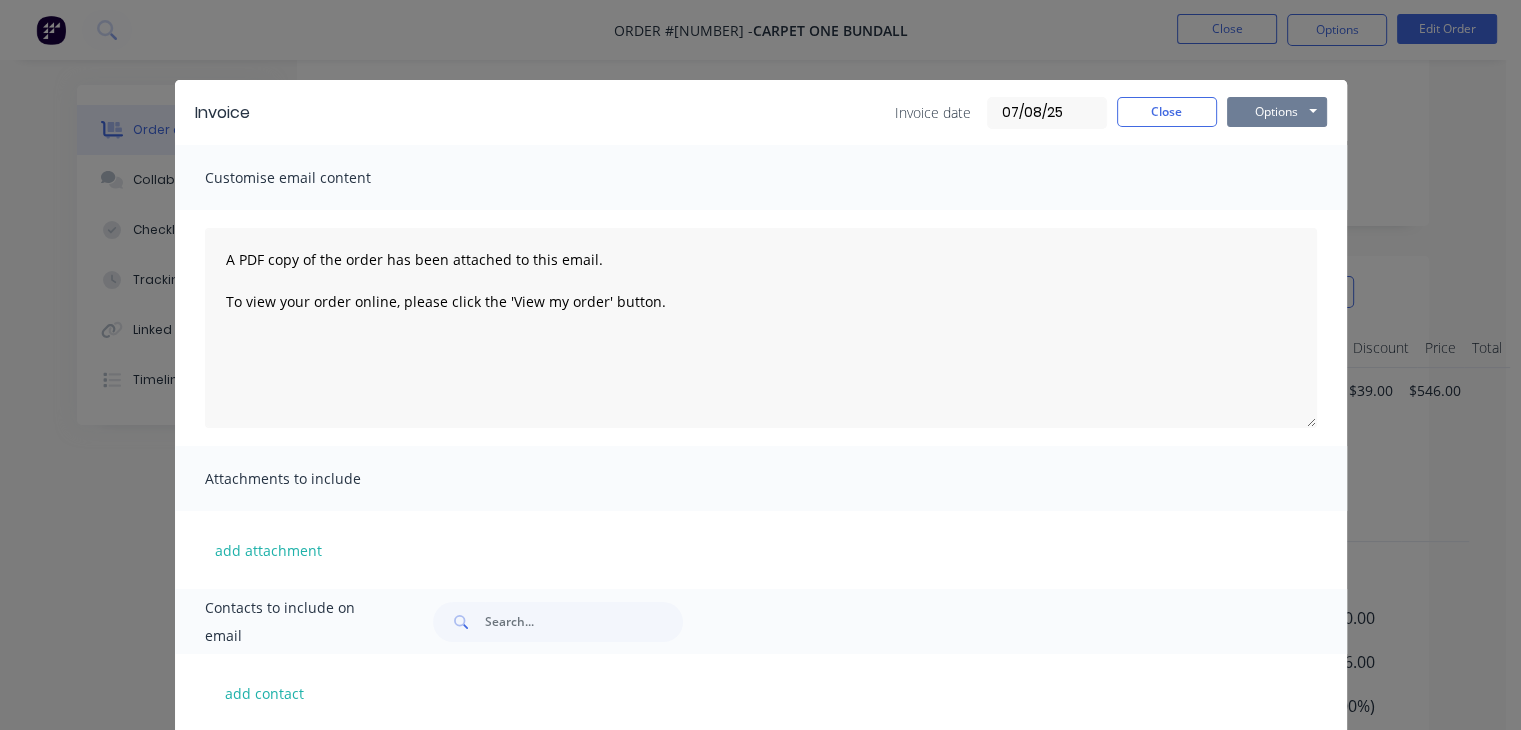 click on "Options" at bounding box center [1277, 112] 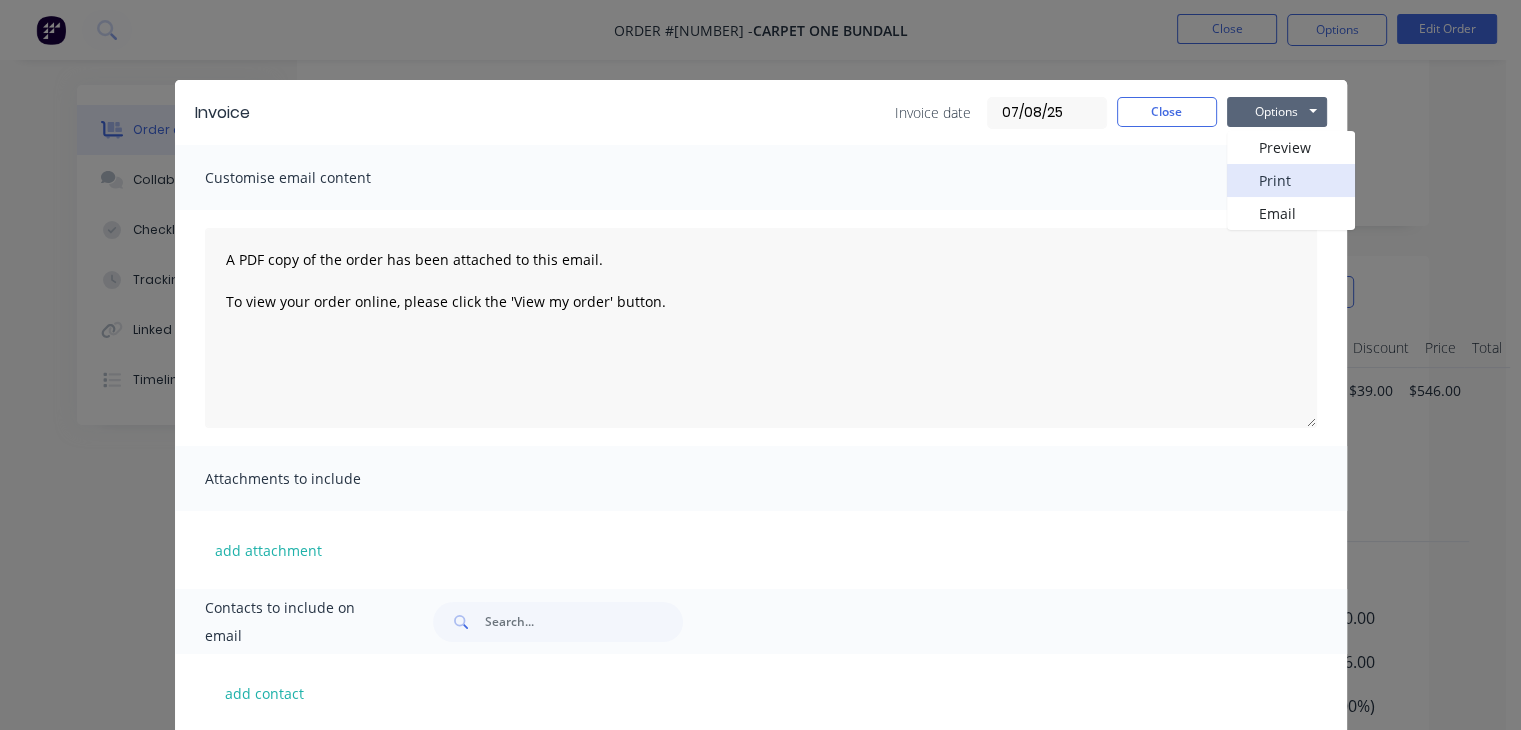 click on "Print" at bounding box center (1291, 180) 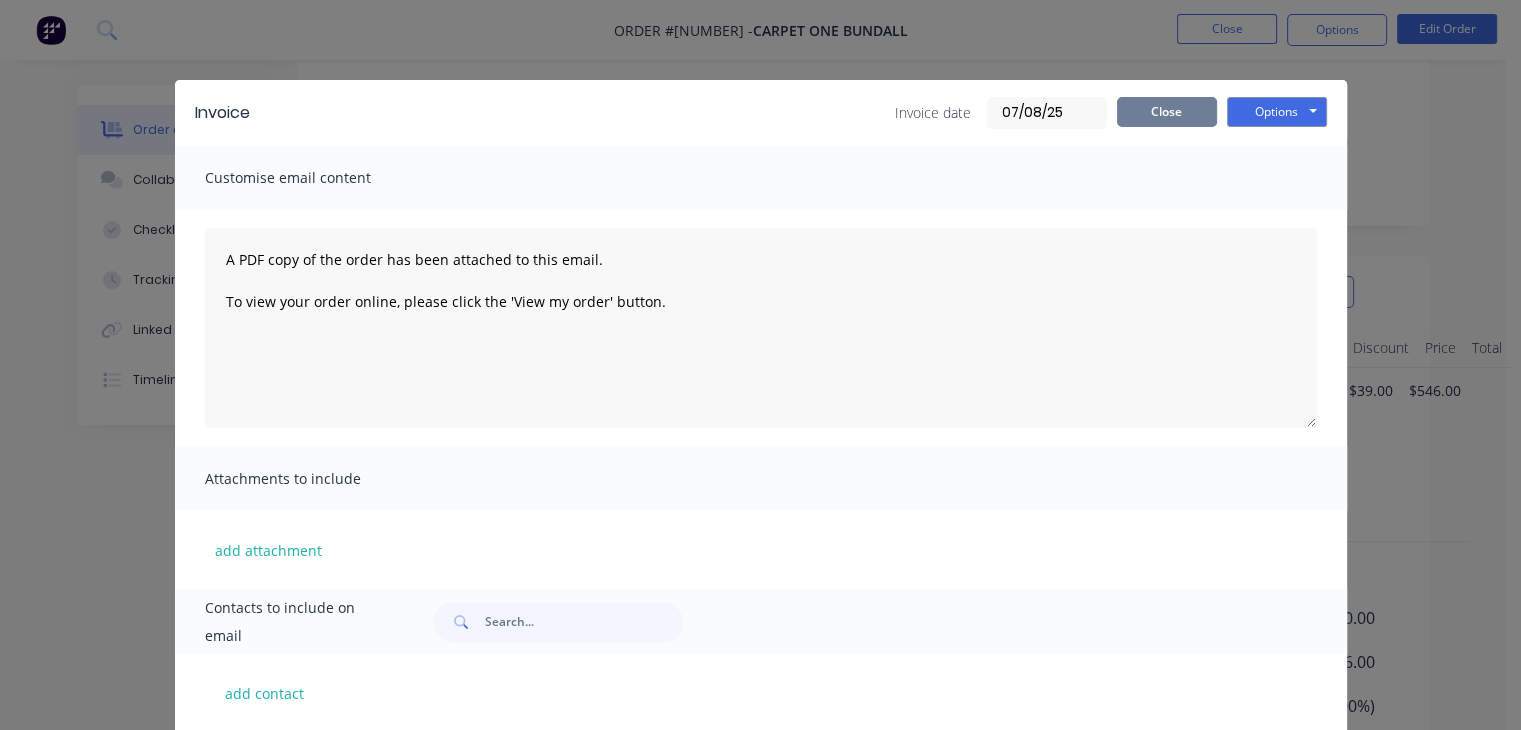 click on "Close" at bounding box center [1167, 112] 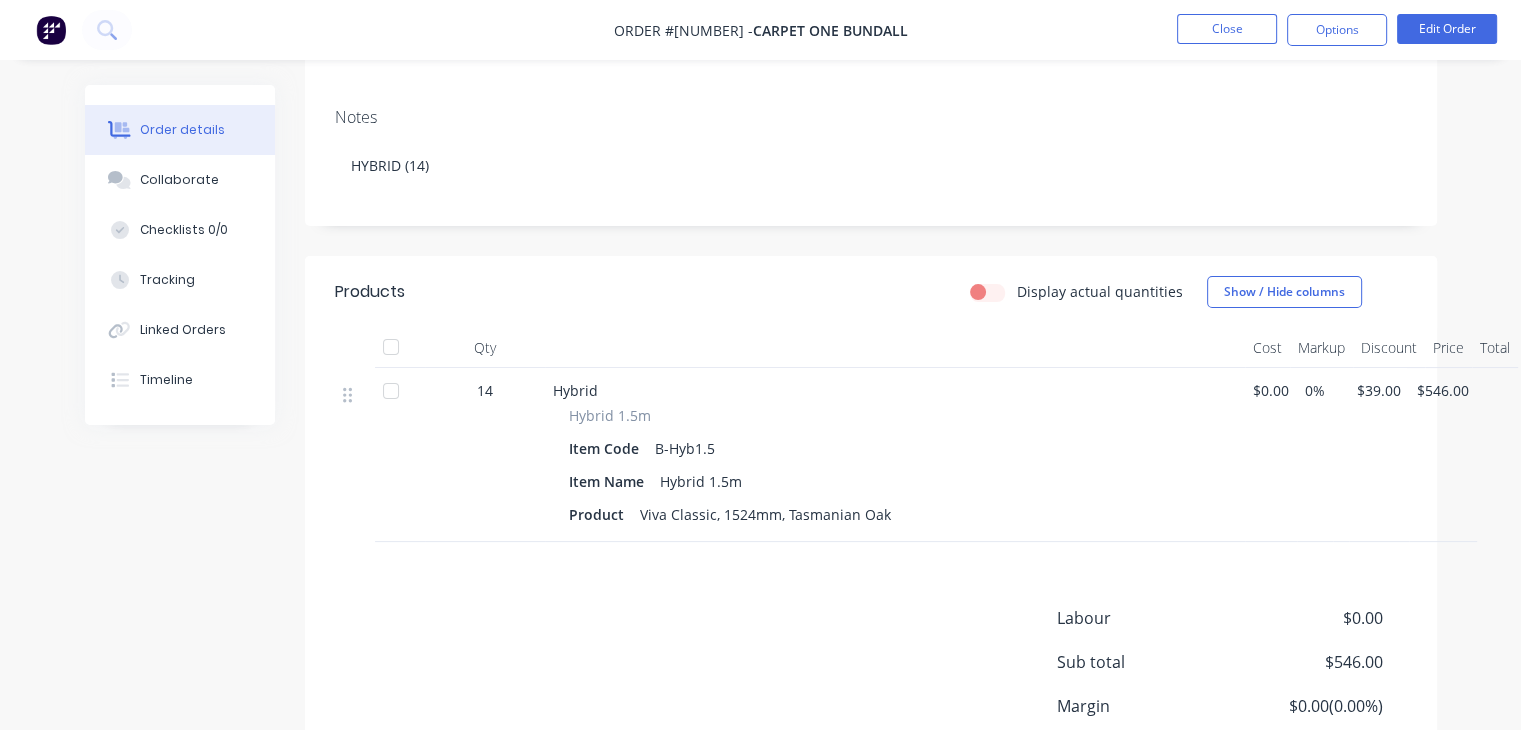 scroll, scrollTop: 0, scrollLeft: 0, axis: both 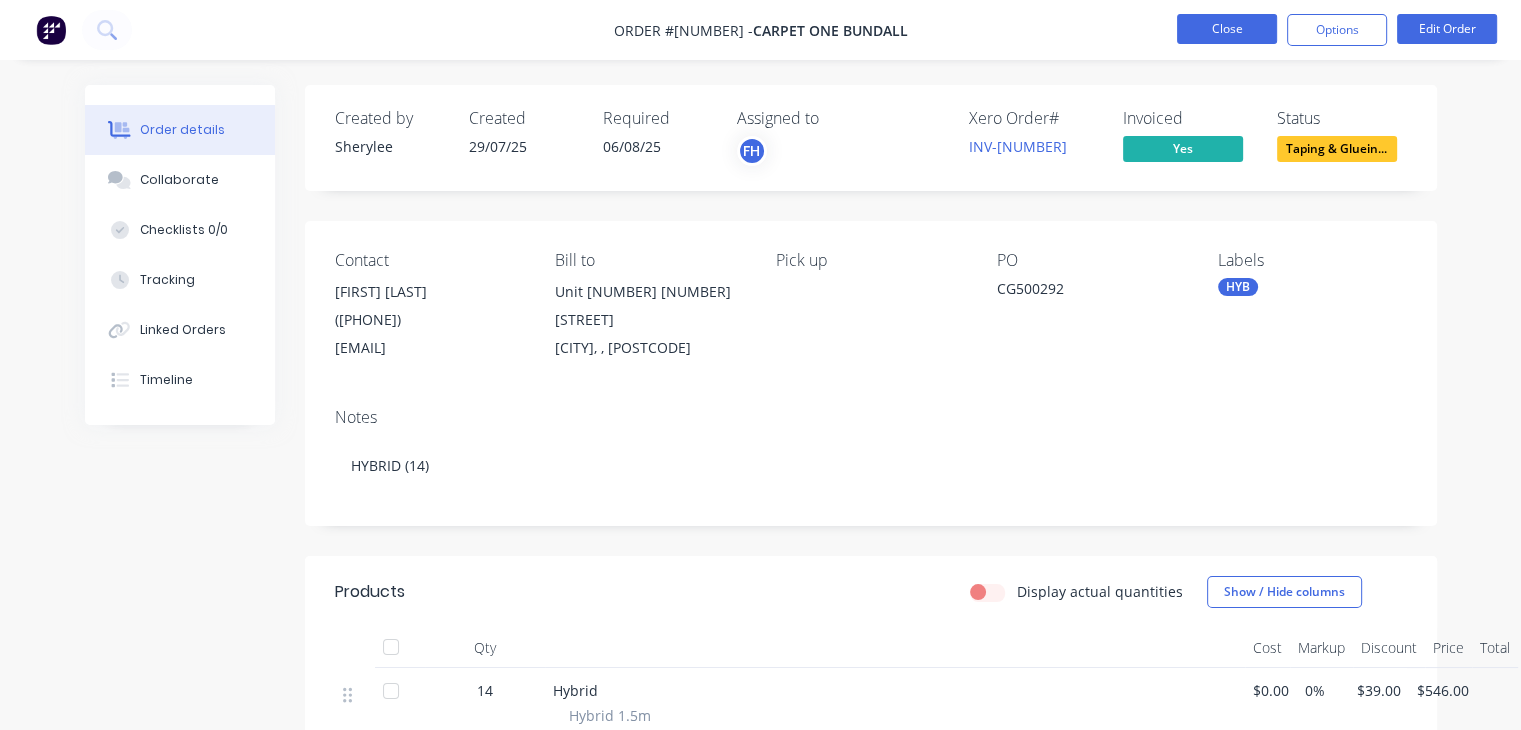 click on "Close" at bounding box center (1227, 29) 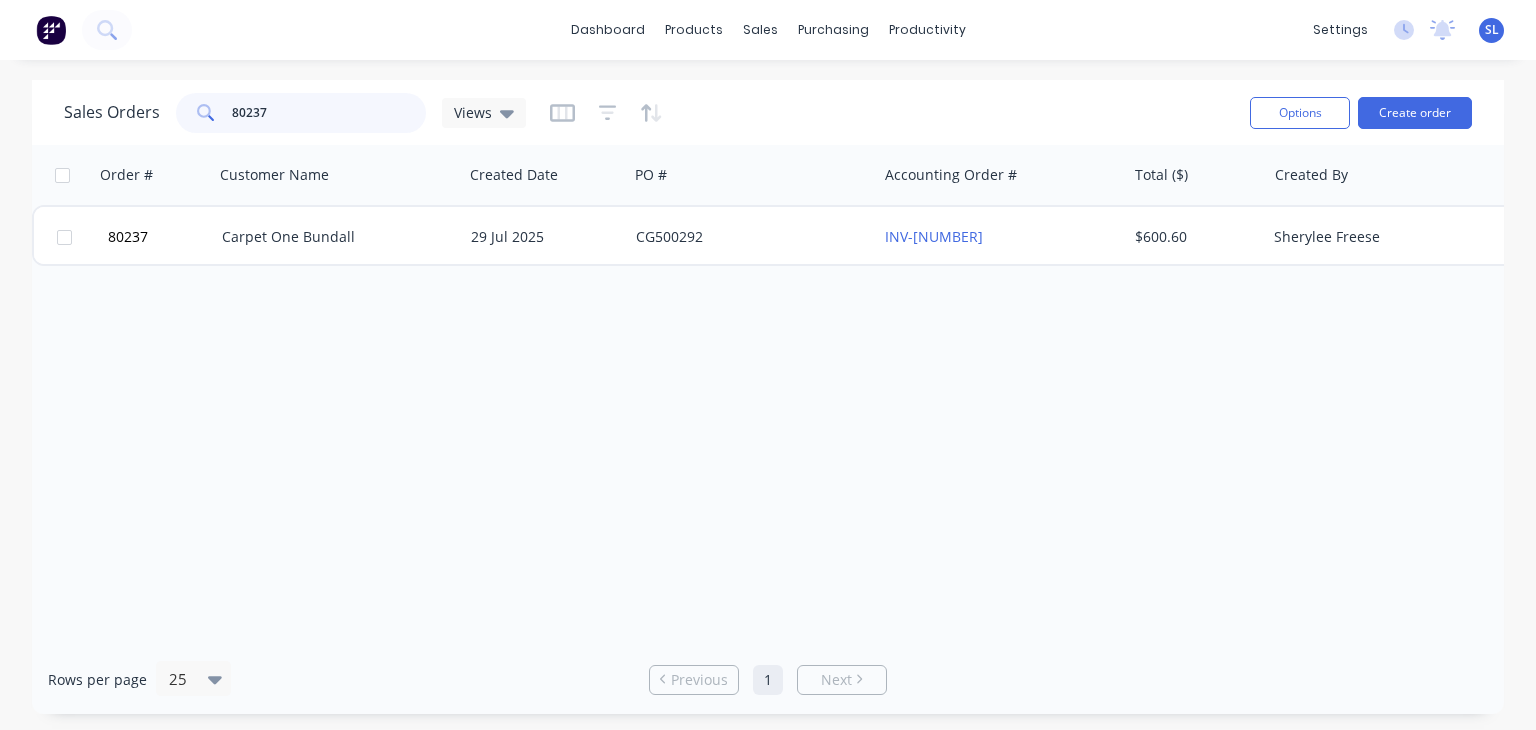 click on "80237" at bounding box center [329, 113] 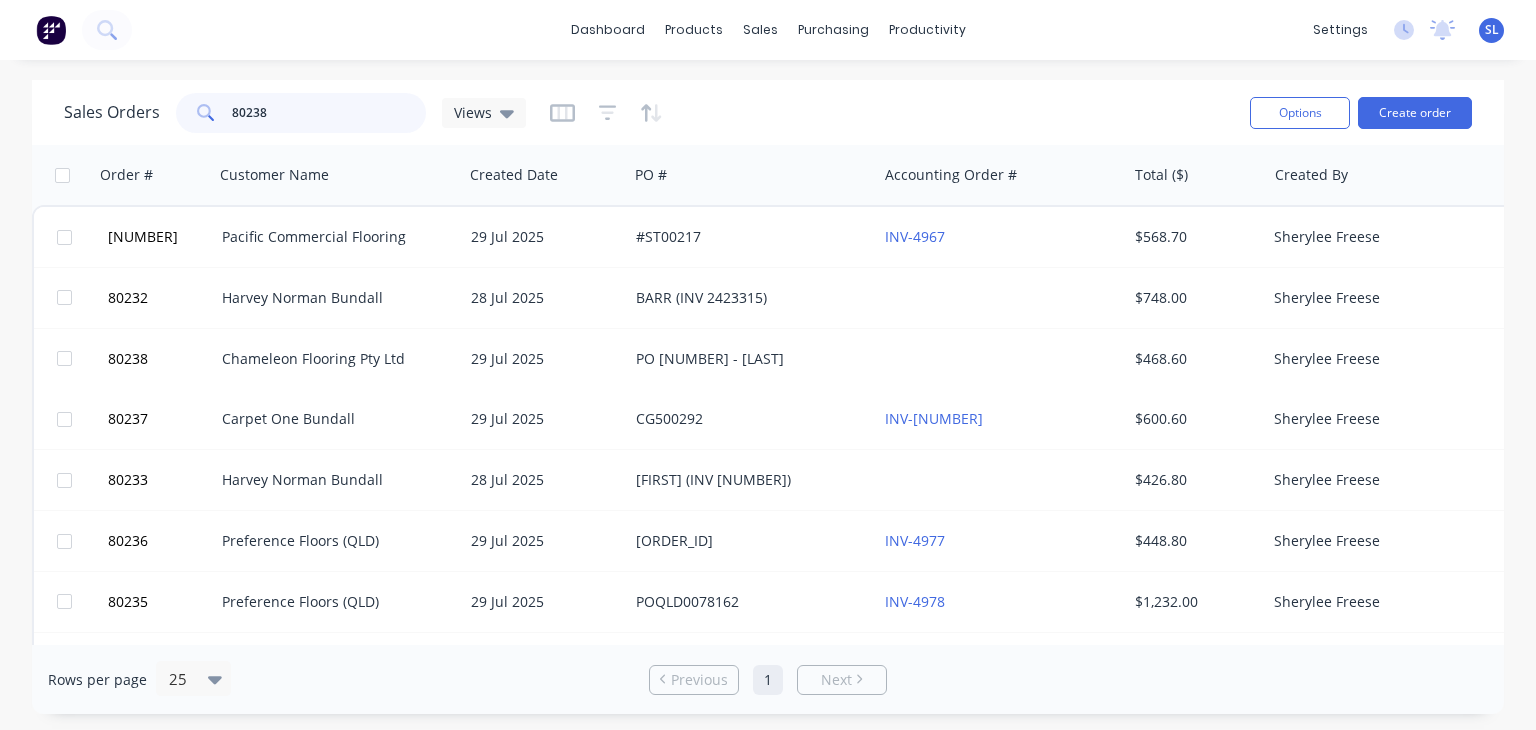 type on "80238" 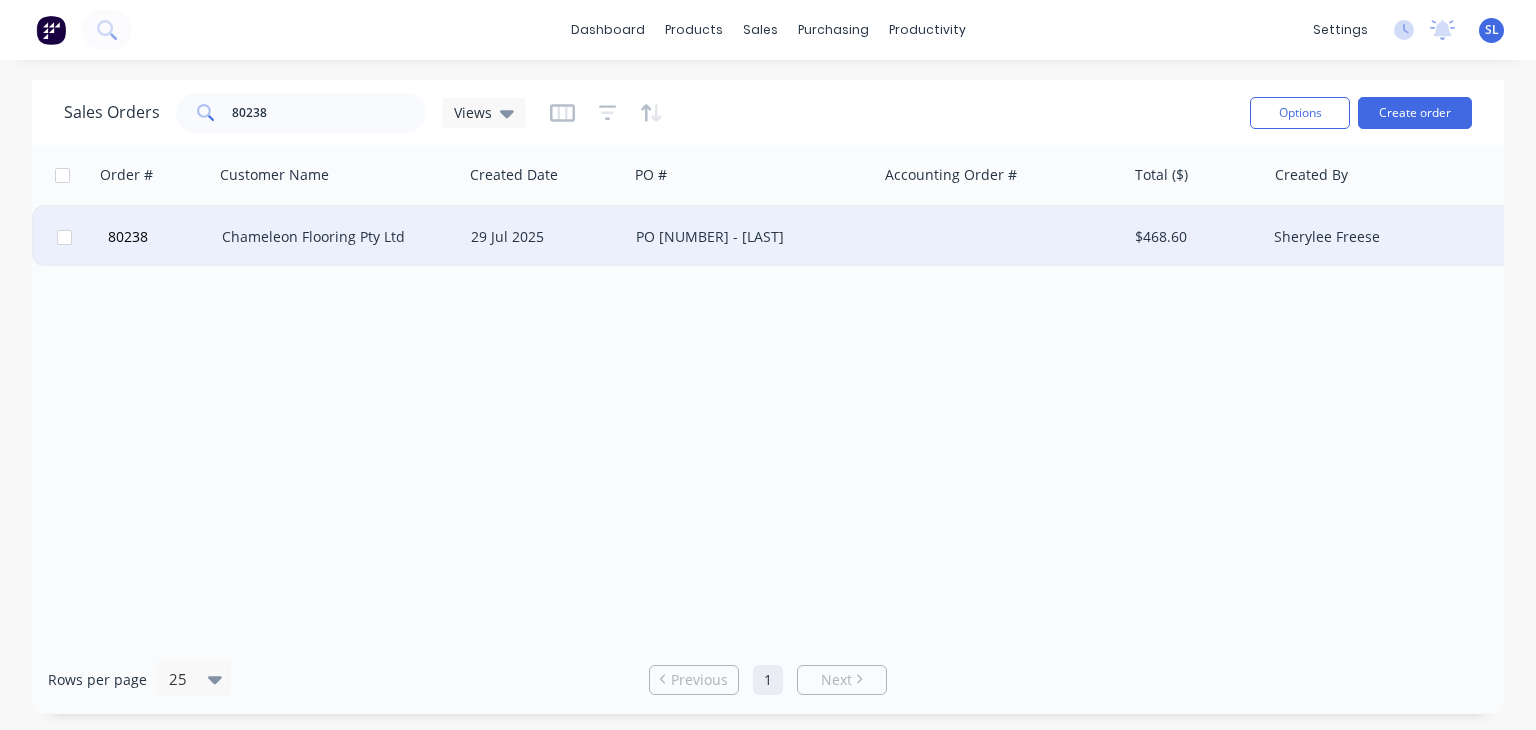 click on "Chameleon Flooring Pty Ltd" at bounding box center [338, 237] 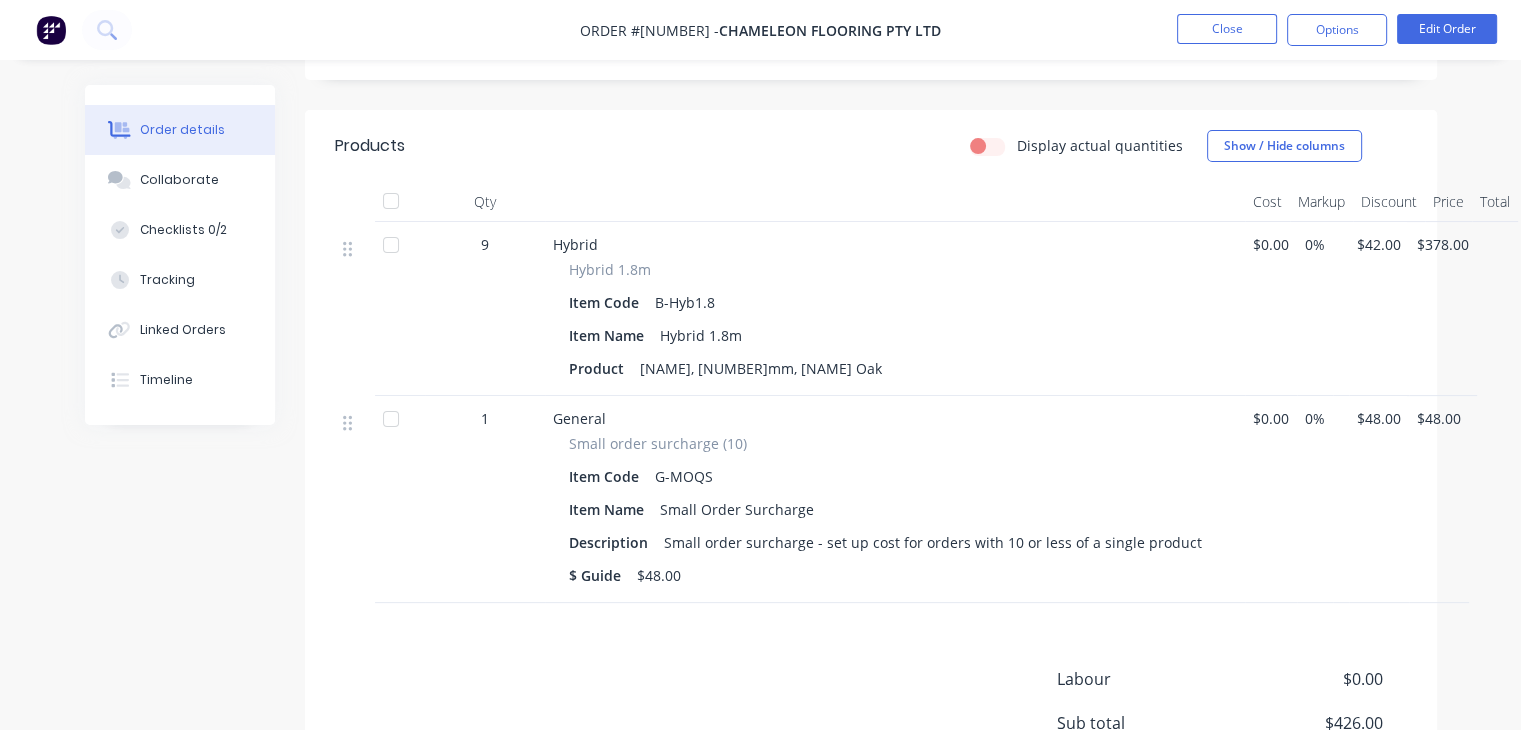 scroll, scrollTop: 0, scrollLeft: 0, axis: both 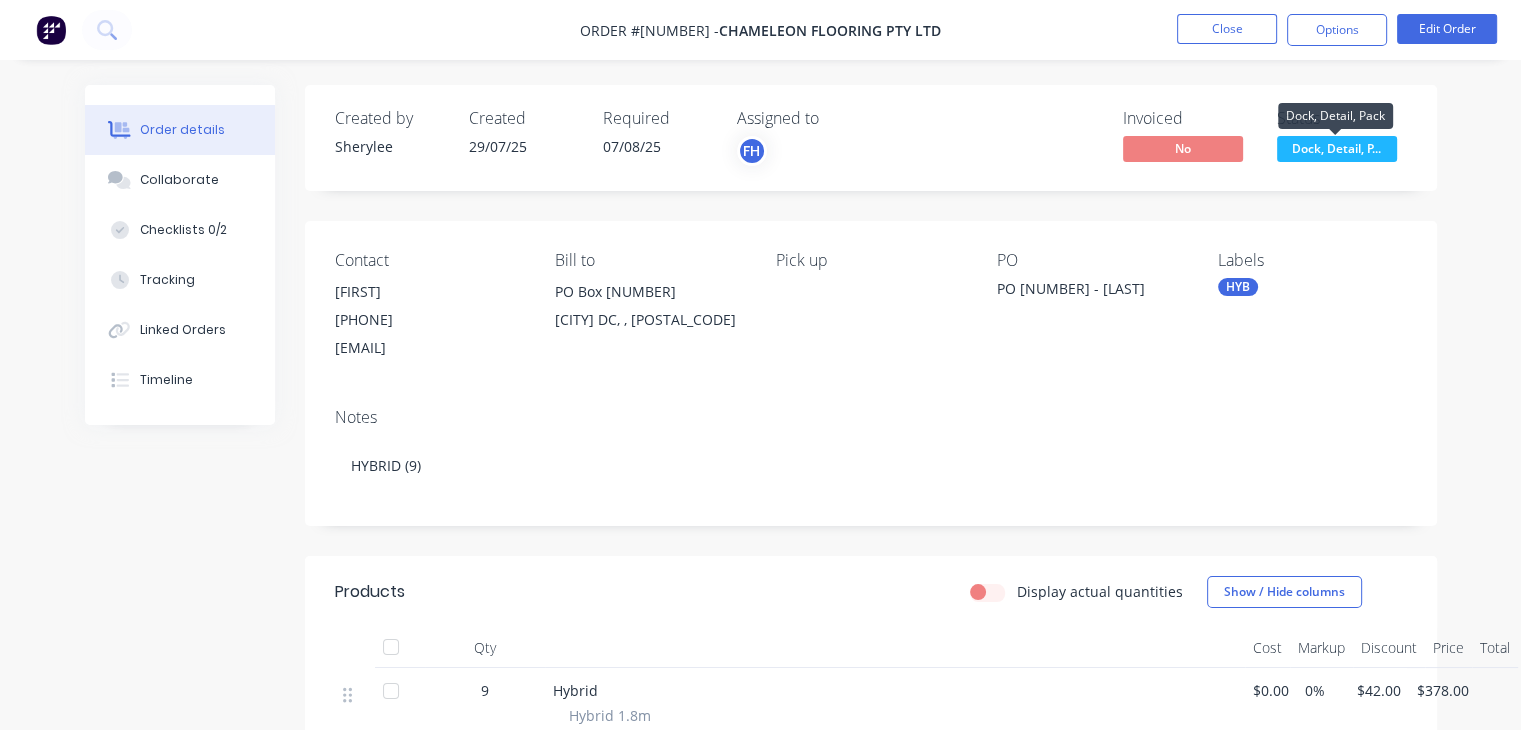 click on "Dock, Detail, P..." at bounding box center (1337, 148) 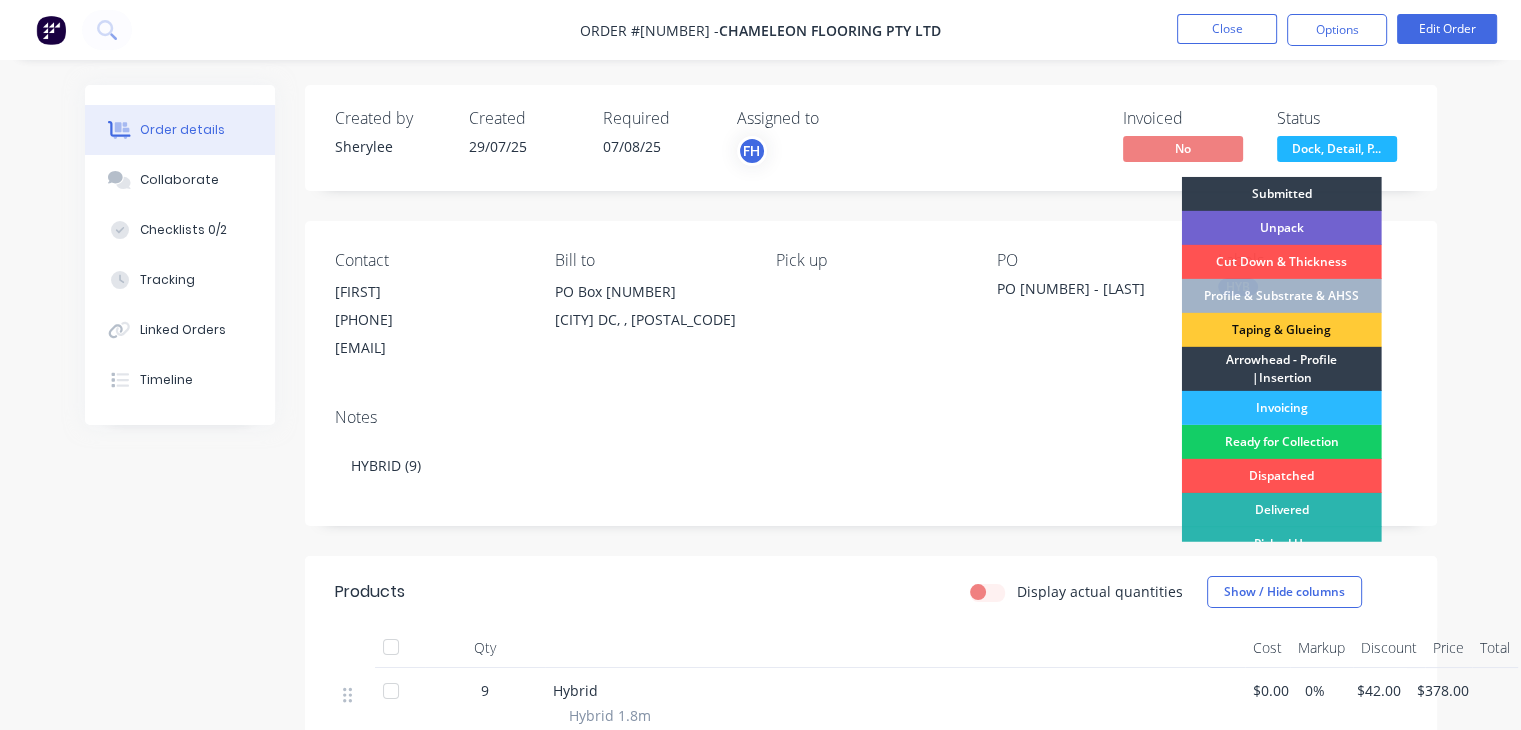 click on "Ready for Collection" at bounding box center [1282, 442] 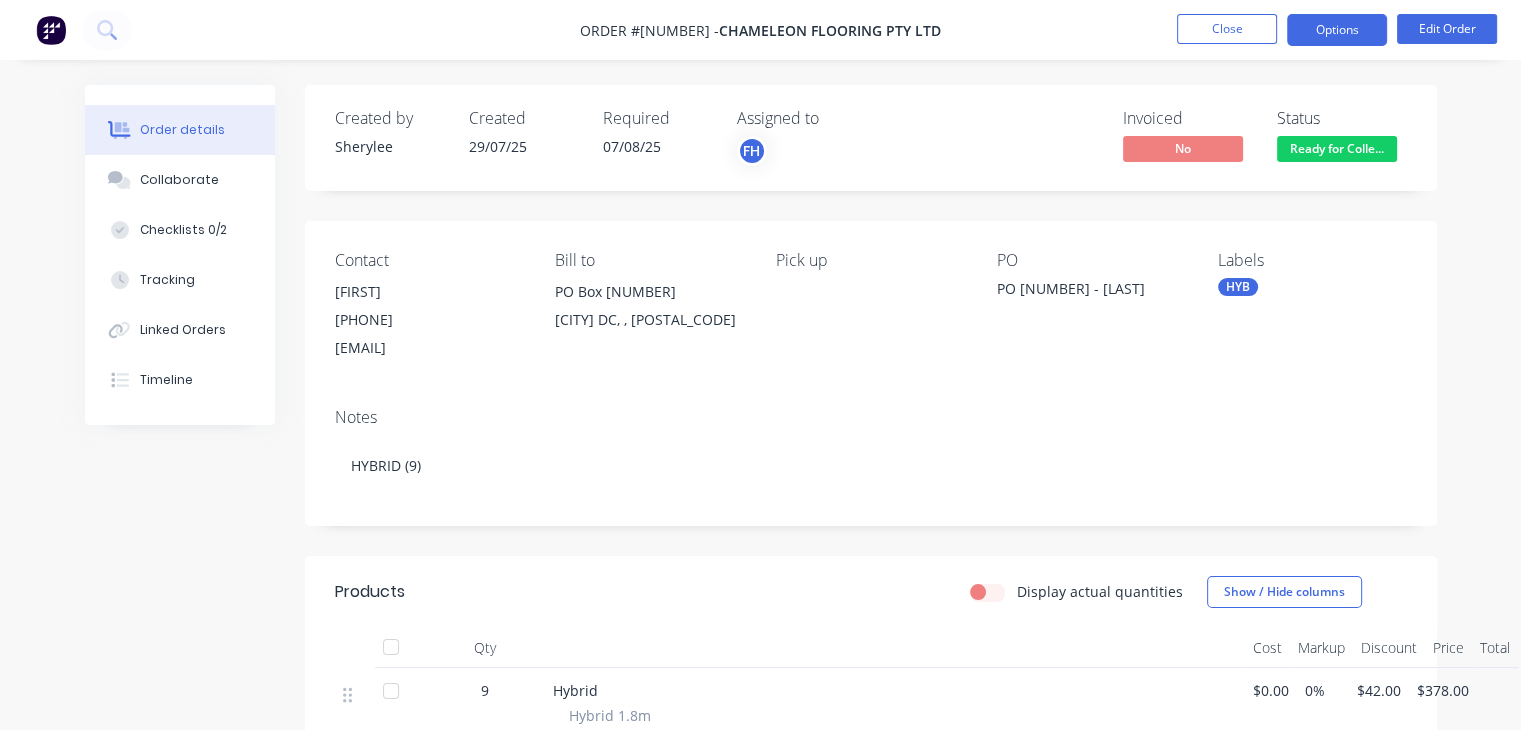 click on "Options" at bounding box center [1337, 30] 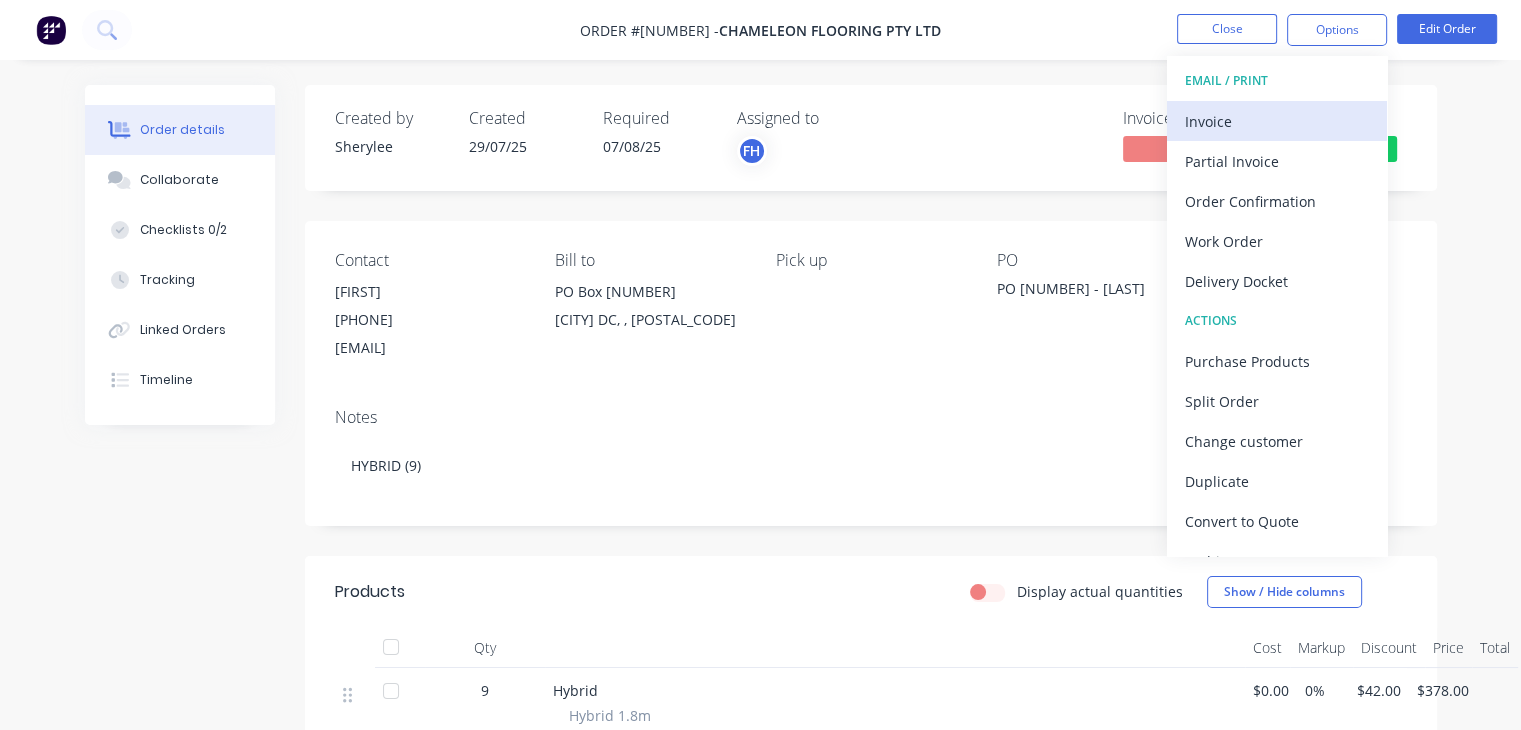 click on "Invoice" at bounding box center [1277, 121] 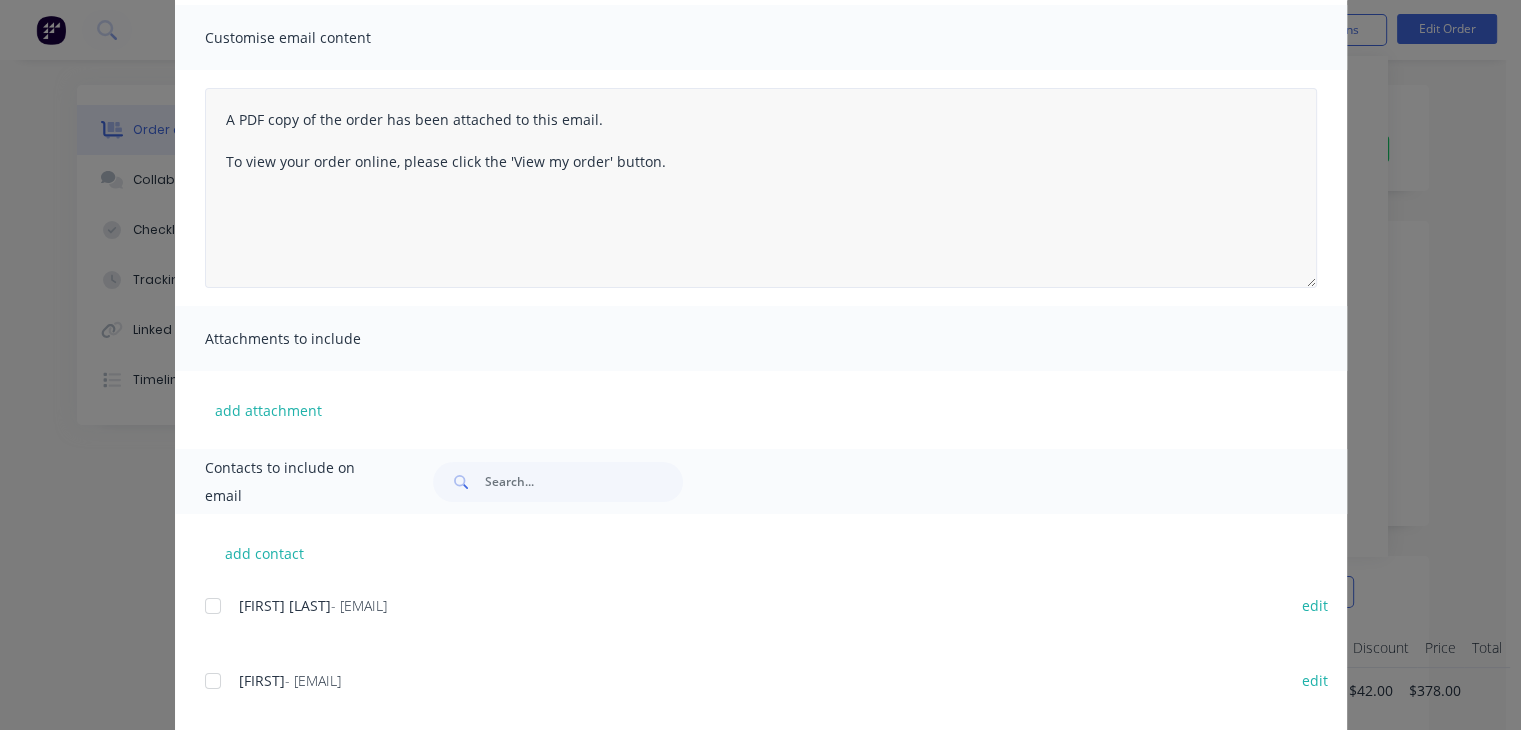 scroll, scrollTop: 0, scrollLeft: 0, axis: both 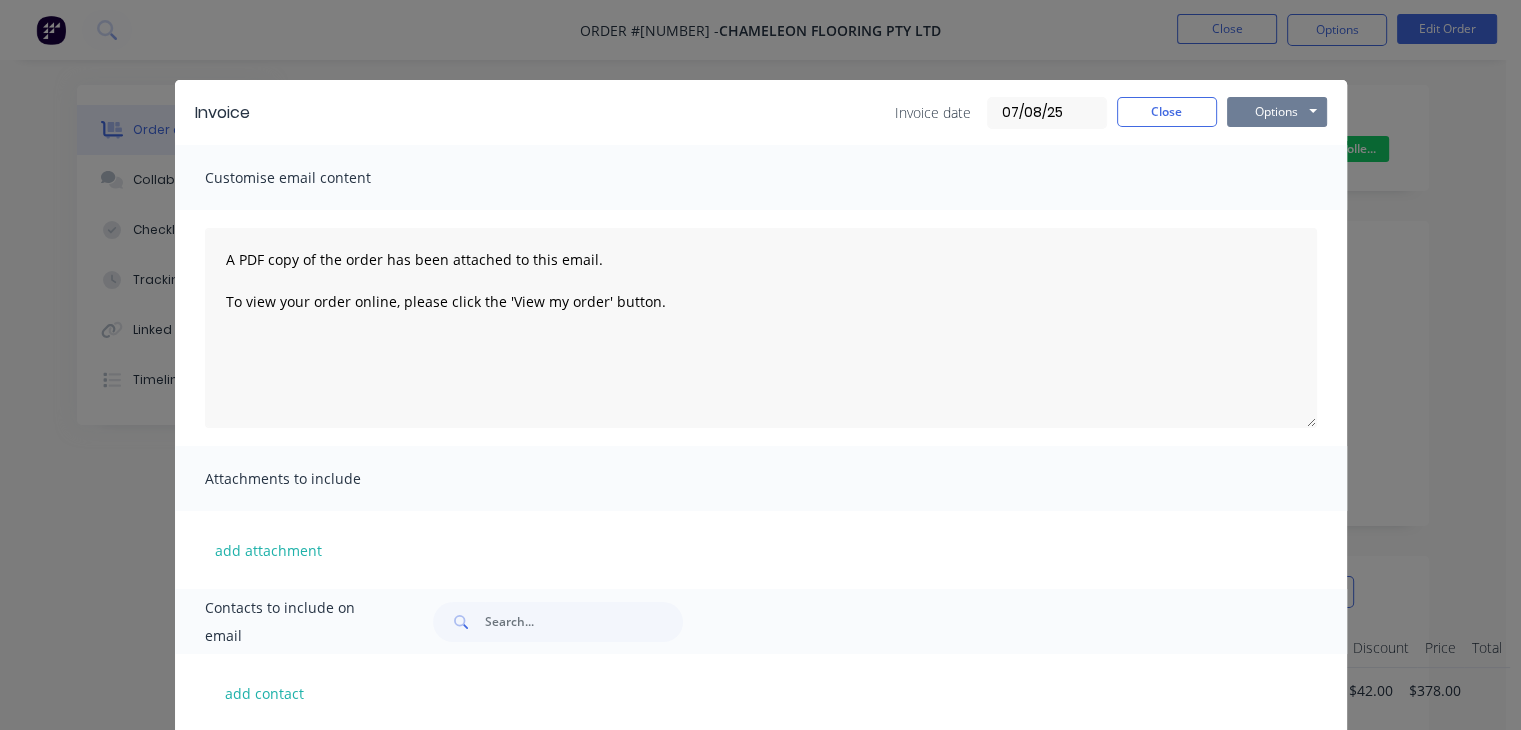 click on "Options" at bounding box center (1277, 112) 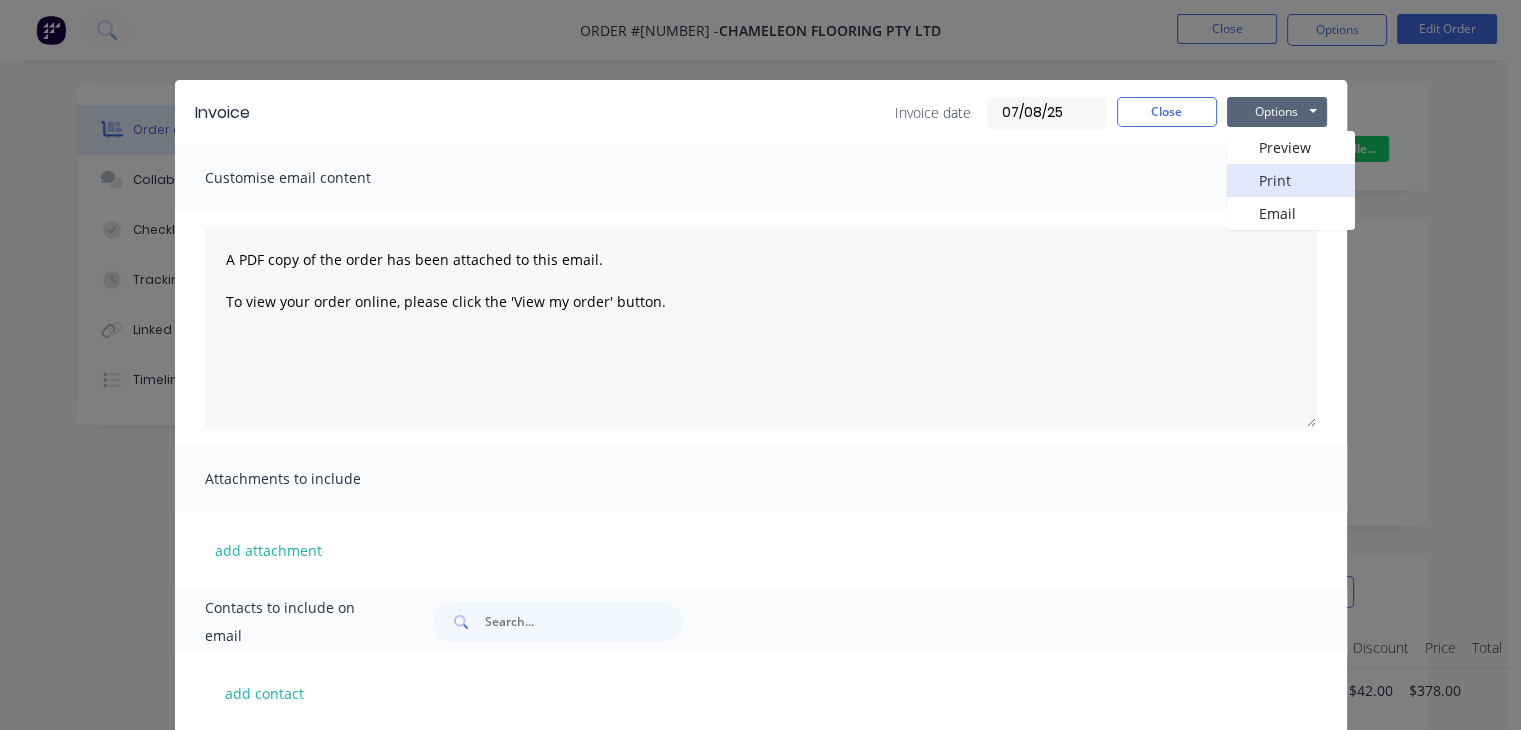 click on "Print" at bounding box center (1291, 180) 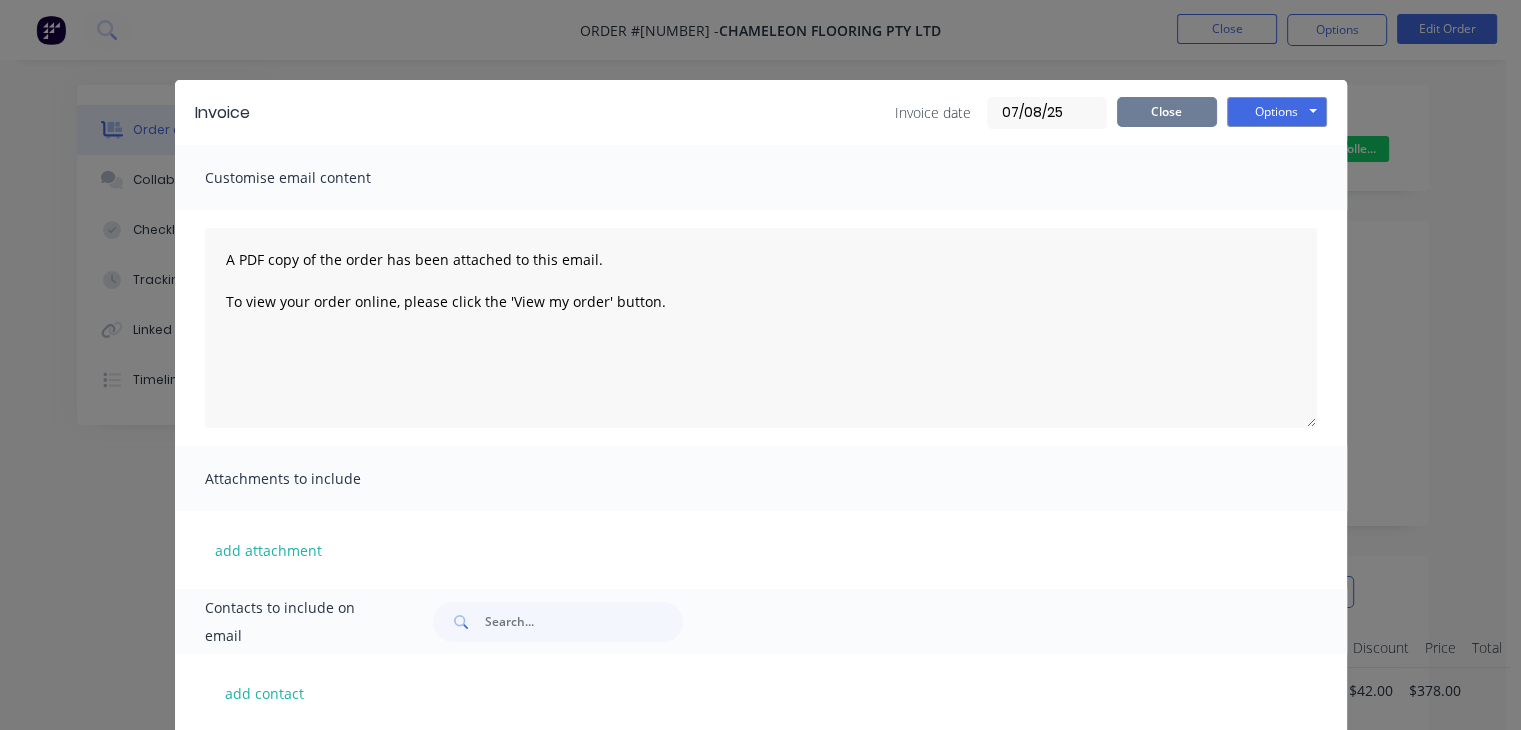 click on "Close" at bounding box center [1167, 112] 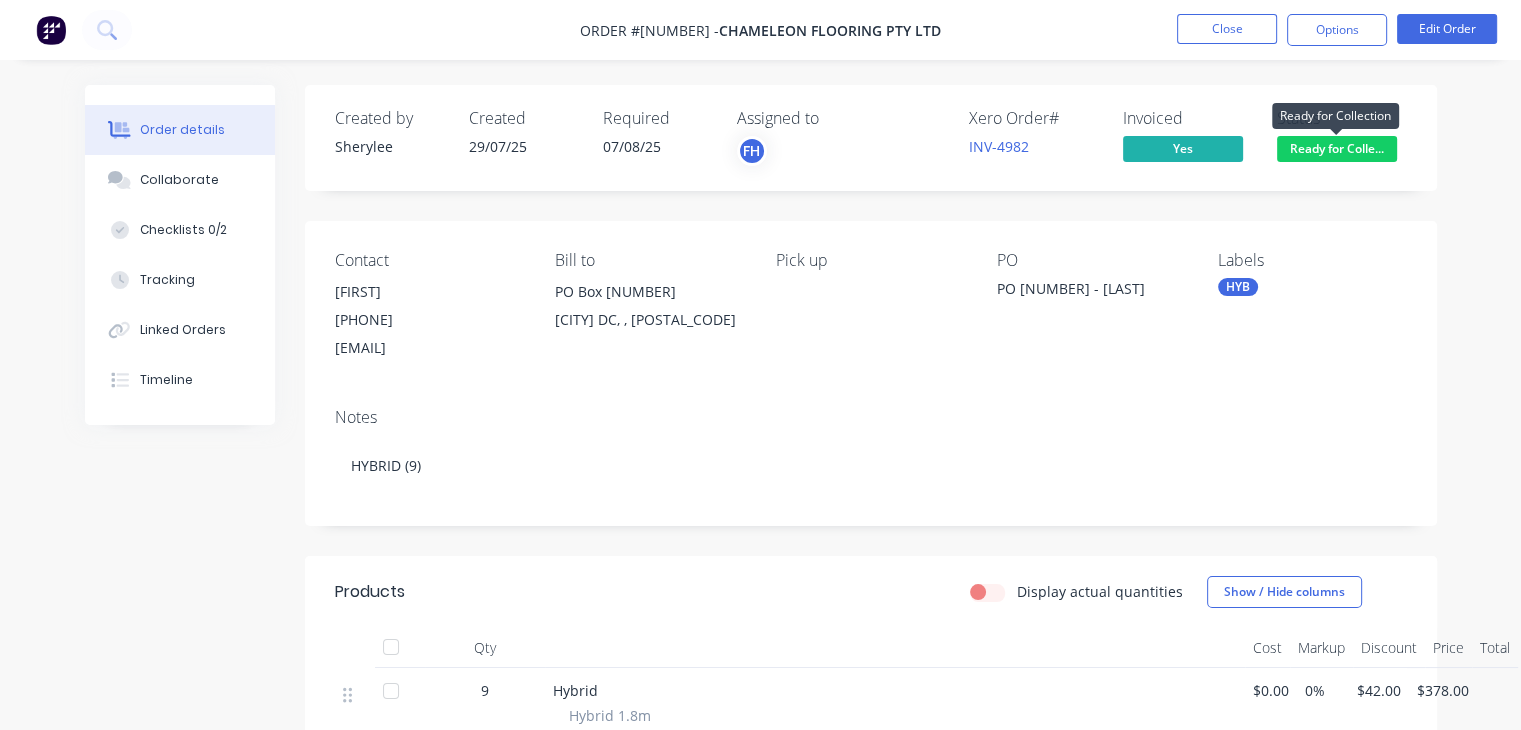 click on "Ready for Colle..." at bounding box center (1337, 148) 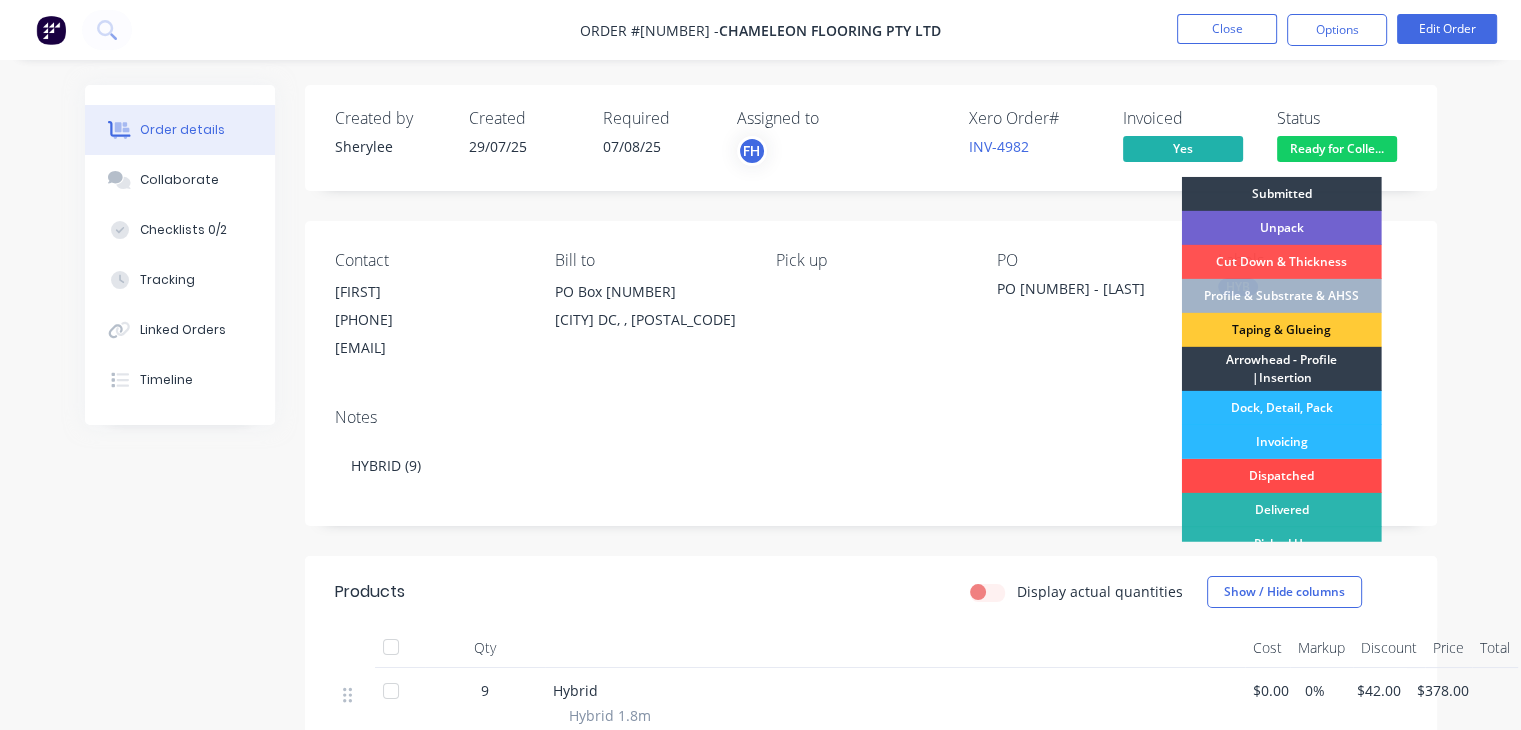 click on "Dispatched" at bounding box center [1282, 476] 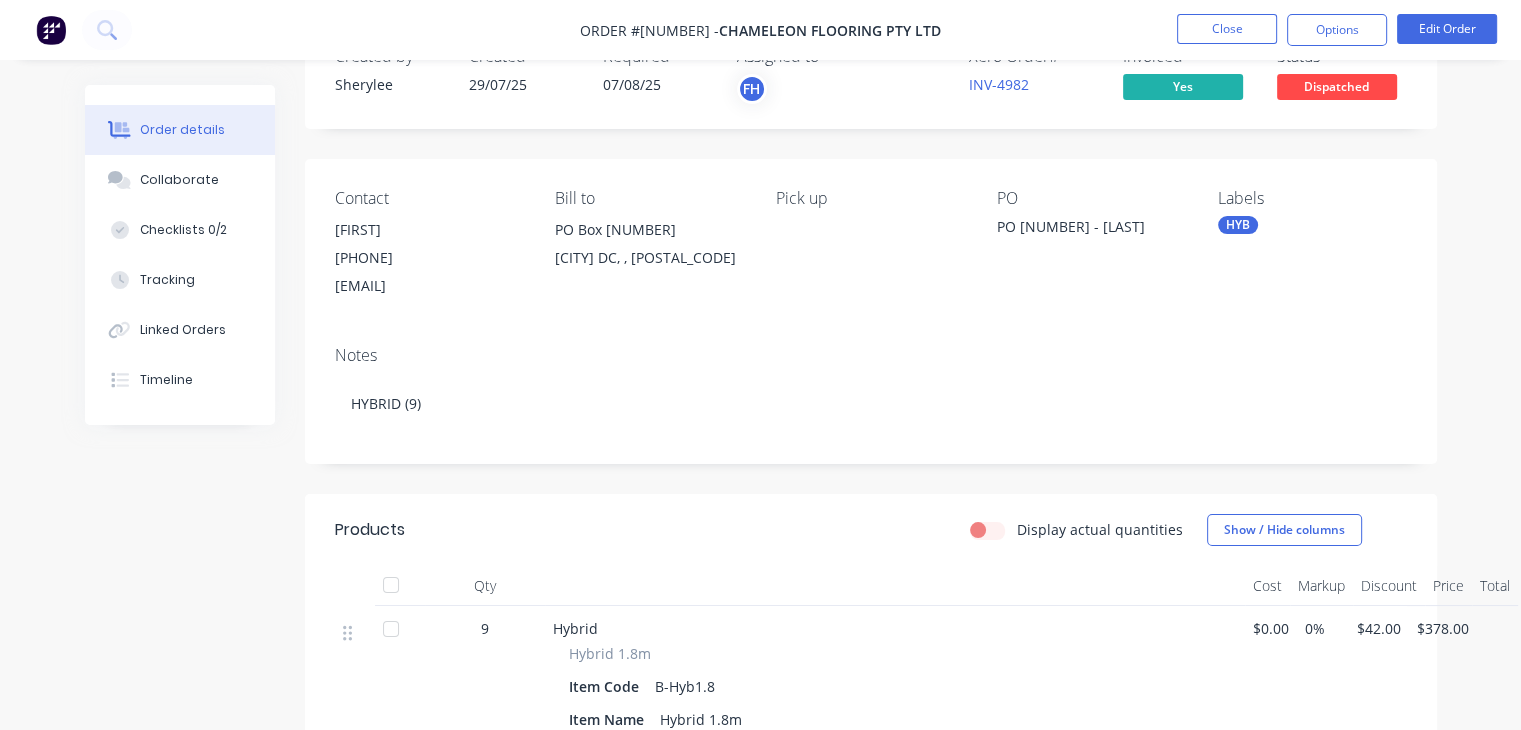 scroll, scrollTop: 0, scrollLeft: 0, axis: both 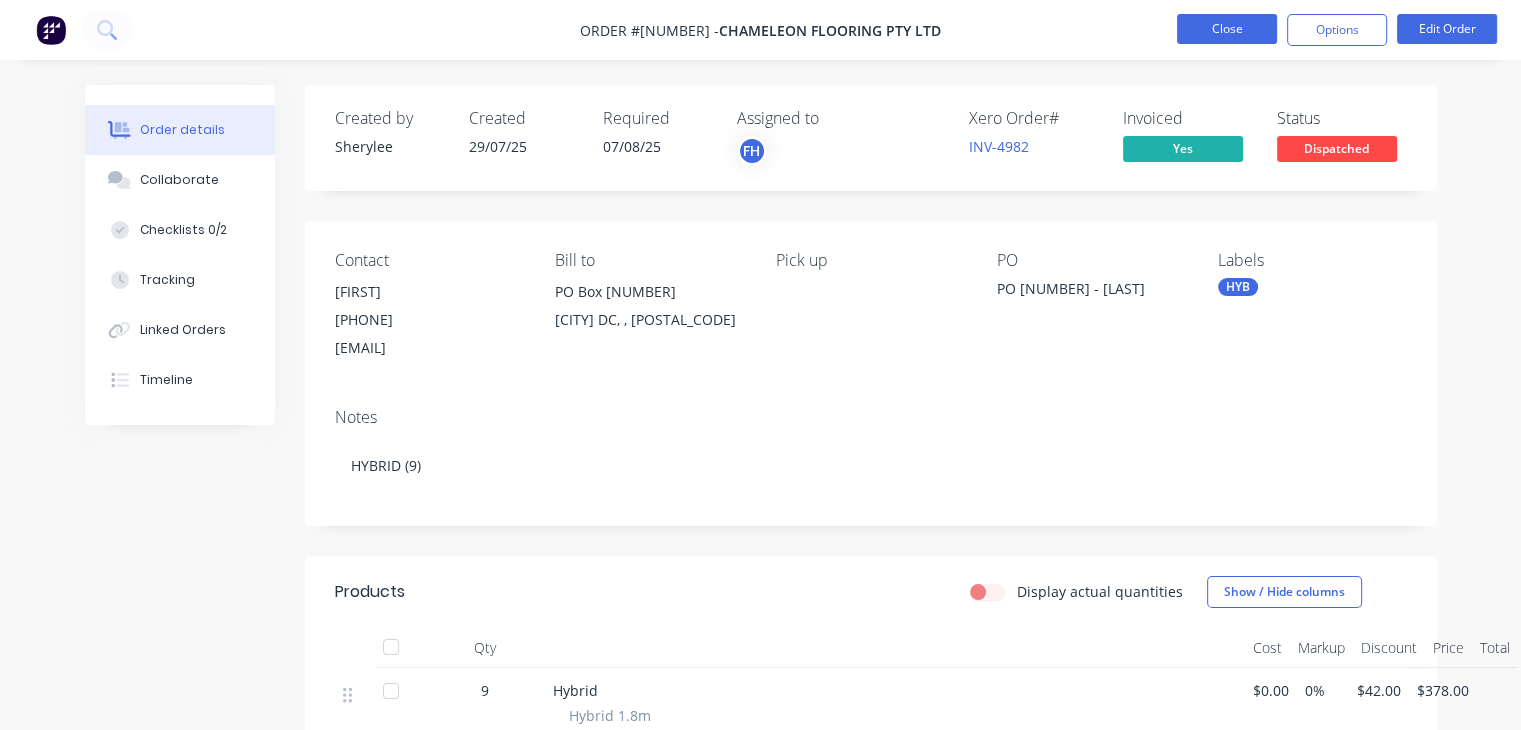 click on "Close" at bounding box center [1227, 29] 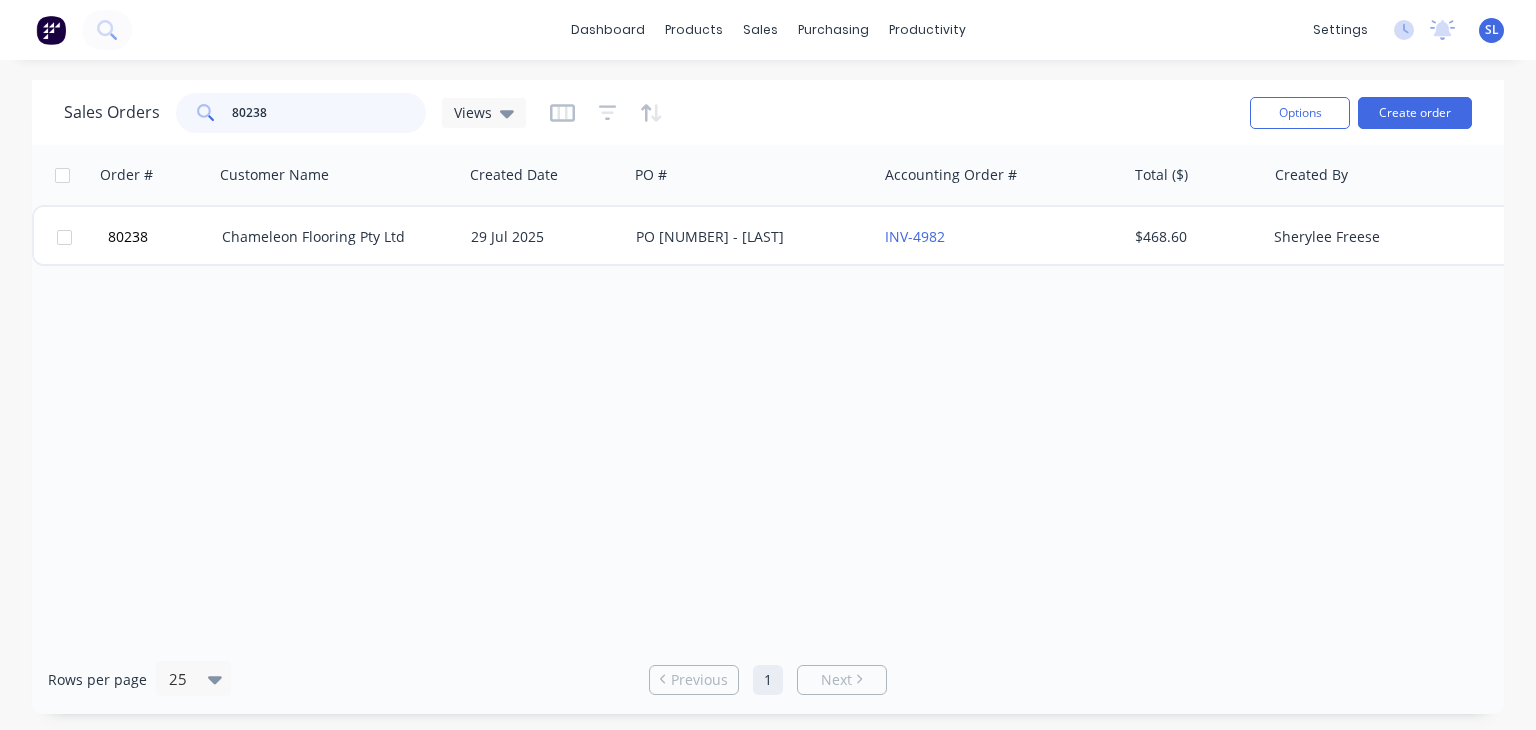 click on "80238" at bounding box center (329, 113) 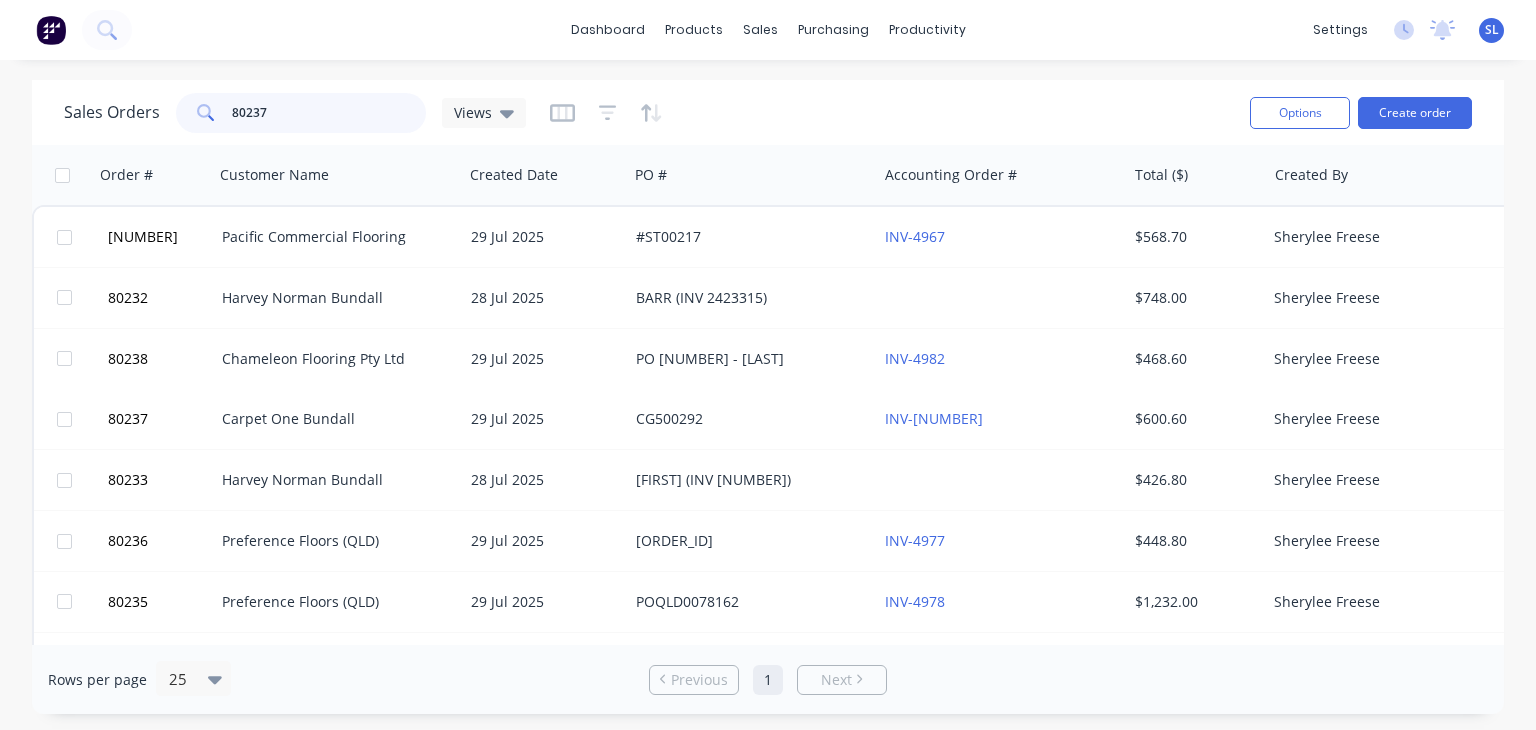 type on "80237" 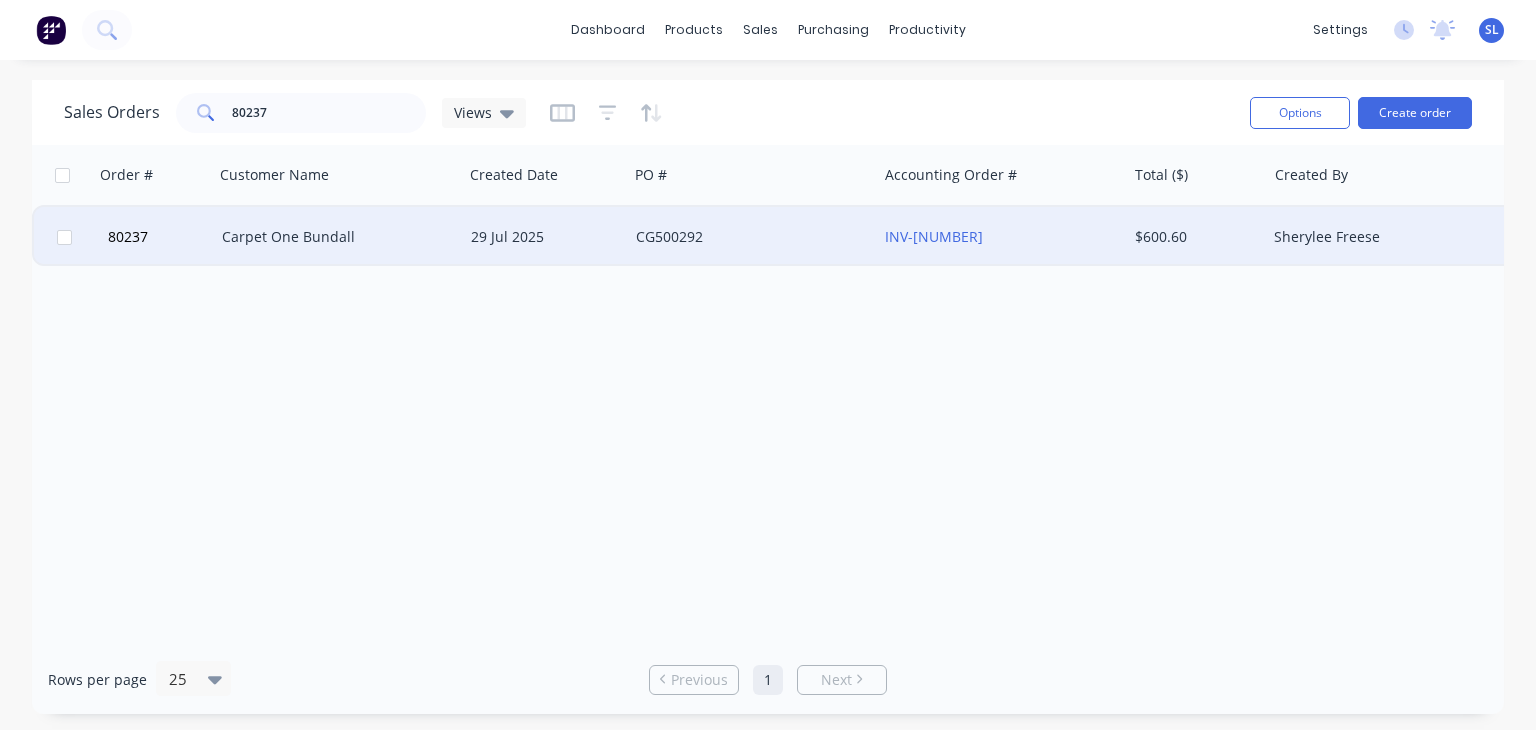 click on "Carpet One Bundall" at bounding box center (333, 237) 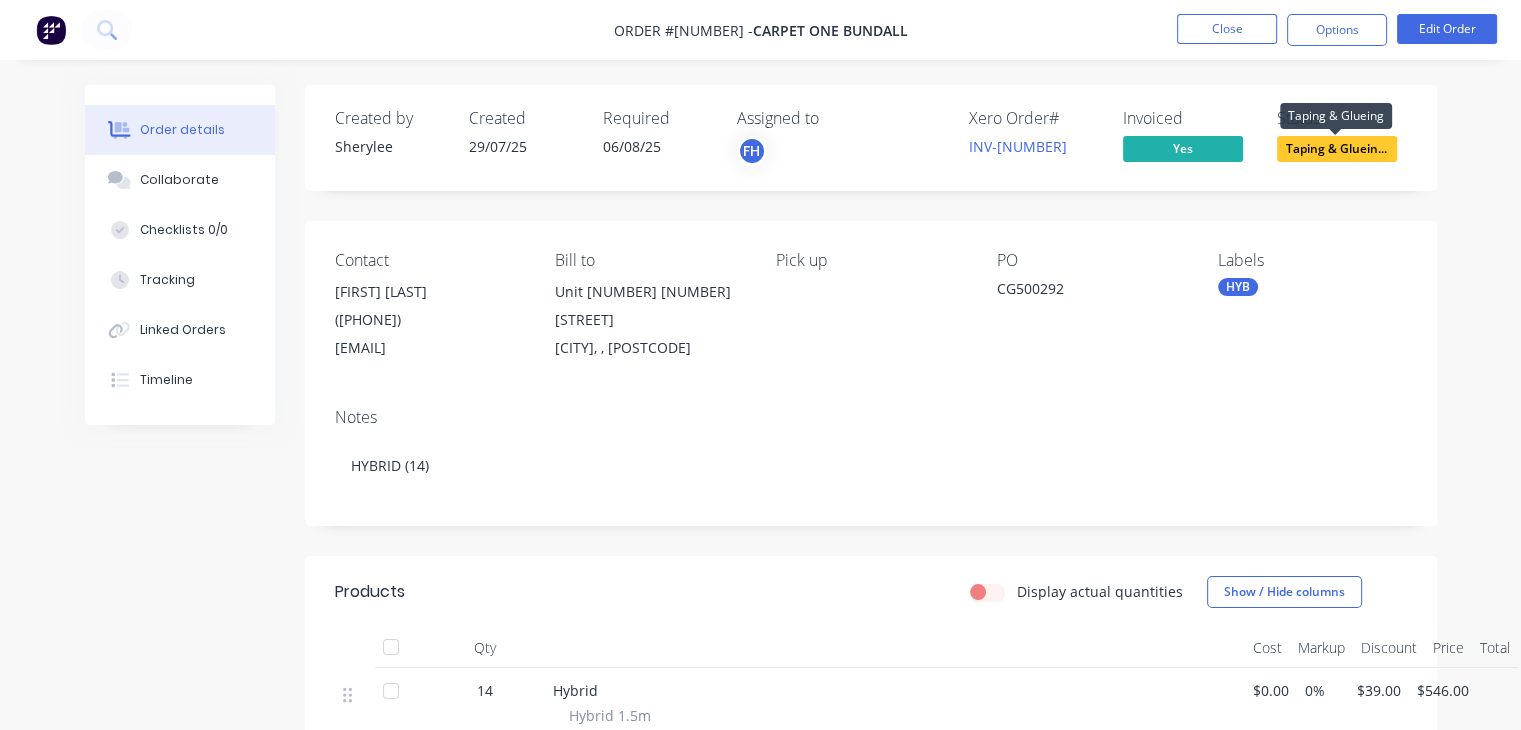 click on "Taping & Gluein..." at bounding box center (1337, 148) 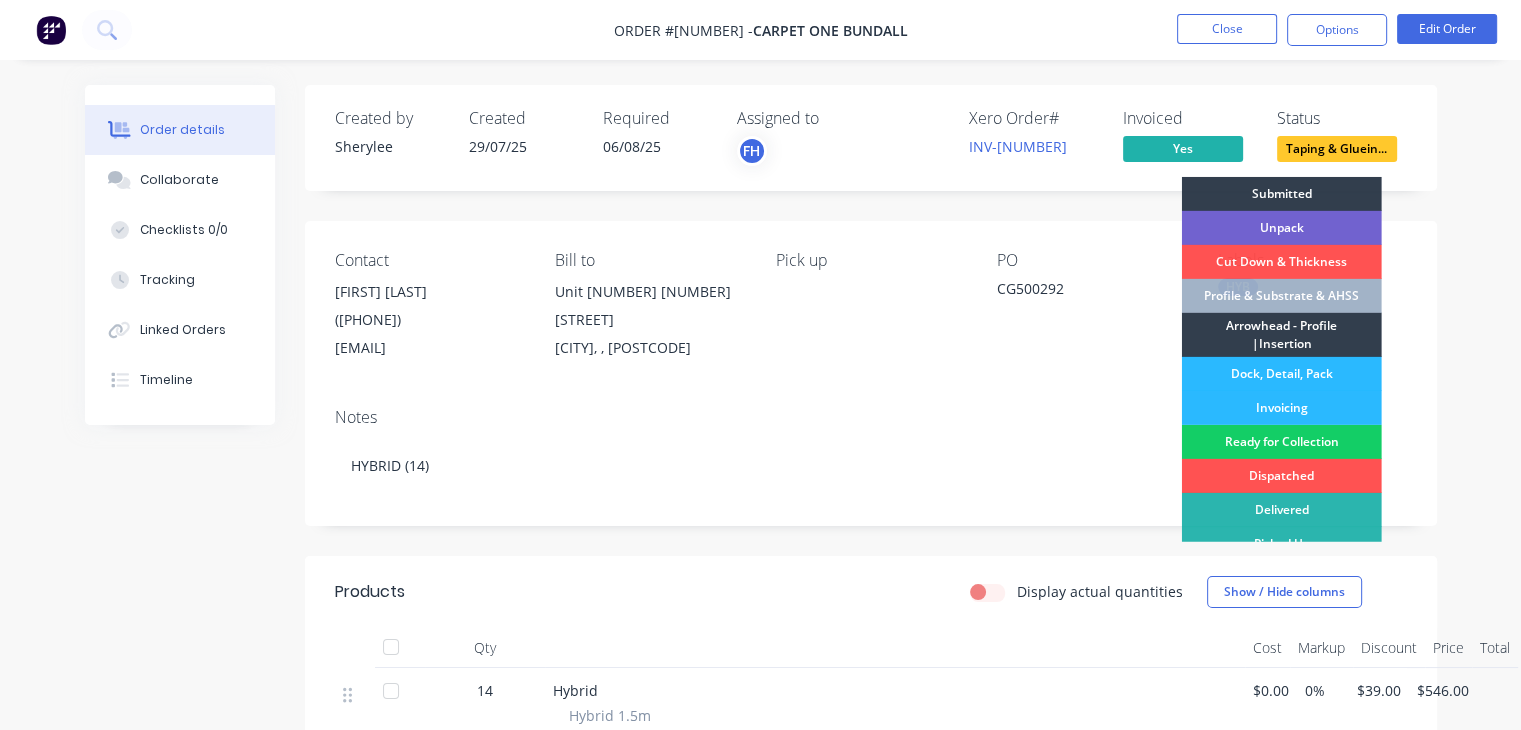 click on "Ready for Collection" at bounding box center [1282, 442] 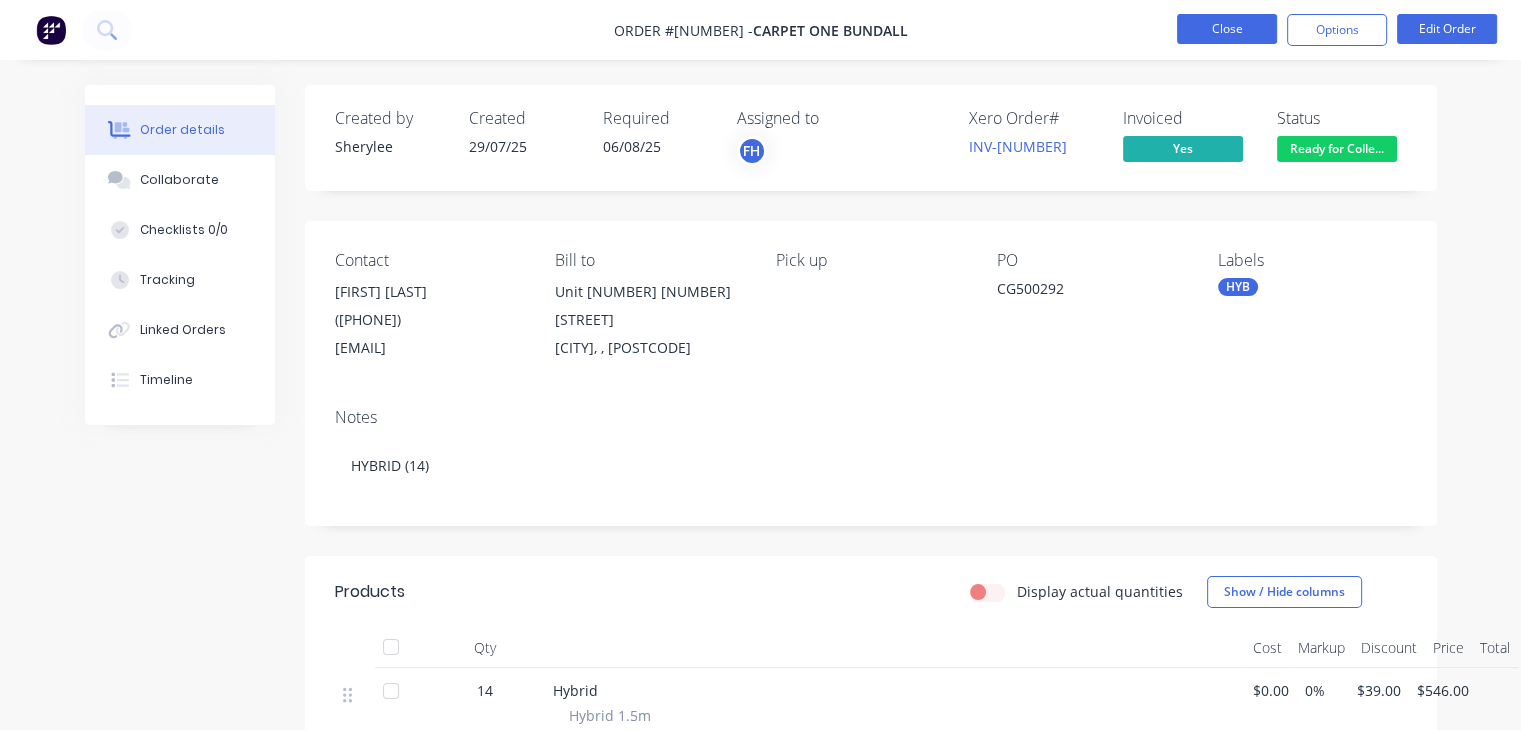 click on "Close" at bounding box center [1227, 29] 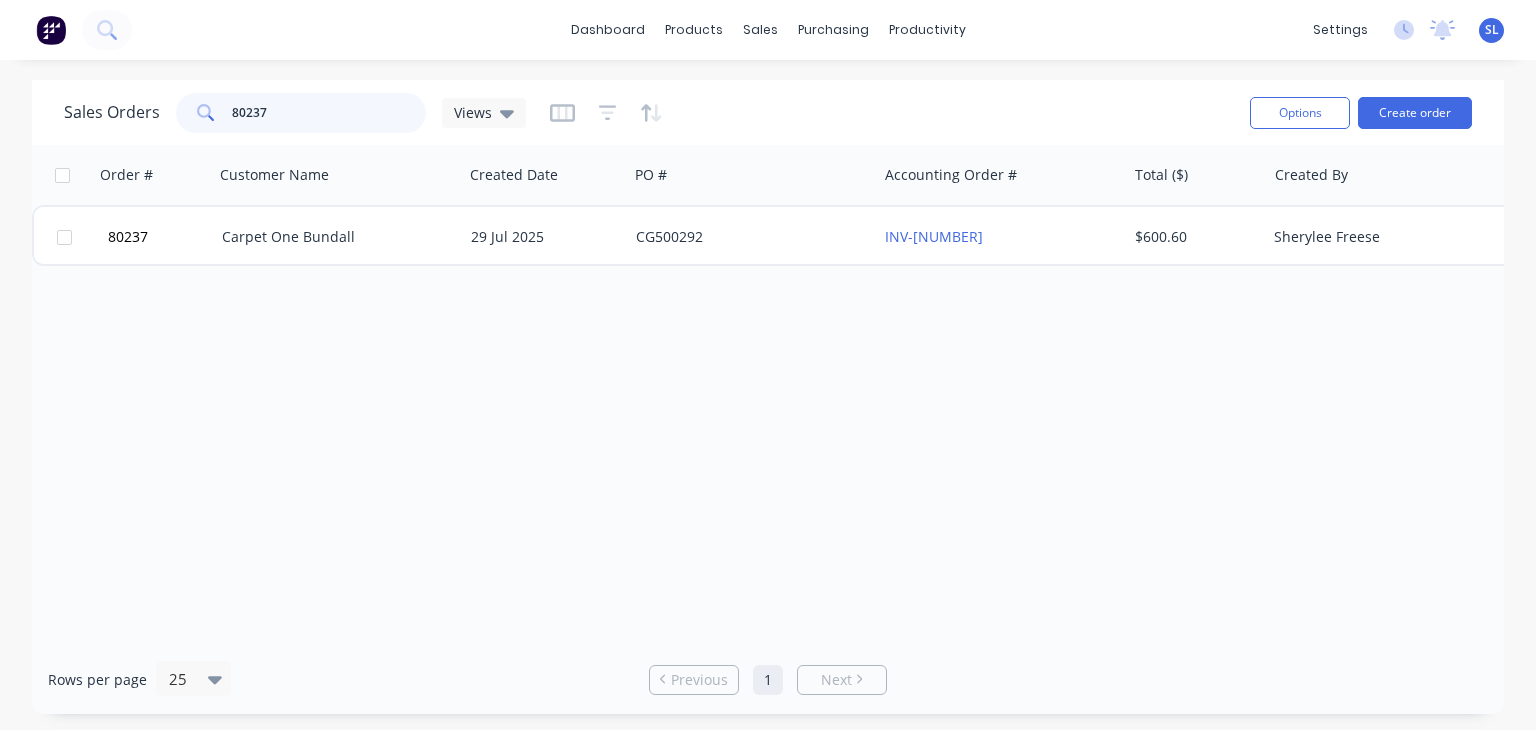click on "80237" at bounding box center (329, 113) 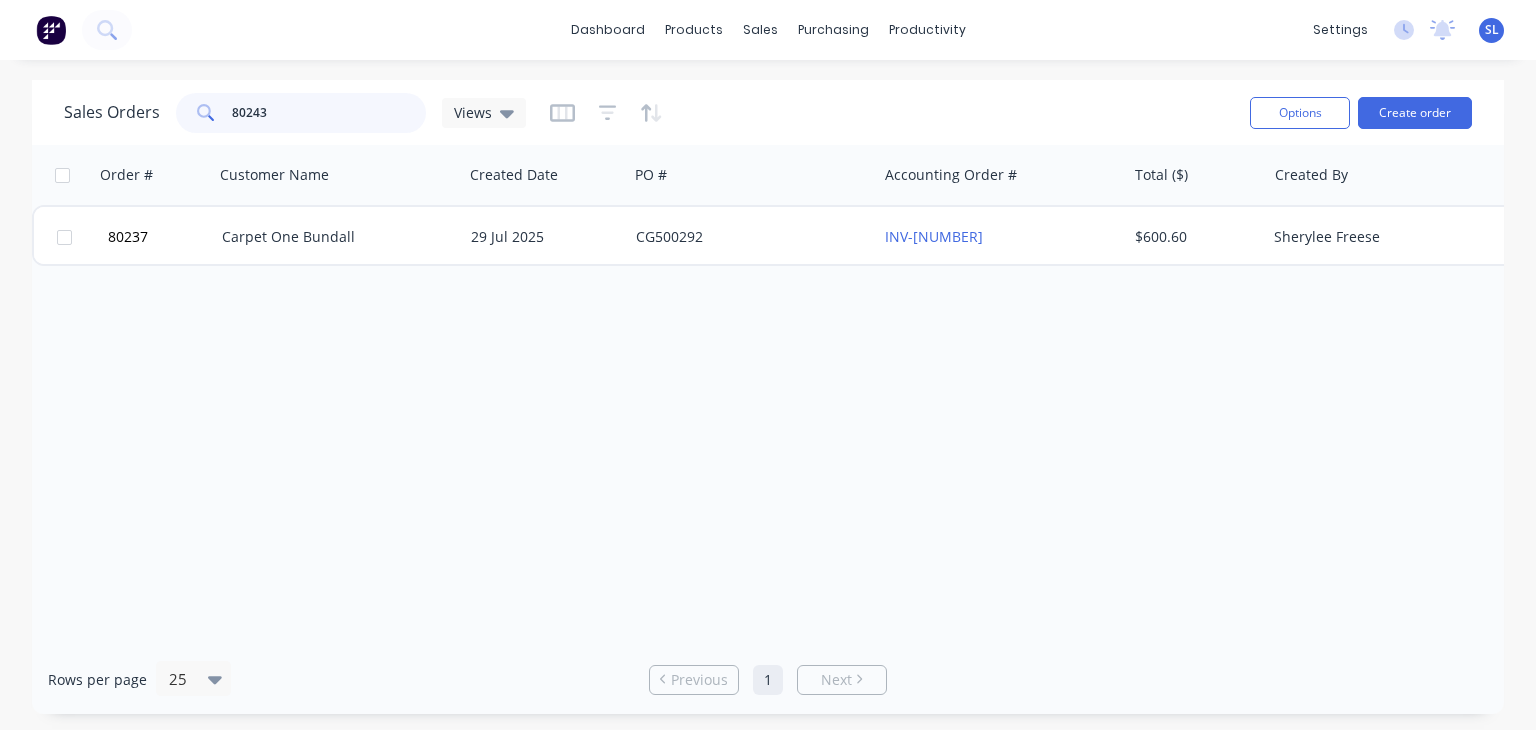 type on "80243" 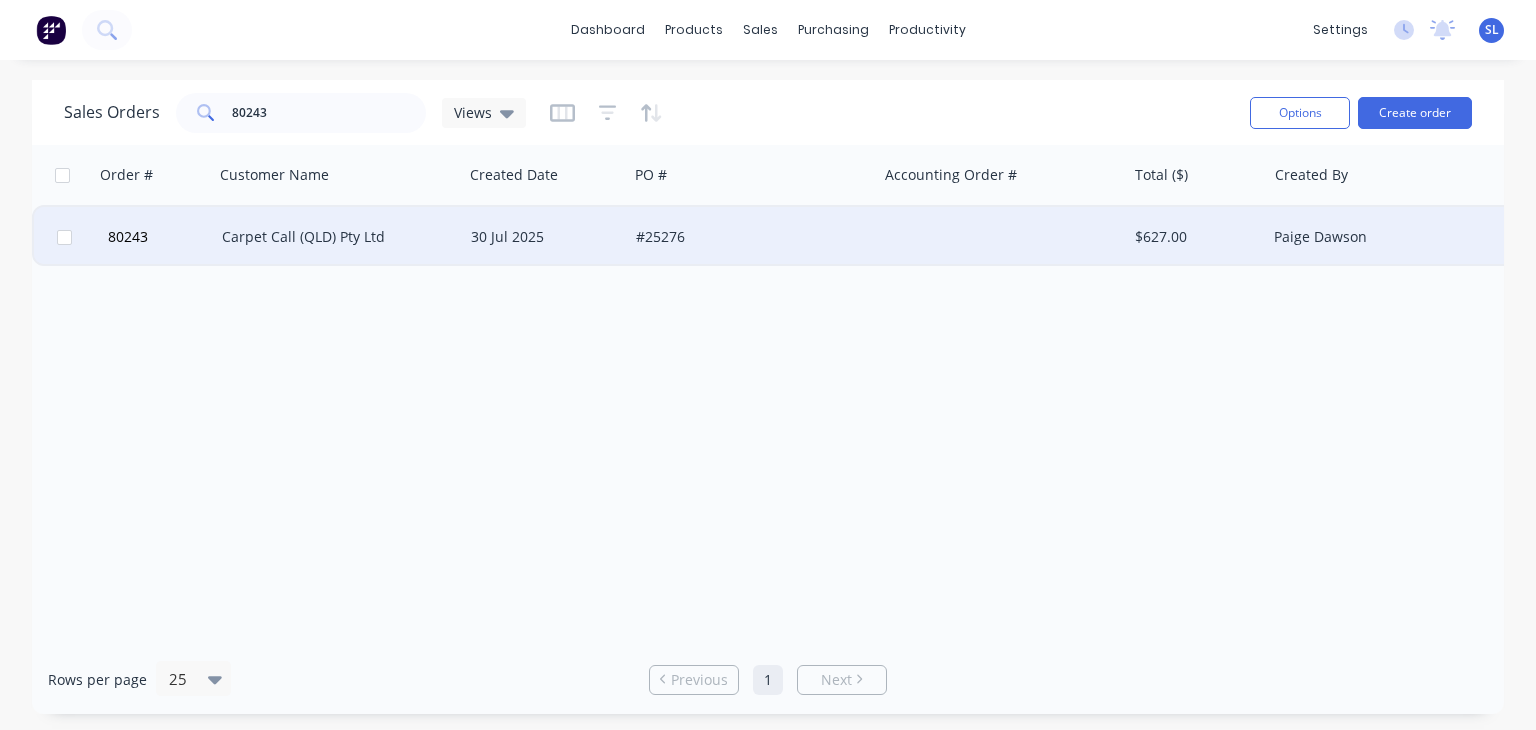 click on "Carpet Call (QLD) Pty Ltd" at bounding box center (333, 237) 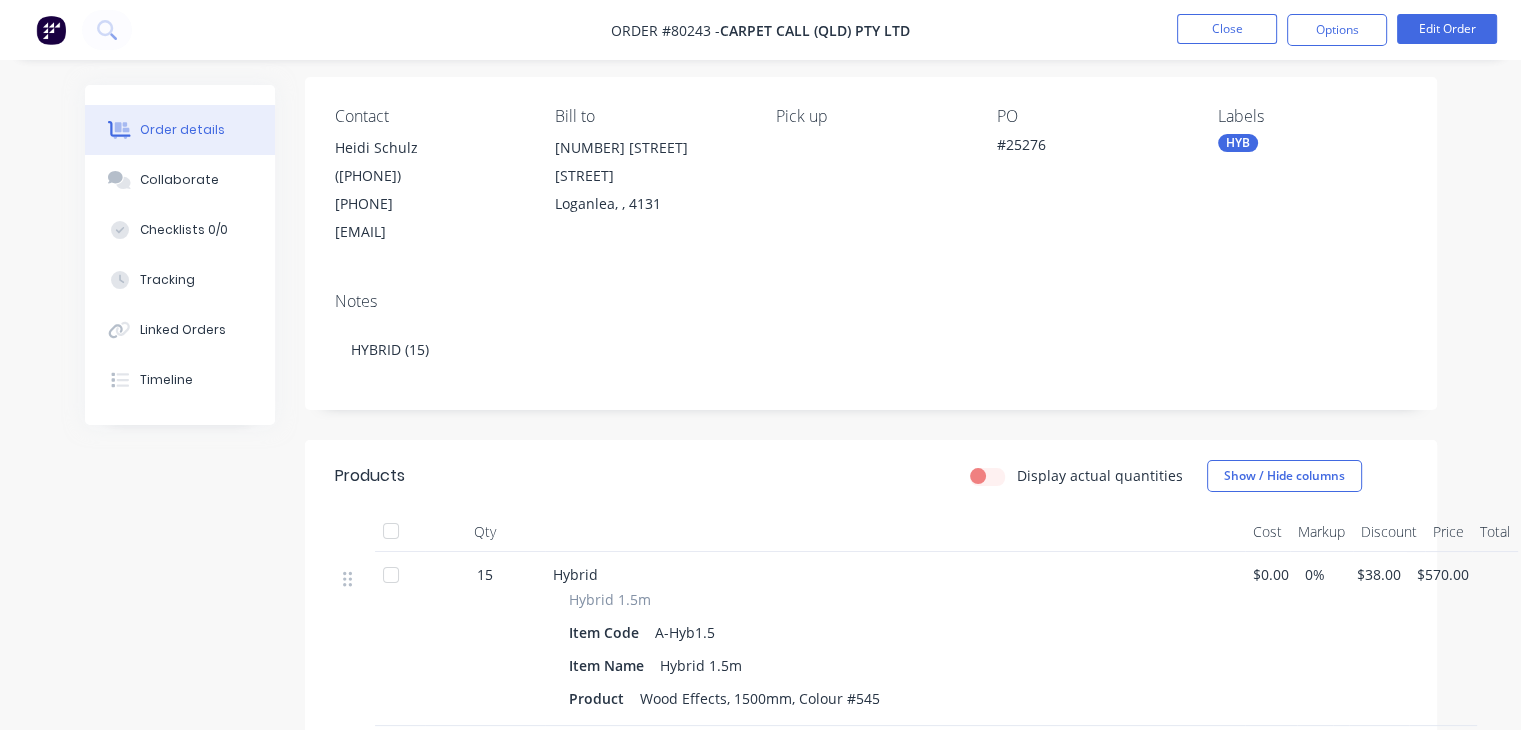 scroll, scrollTop: 0, scrollLeft: 0, axis: both 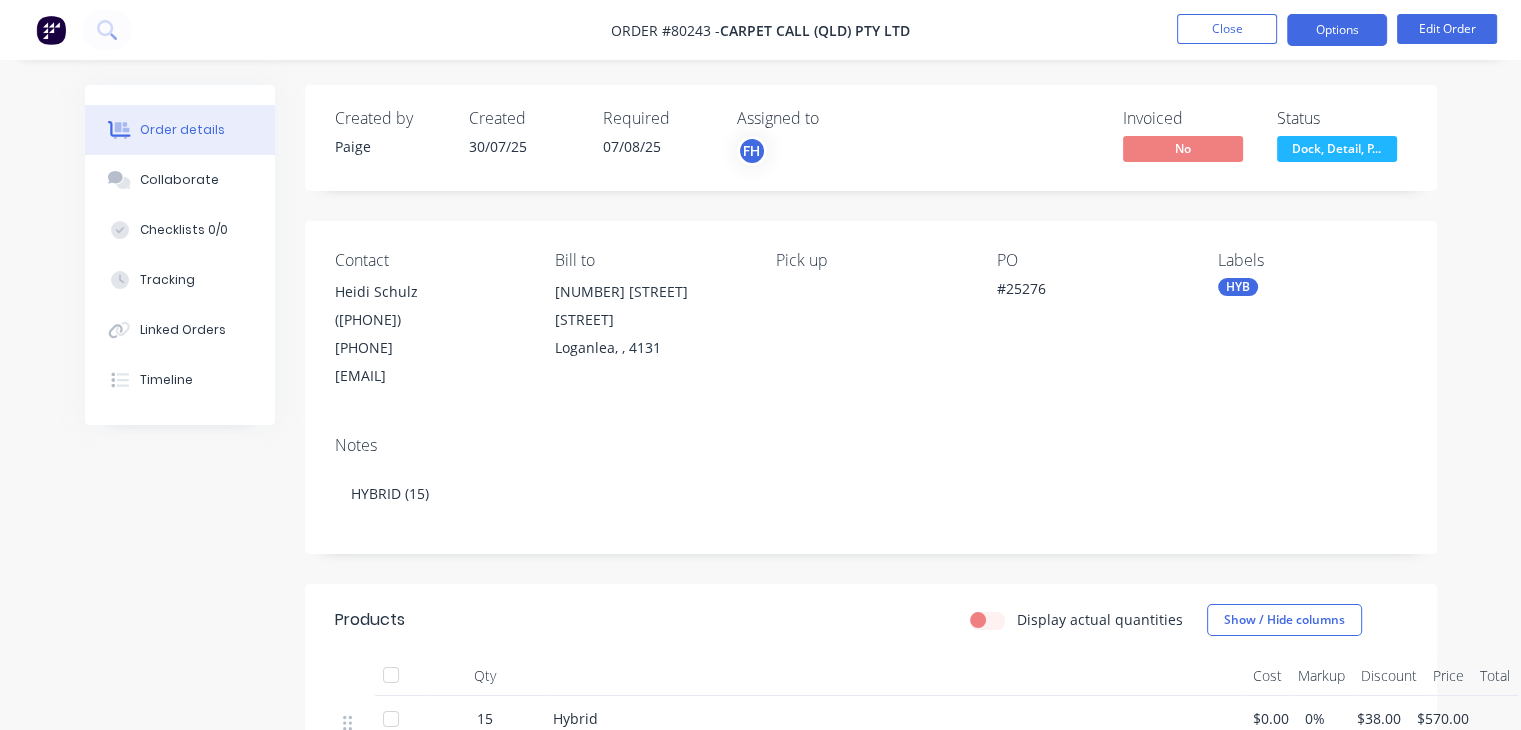 click on "Options" at bounding box center (1337, 30) 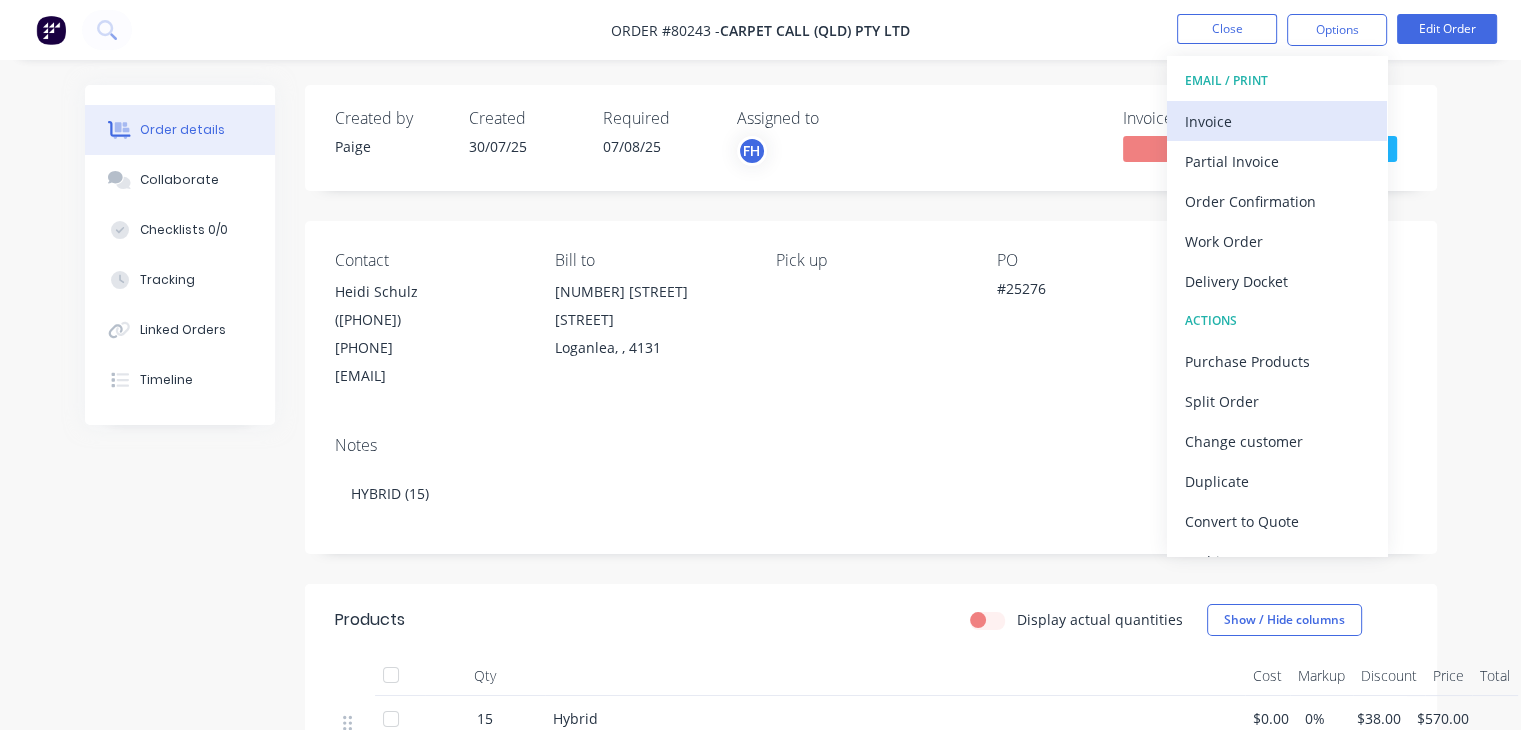 click on "Invoice" at bounding box center [1277, 121] 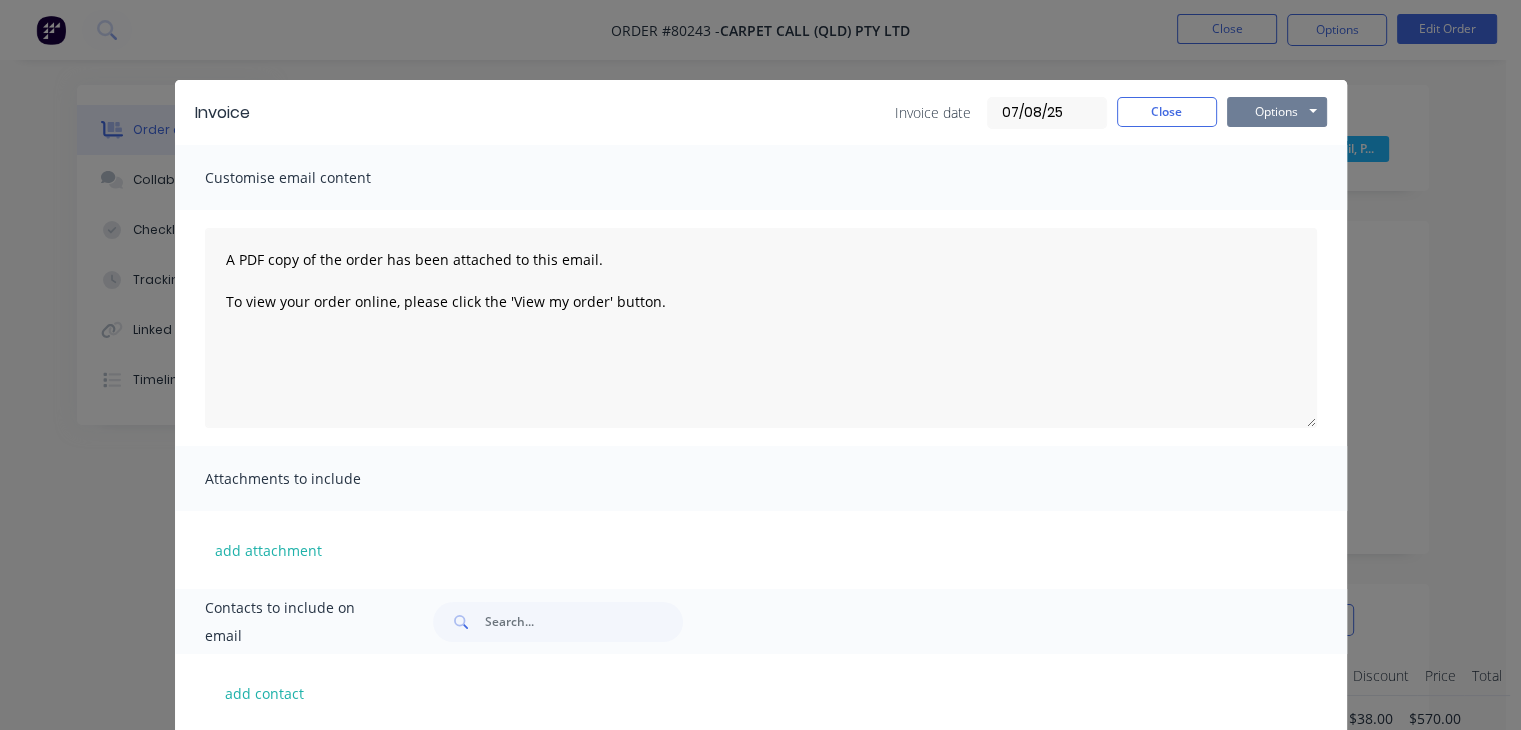 click on "Options" at bounding box center [1277, 112] 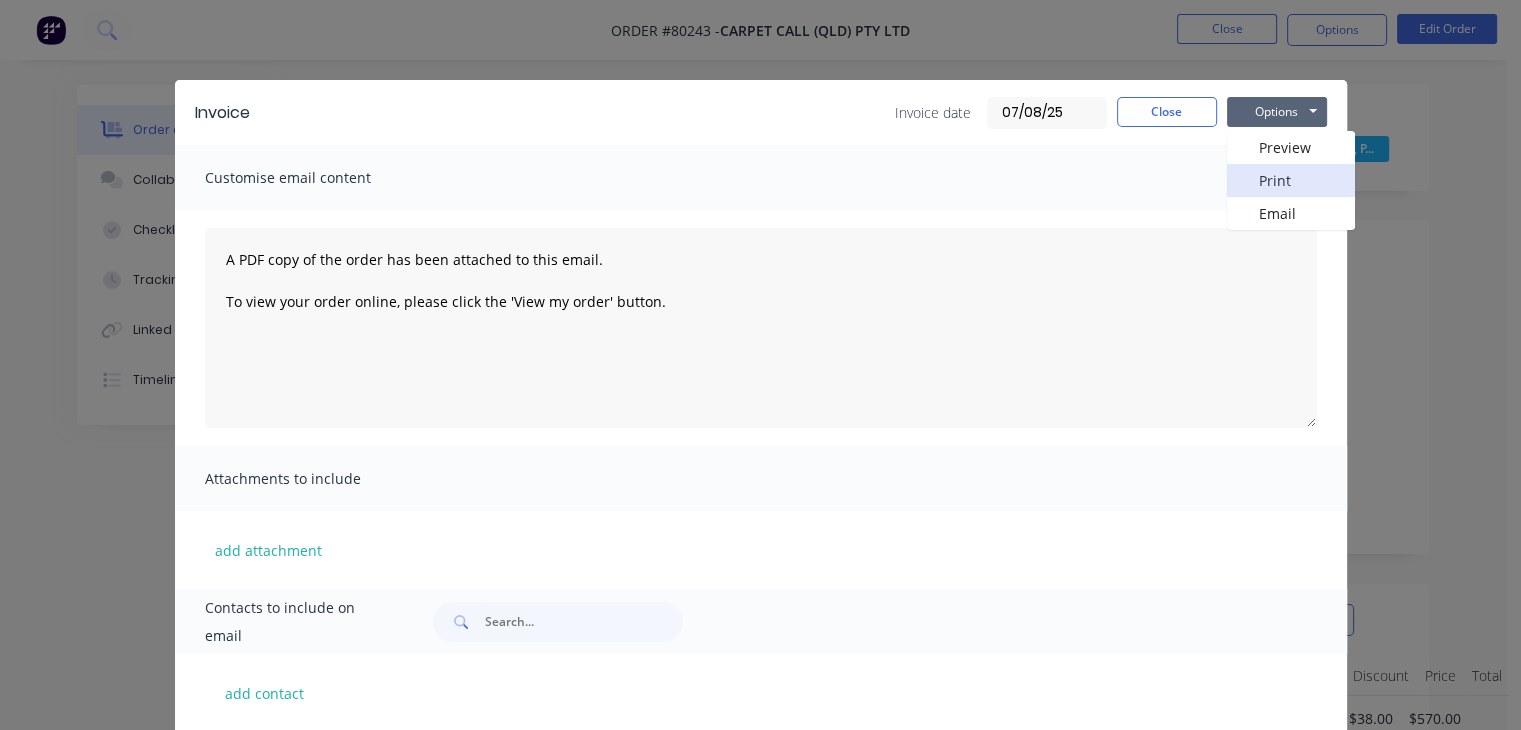 click on "Print" at bounding box center [1291, 180] 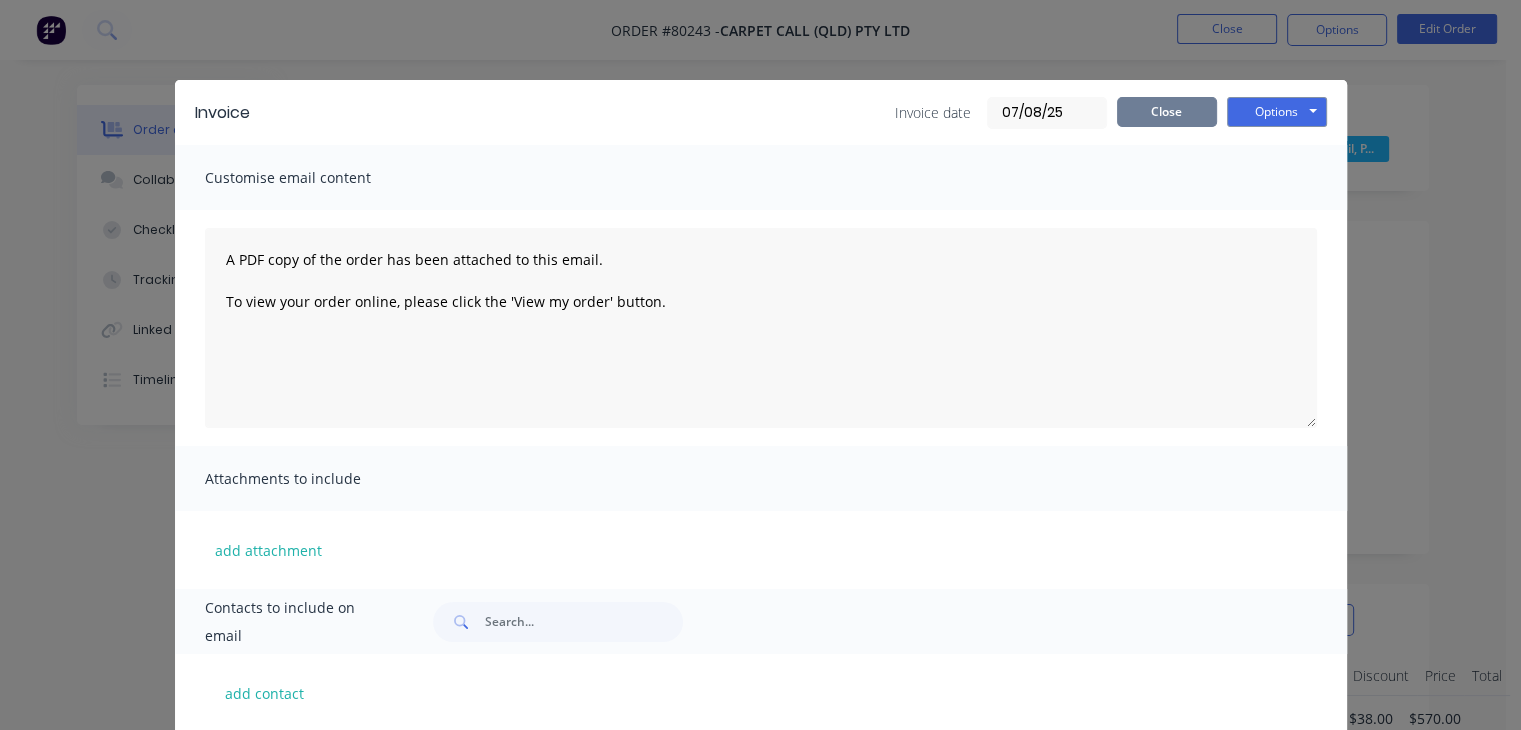 click on "Close" at bounding box center (1167, 112) 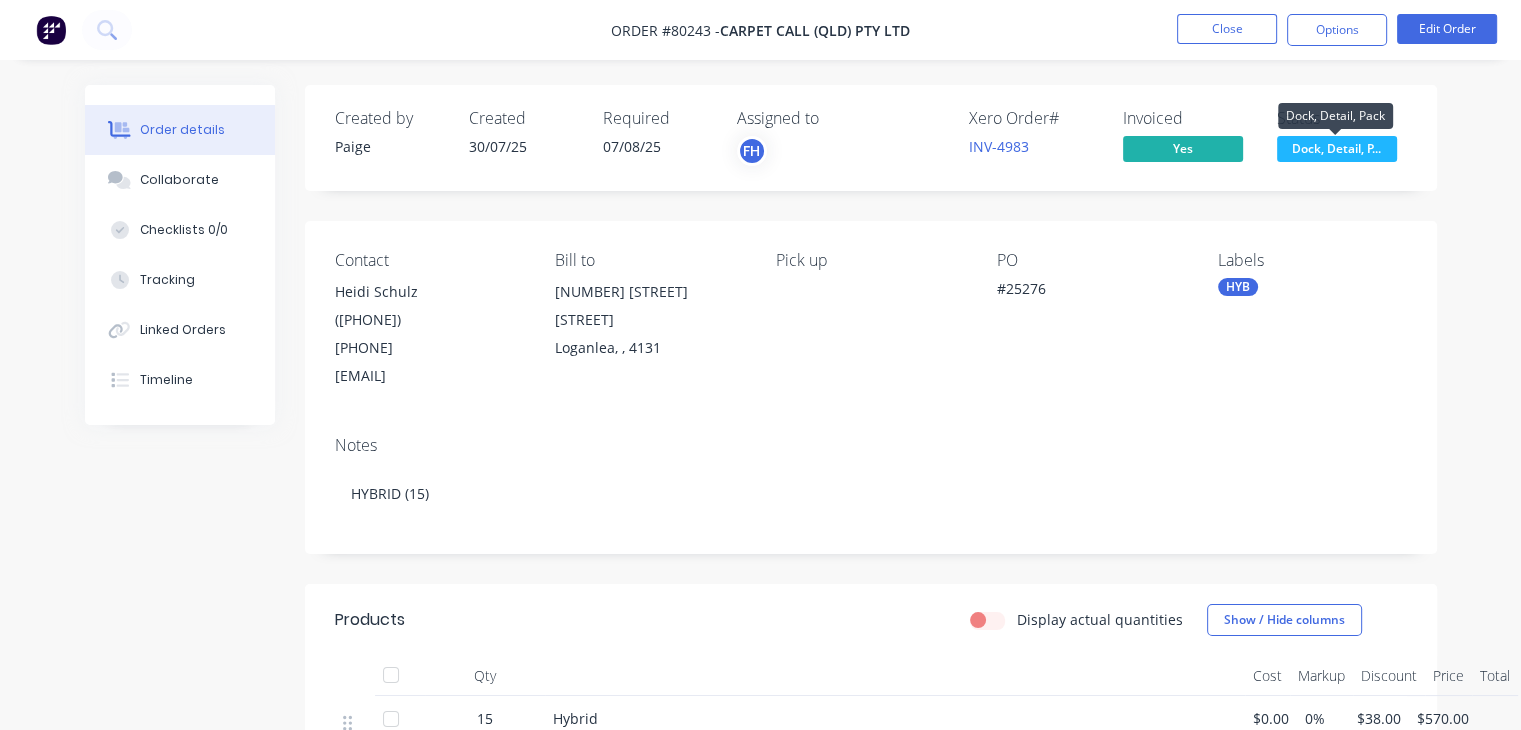 click on "Dock, Detail, P..." at bounding box center [1337, 148] 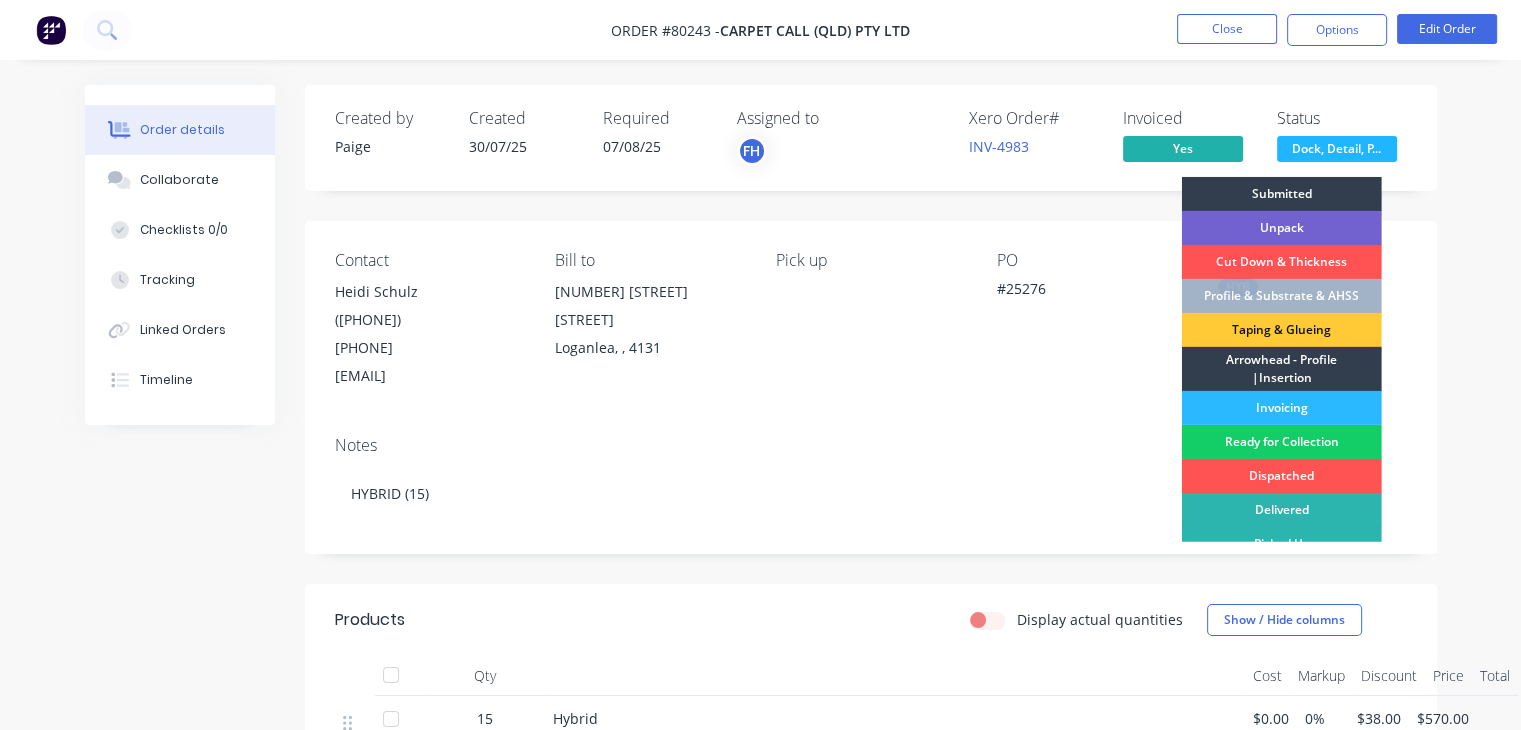 click on "Ready for Collection" at bounding box center [1282, 442] 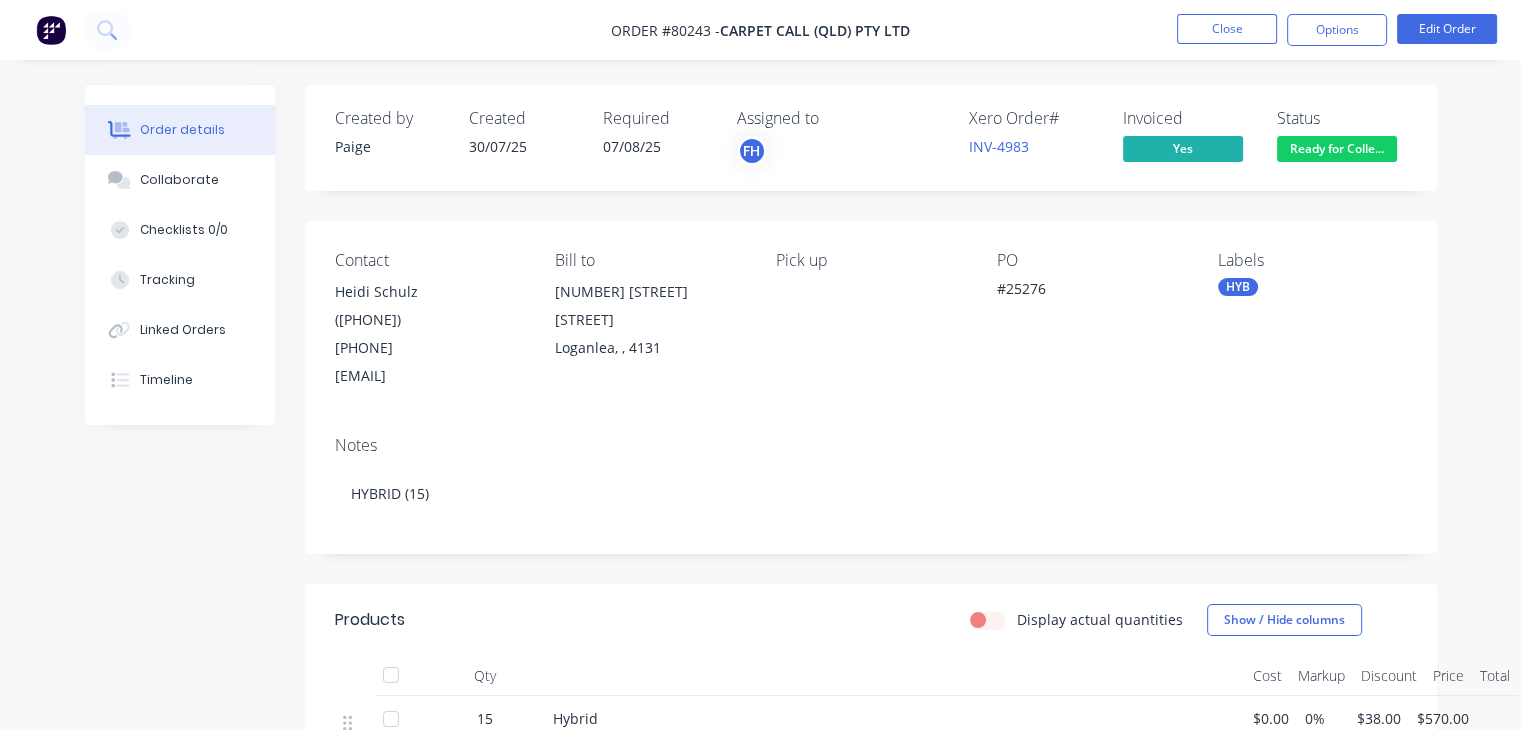 scroll, scrollTop: 0, scrollLeft: 0, axis: both 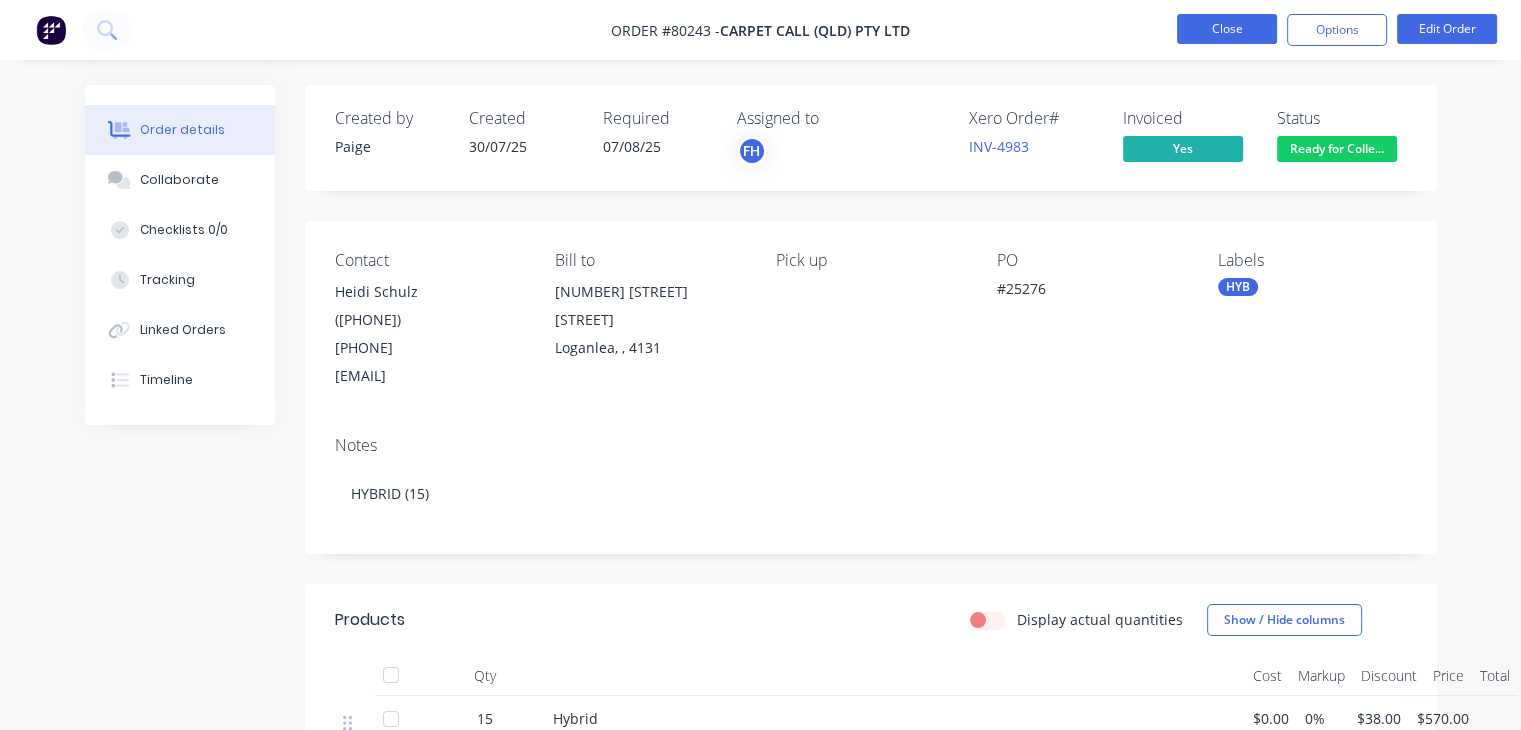 click on "Close" at bounding box center [1227, 29] 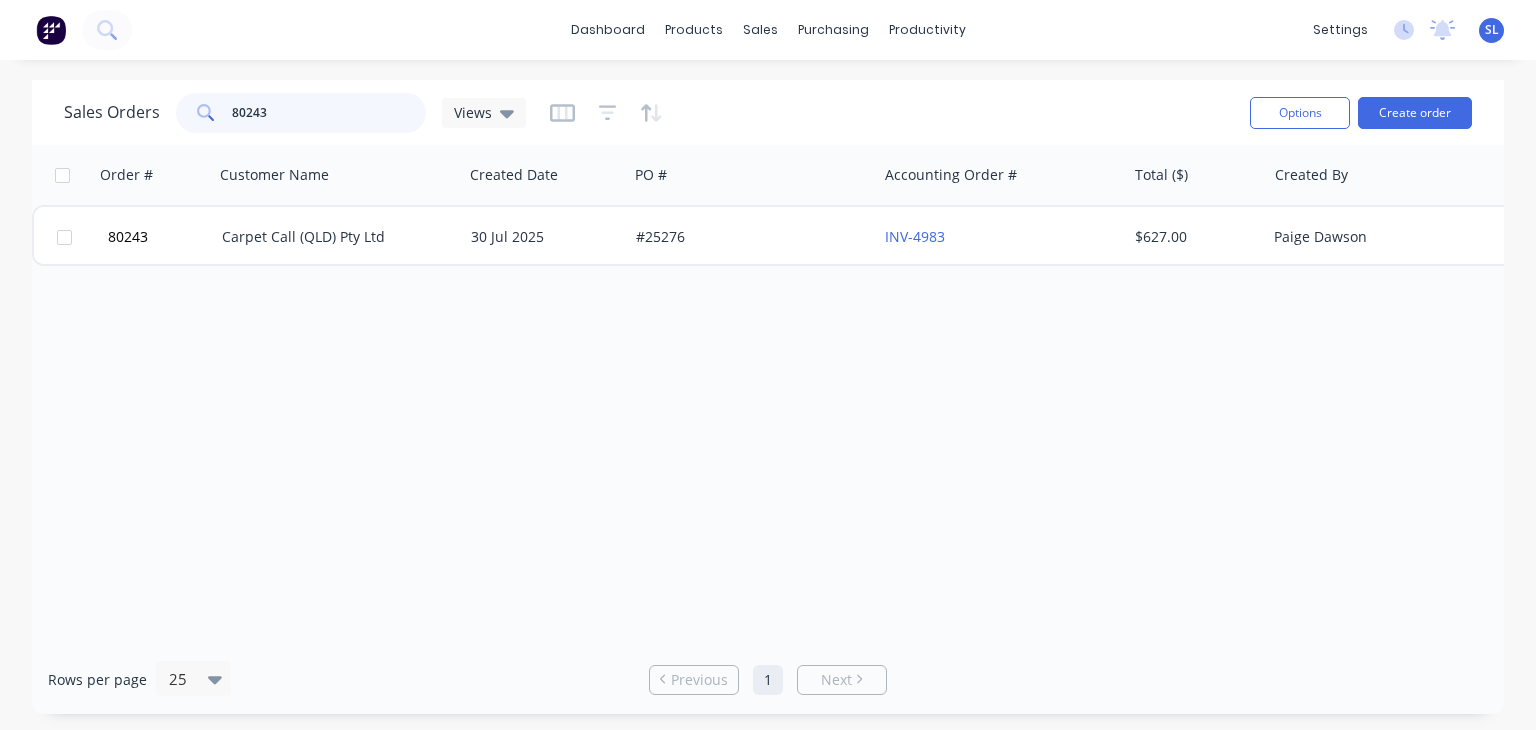 click on "80243" at bounding box center [329, 113] 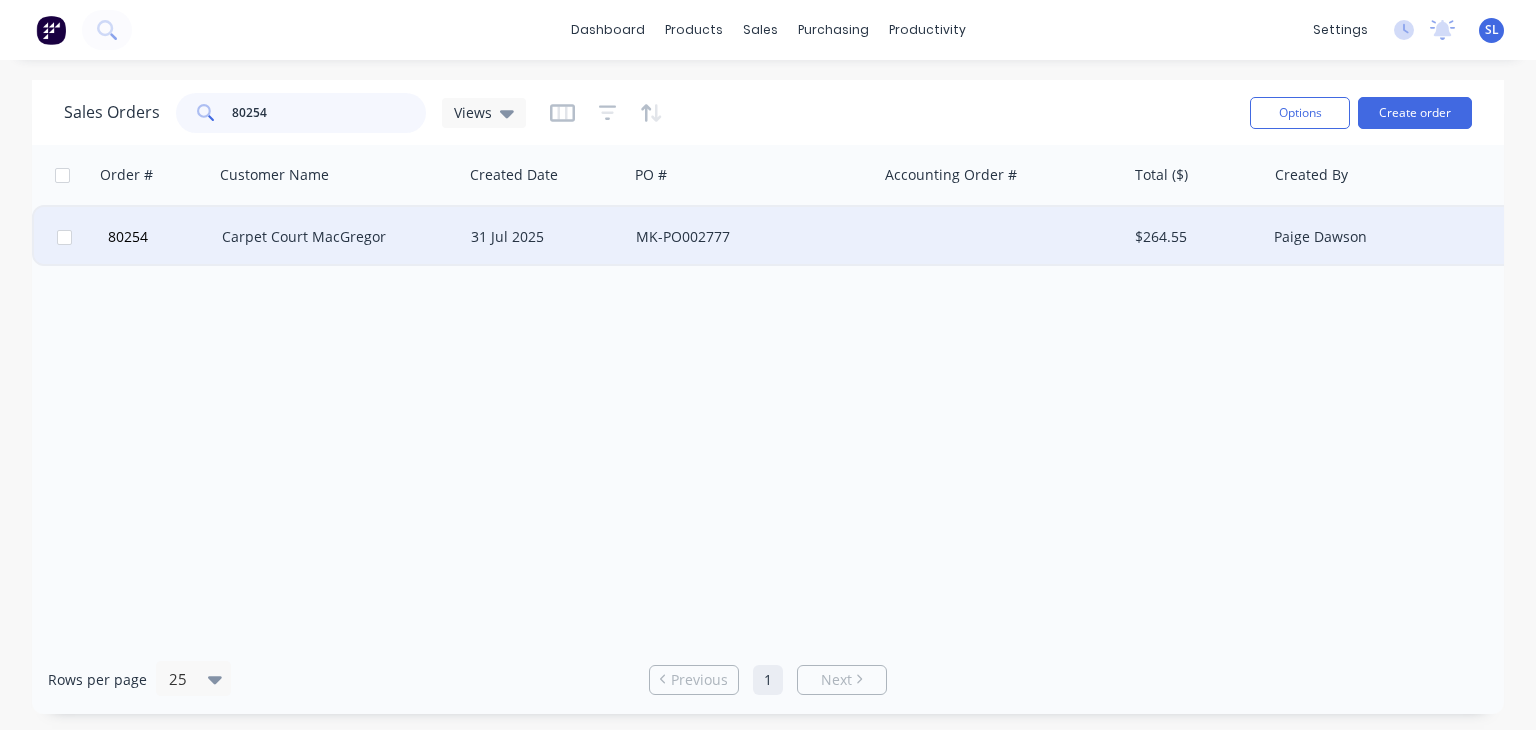 type on "80254" 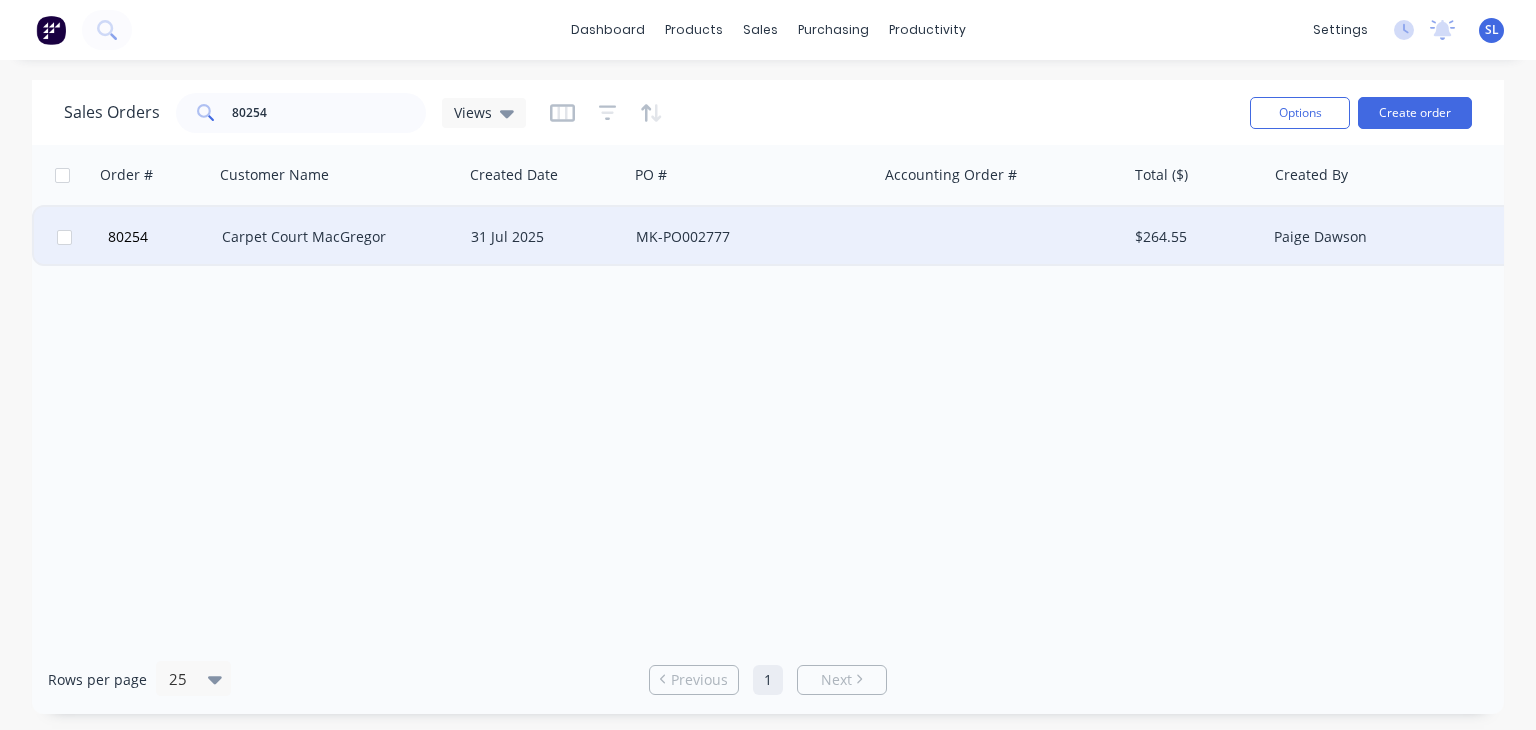 click on "Carpet Court MacGregor" at bounding box center (333, 237) 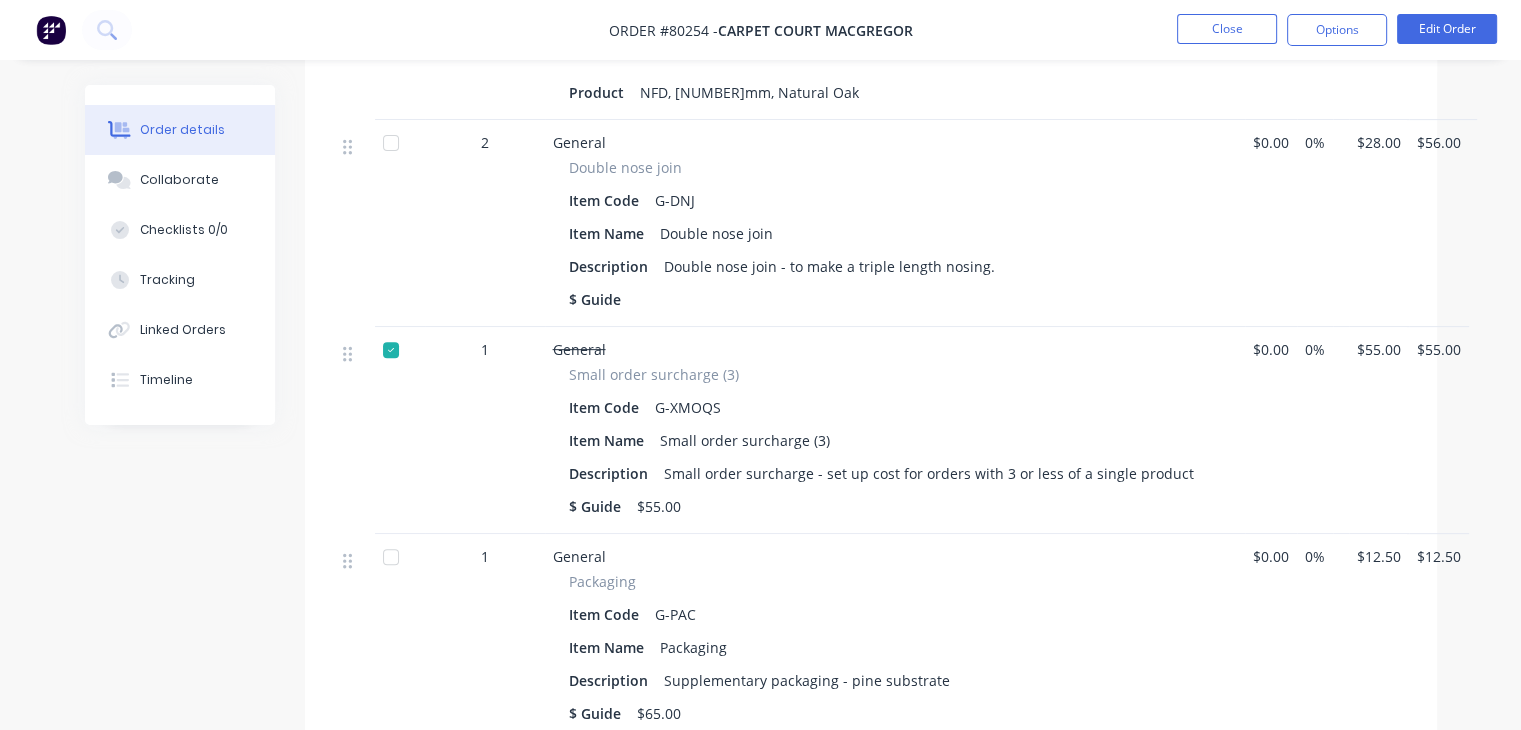 scroll, scrollTop: 724, scrollLeft: 0, axis: vertical 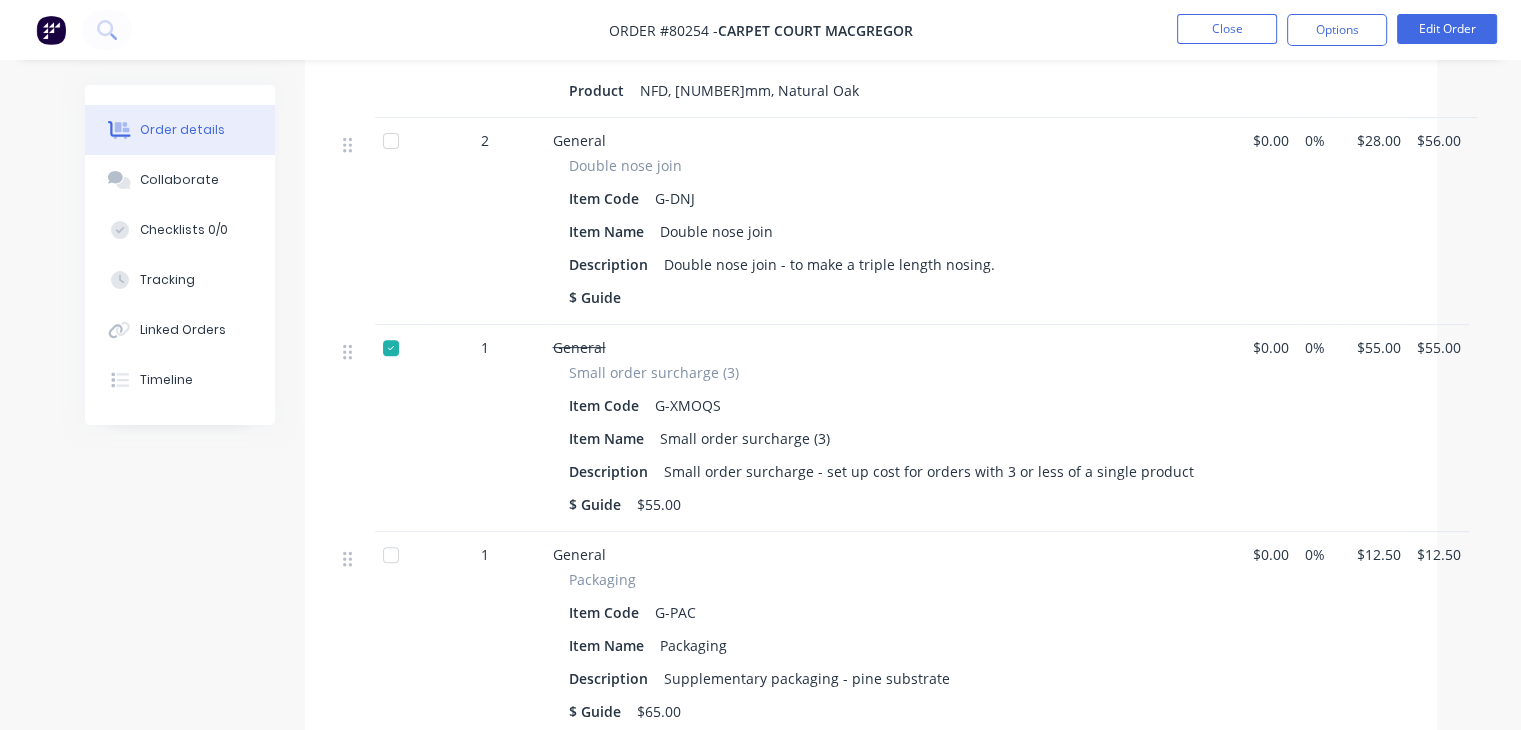 click on "Created by [FIRST] [LAST] Created [DATE] Required [DATE] Assigned to FH Invoiced No Status Dock, Detail, P... Contact [FIRST] [LAST] [PHONE] [EMAIL] Bill to Shop [NUMBER] [STREET] [CITY], , [POSTAL_CODE] Pick up PO [ORDER_ID] Labels Double Nose Join HYB Notes HYBRID ([NUMBER]) to make a triple length nosing at [NUMBER] -[NUMBER]mm in reverse Products Display actual quantities Show / Hide columns Qty Cost Markup Discount Price Total [NUMBER] Hybrid Hybrid [NUMBER]m Item Code B-Hyb[NUMBER] Item Name Hybrid [NUMBER]m Product NFD, [NUMBER]mm, [NAME] Oak $0.00 0% $39.00 $117.00 [NUMBER] General Double nose join Item Code G-DNJ Item Name Double nose join Description Double nose join - to make a triple length nosing. $ Guide $0.00 0% $28.00 $56.00 [NUMBER] General Small order surcharge ([NUMBER]) Item Code G-XMOQS Item Name Small order surcharge ([NUMBER]) Description $ Guide $55.00 $0.00 0% $55.00 [NUMBER] 0%" at bounding box center [760, 185] 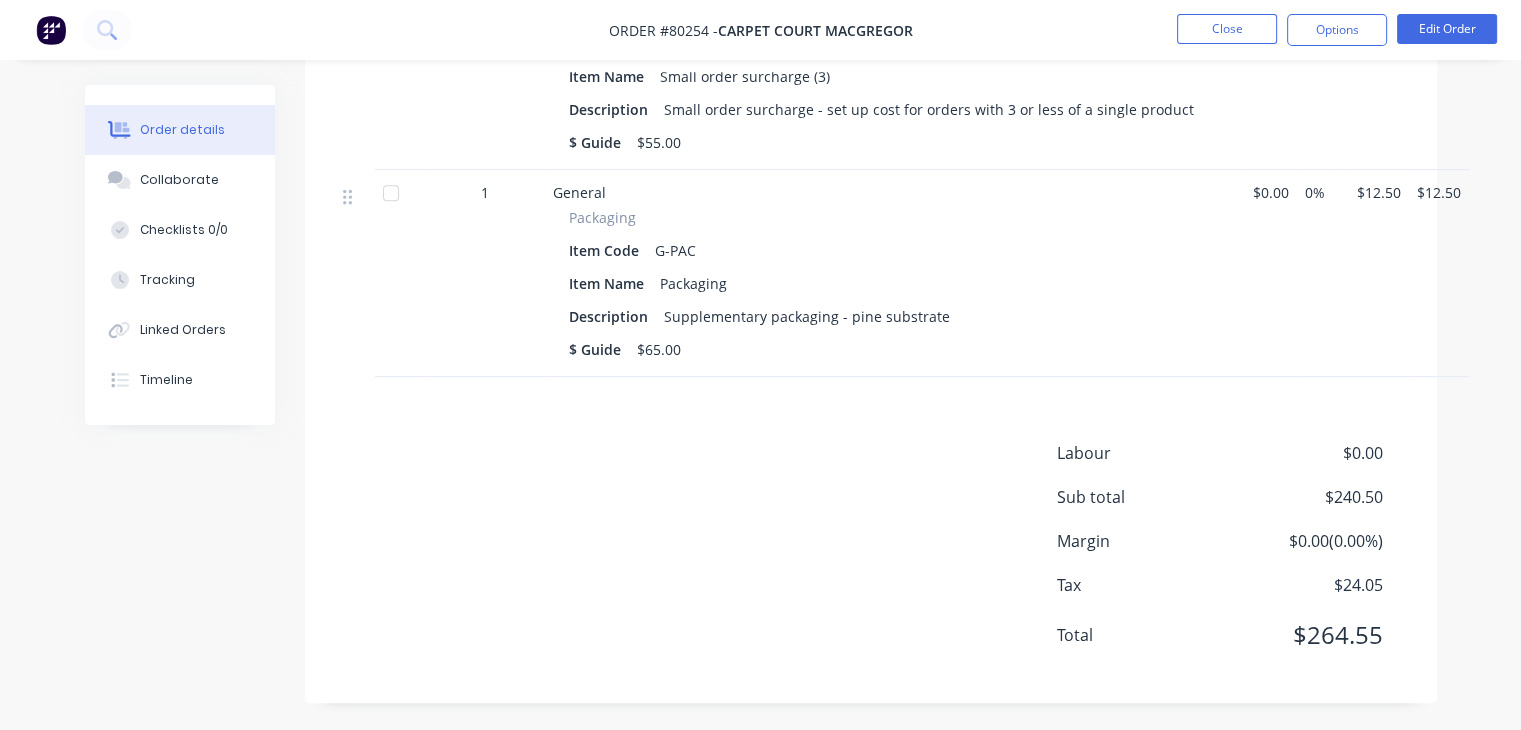 scroll, scrollTop: 1087, scrollLeft: 0, axis: vertical 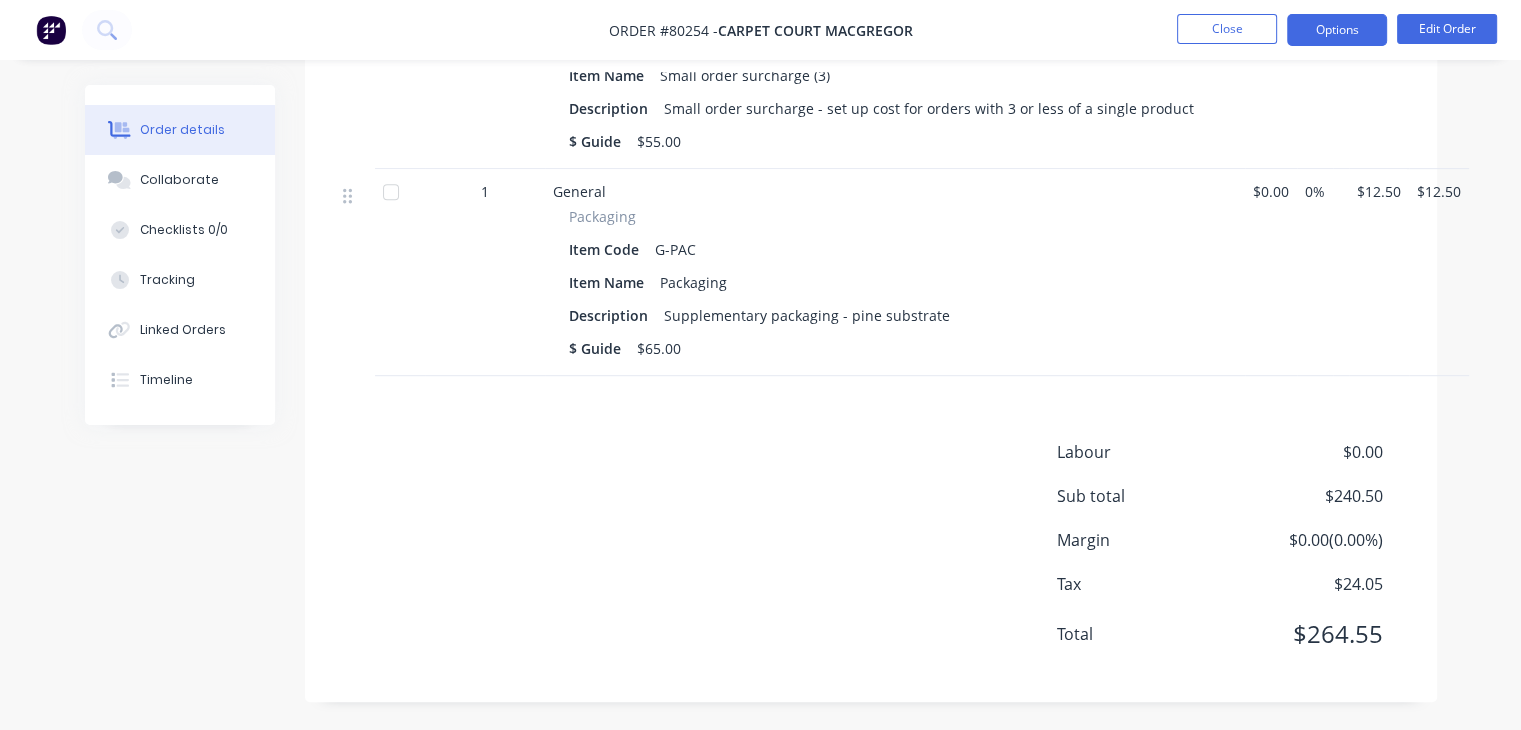 click on "Options" at bounding box center (1337, 30) 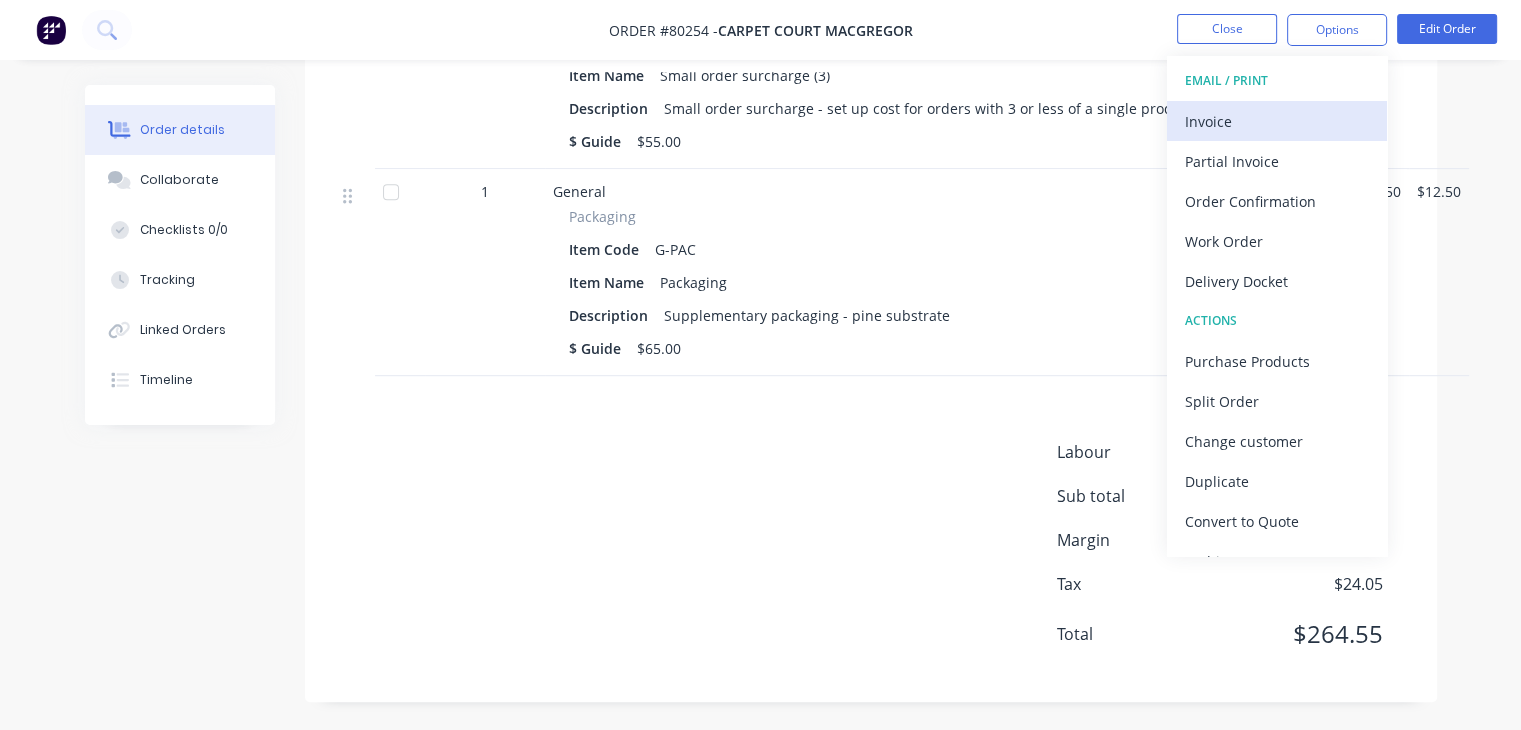 click on "Invoice" at bounding box center (1277, 121) 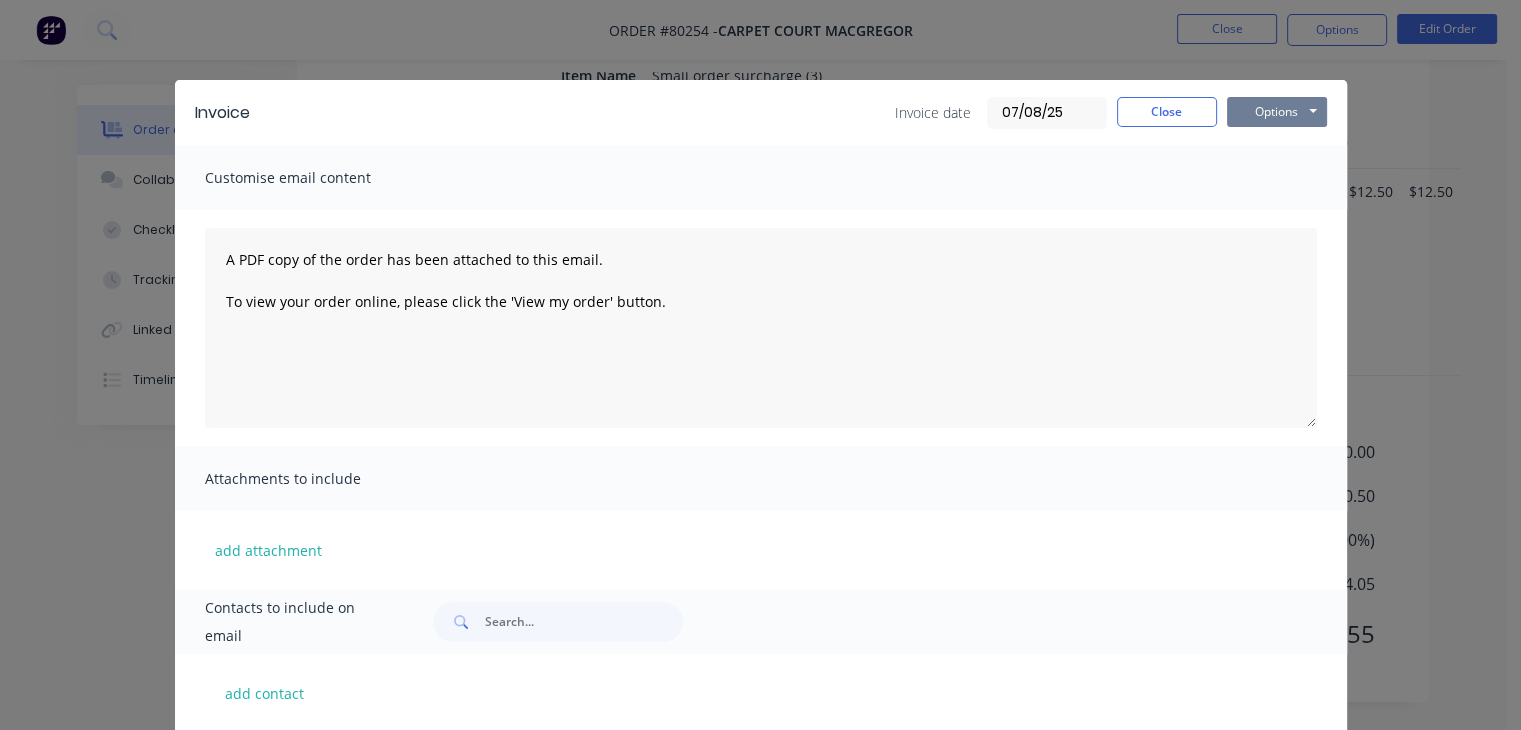 click on "Options" at bounding box center (1277, 112) 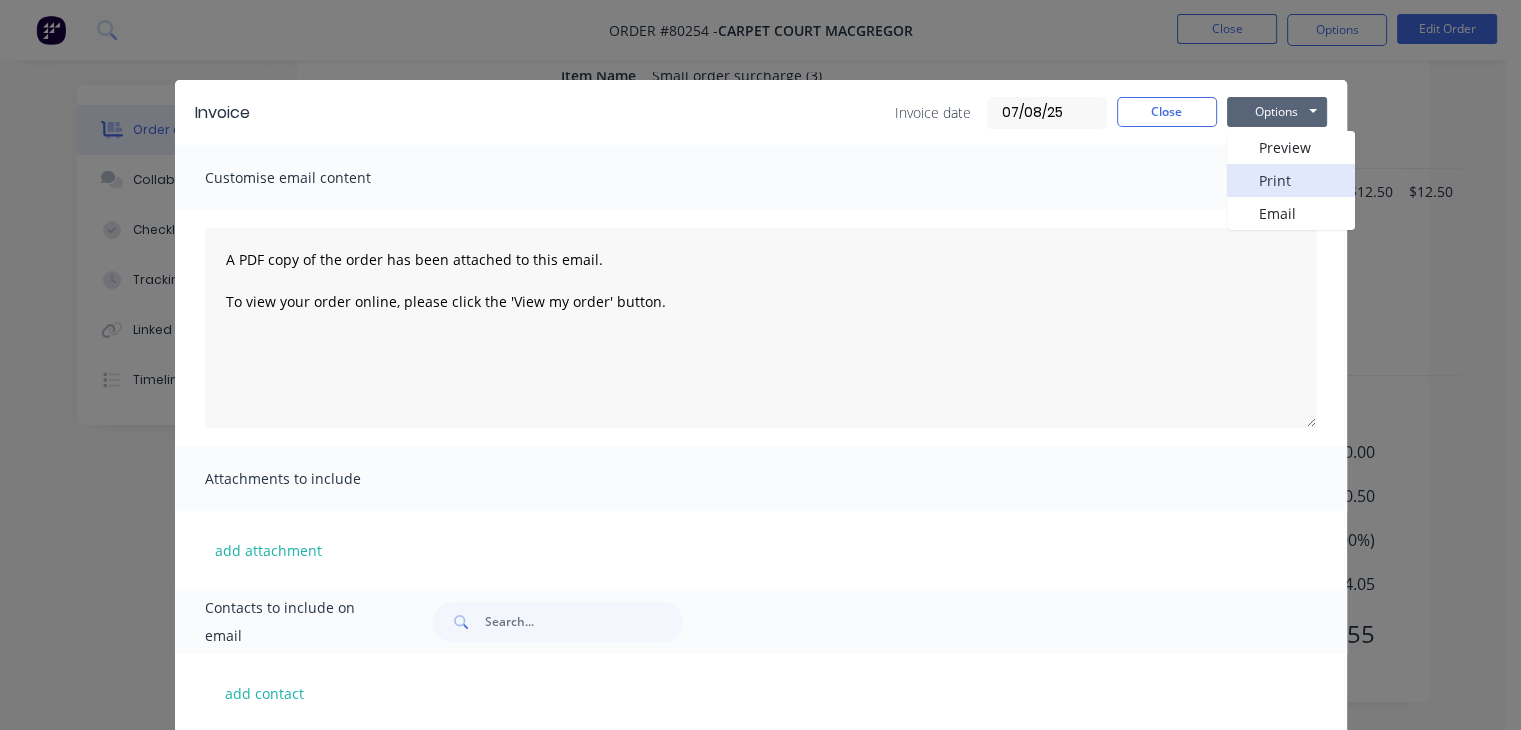click on "Print" at bounding box center (1291, 180) 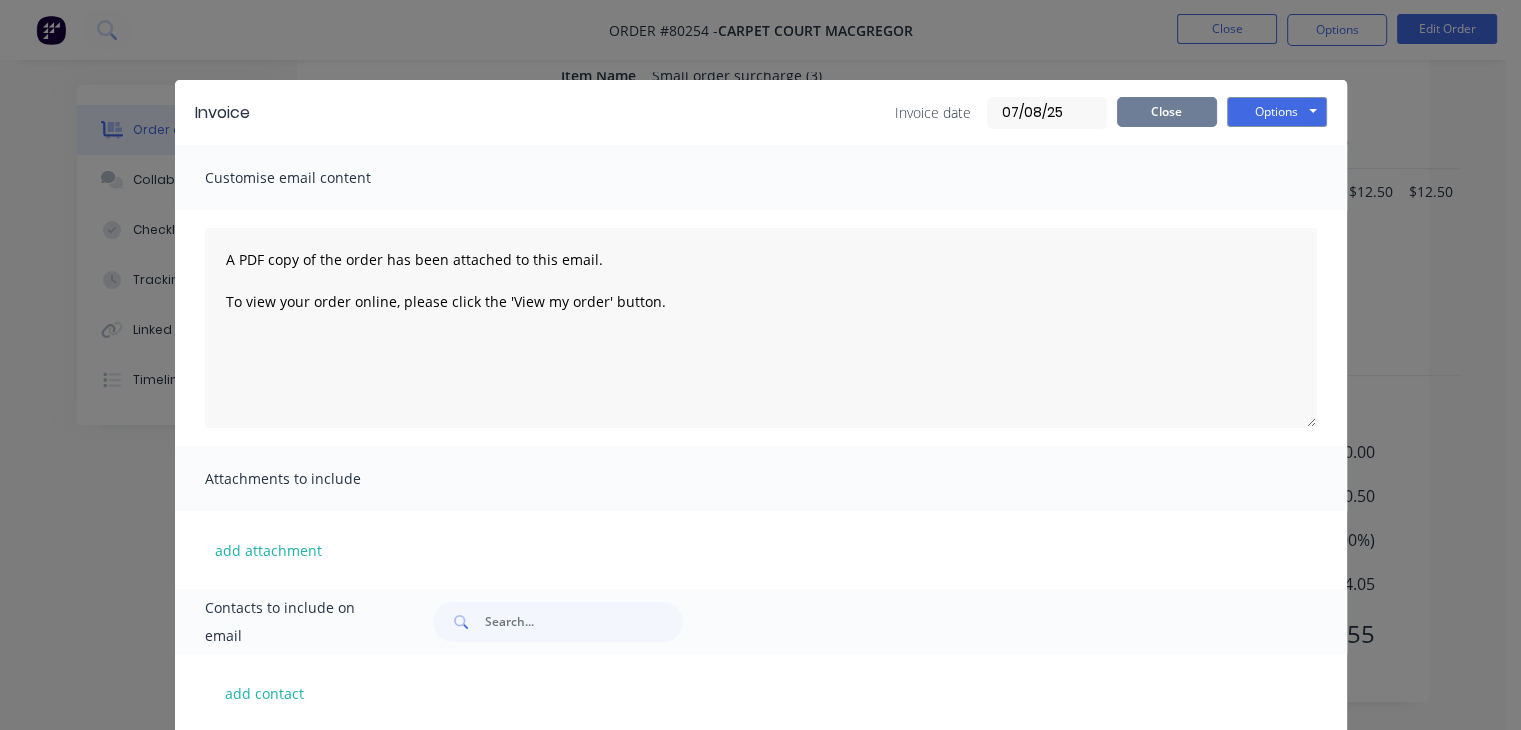 click on "Close" at bounding box center [1167, 112] 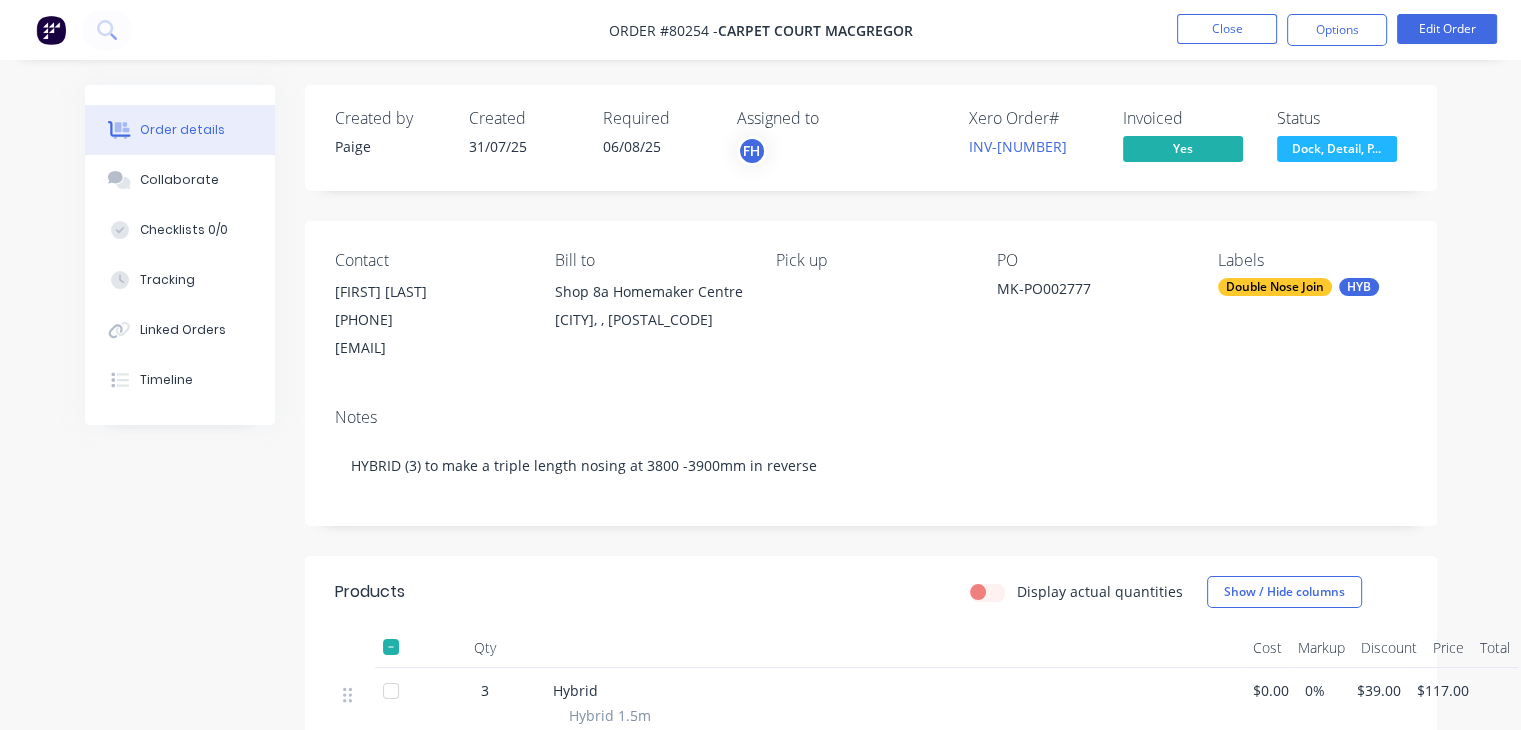 scroll, scrollTop: 0, scrollLeft: 0, axis: both 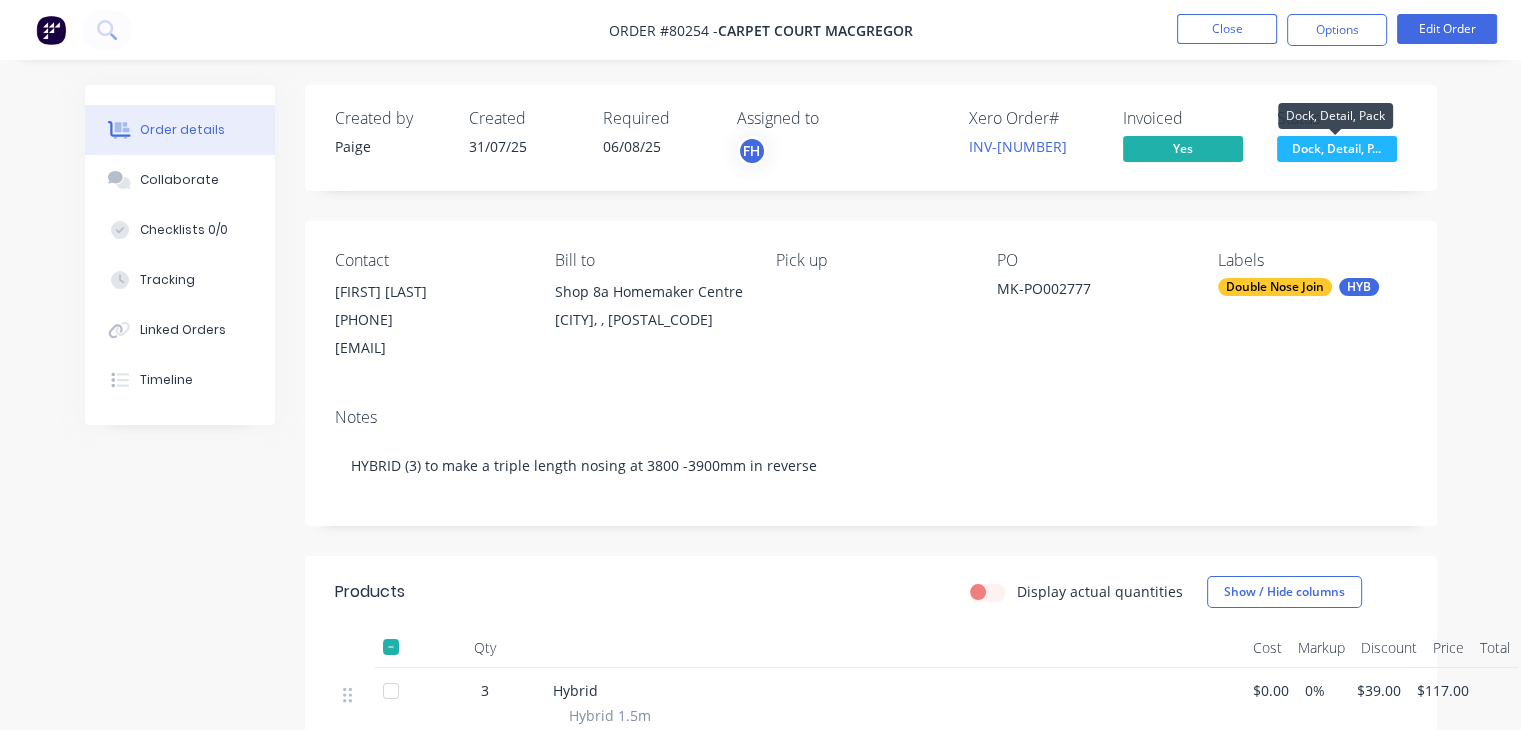 click on "Dock, Detail, P..." at bounding box center (1337, 148) 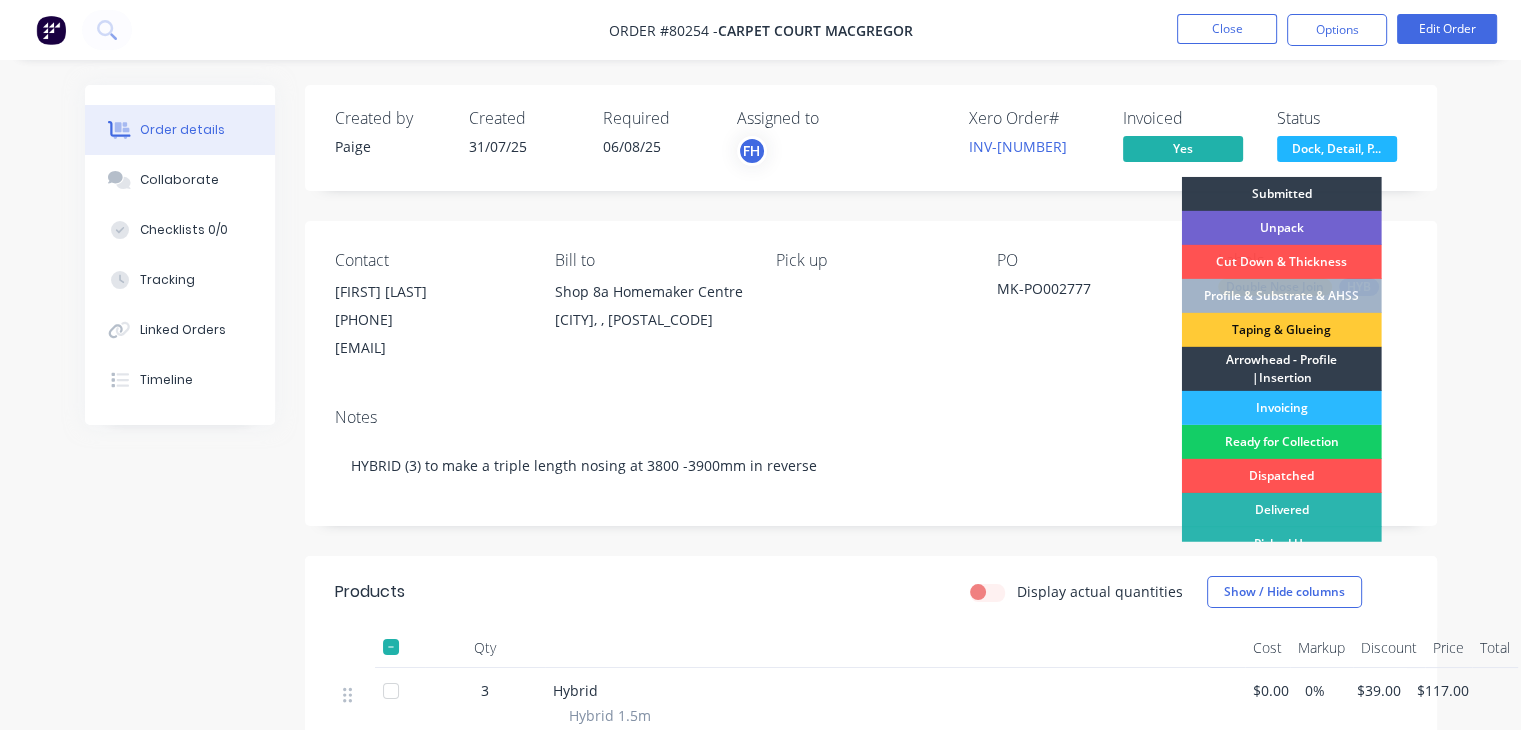 click on "Ready for Collection" at bounding box center (1282, 442) 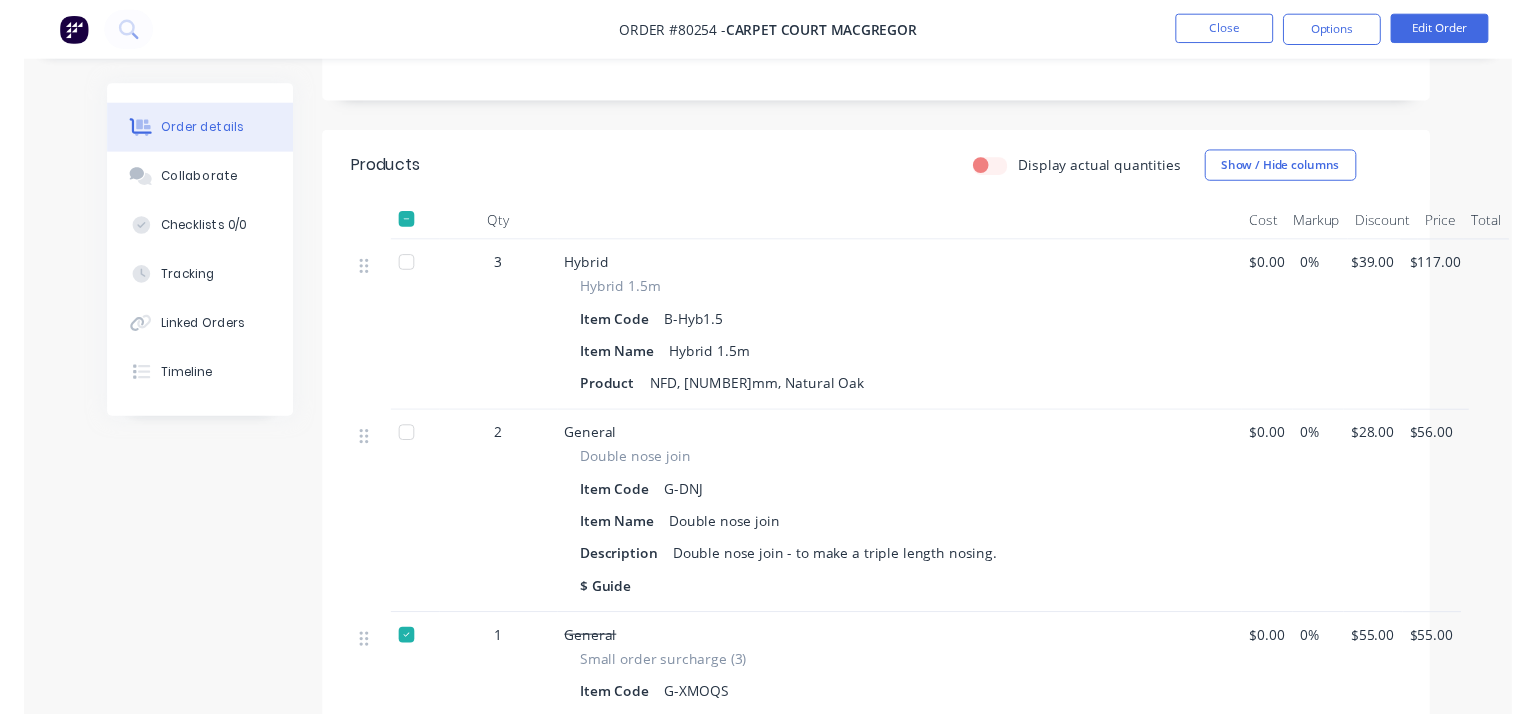 scroll, scrollTop: 0, scrollLeft: 0, axis: both 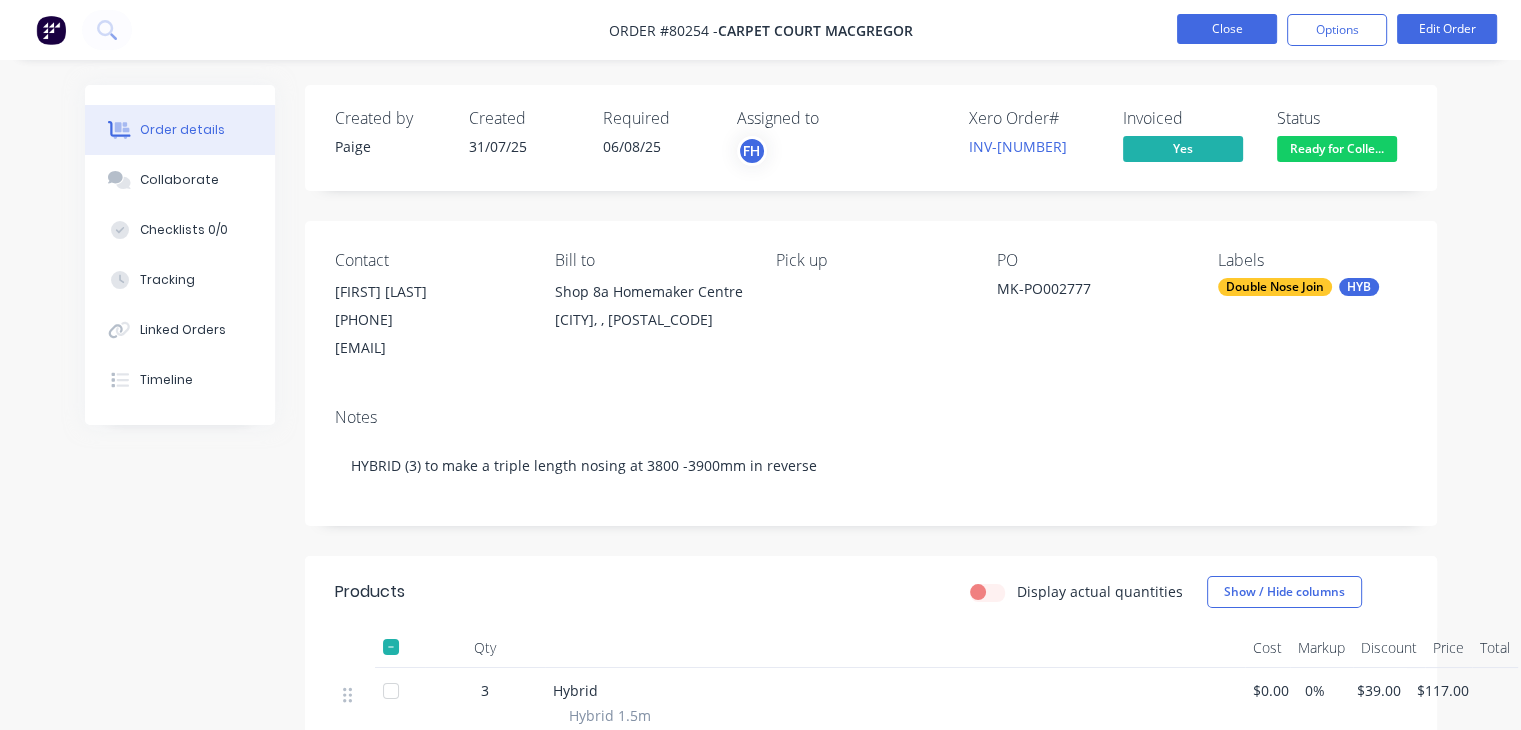 click on "Close" at bounding box center [1227, 29] 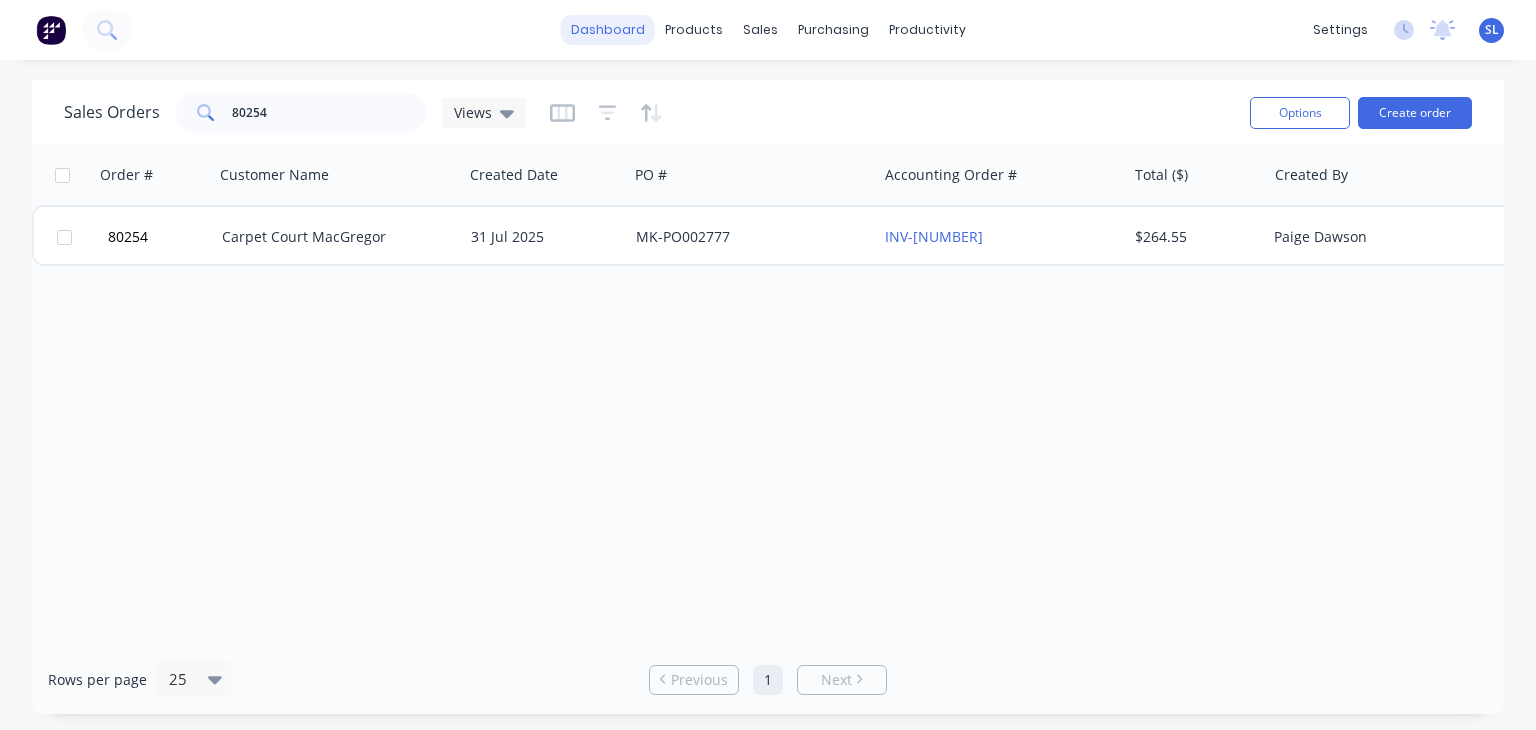 click on "dashboard" at bounding box center (608, 30) 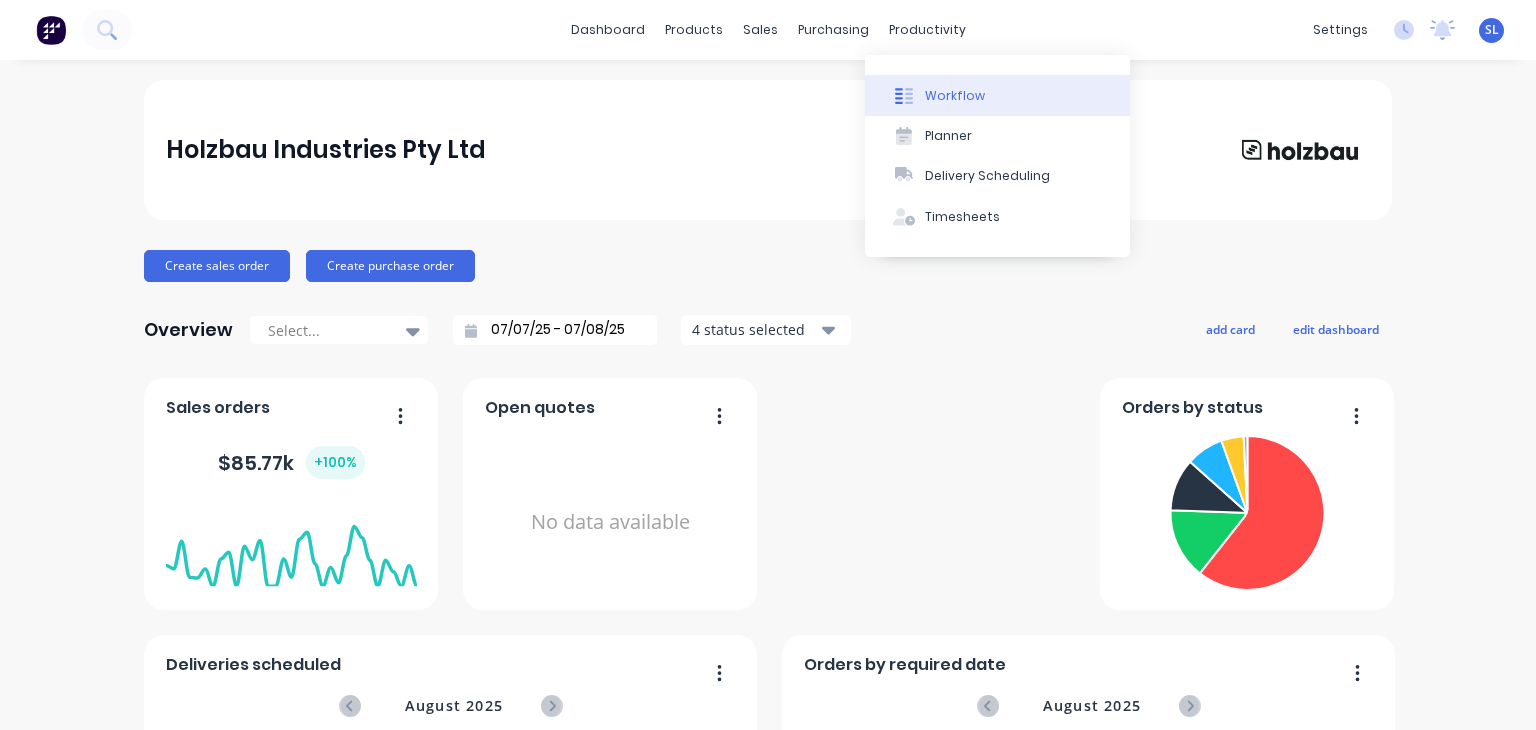 click on "Workflow" at bounding box center [997, 95] 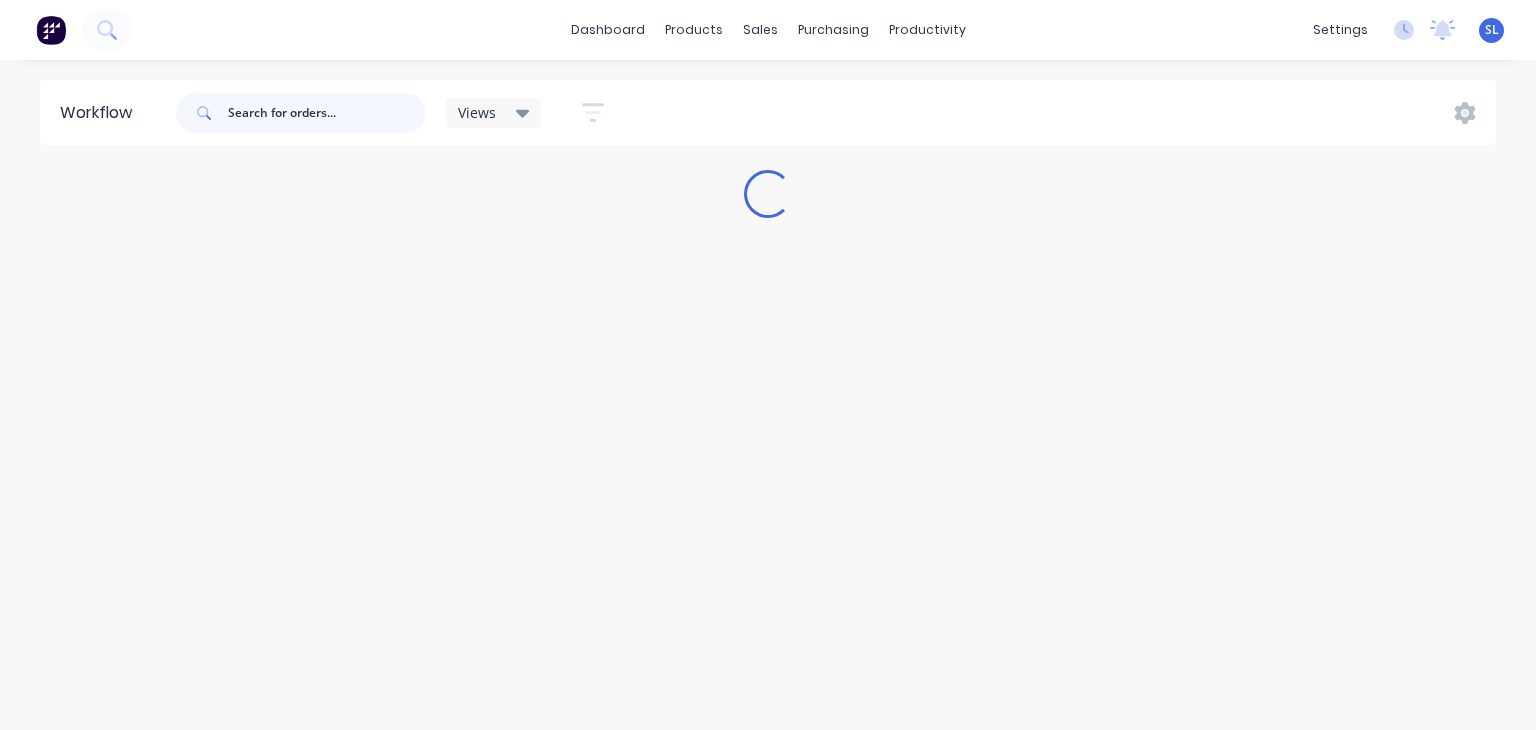 click at bounding box center [327, 113] 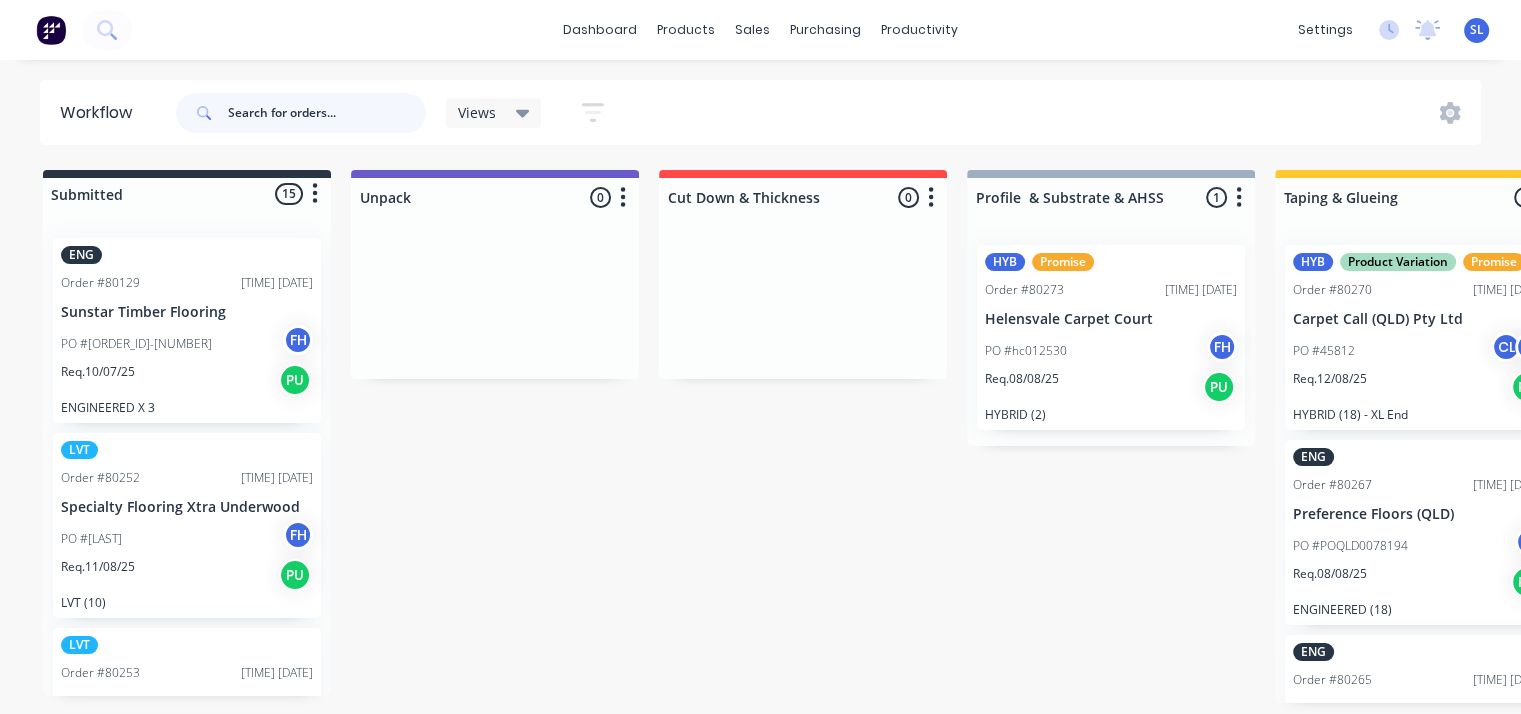 click at bounding box center [327, 113] 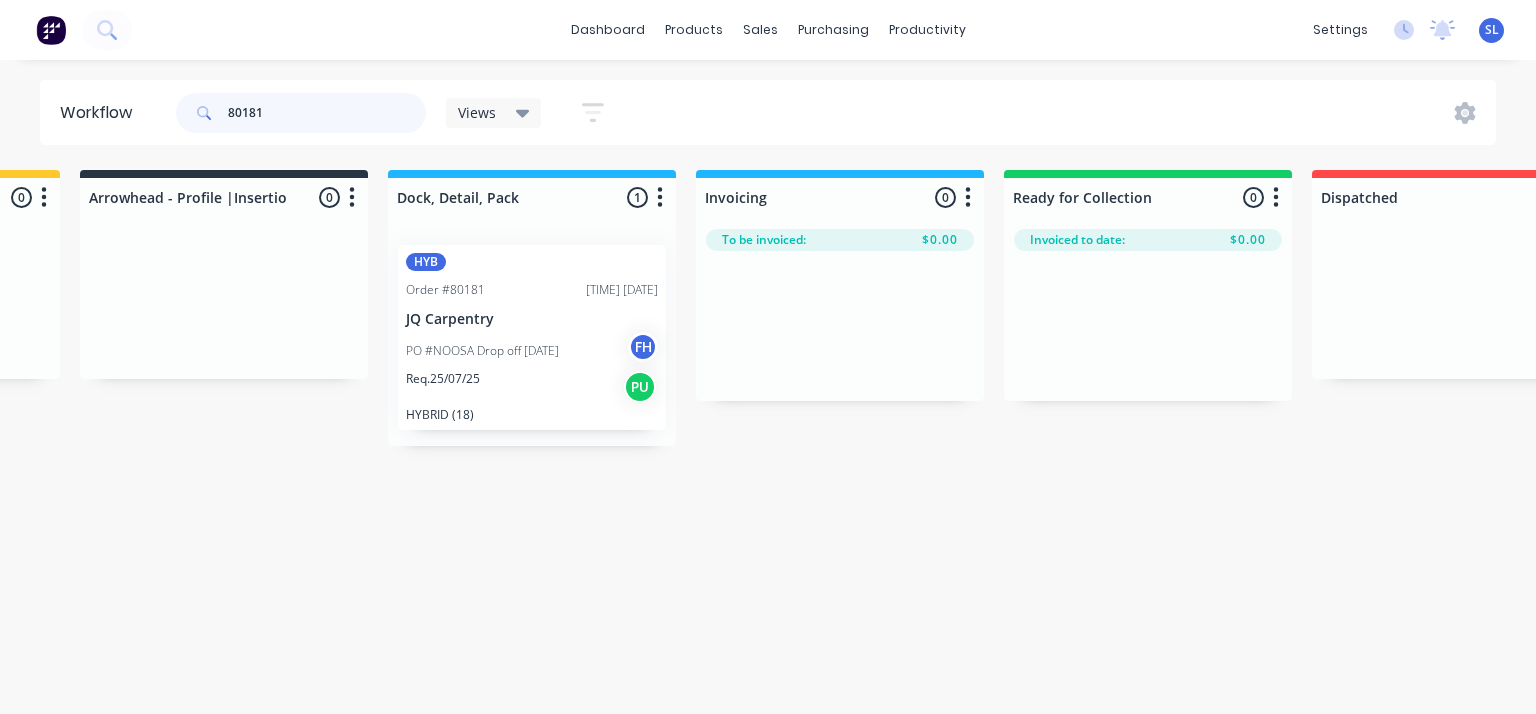 scroll, scrollTop: 0, scrollLeft: 1504, axis: horizontal 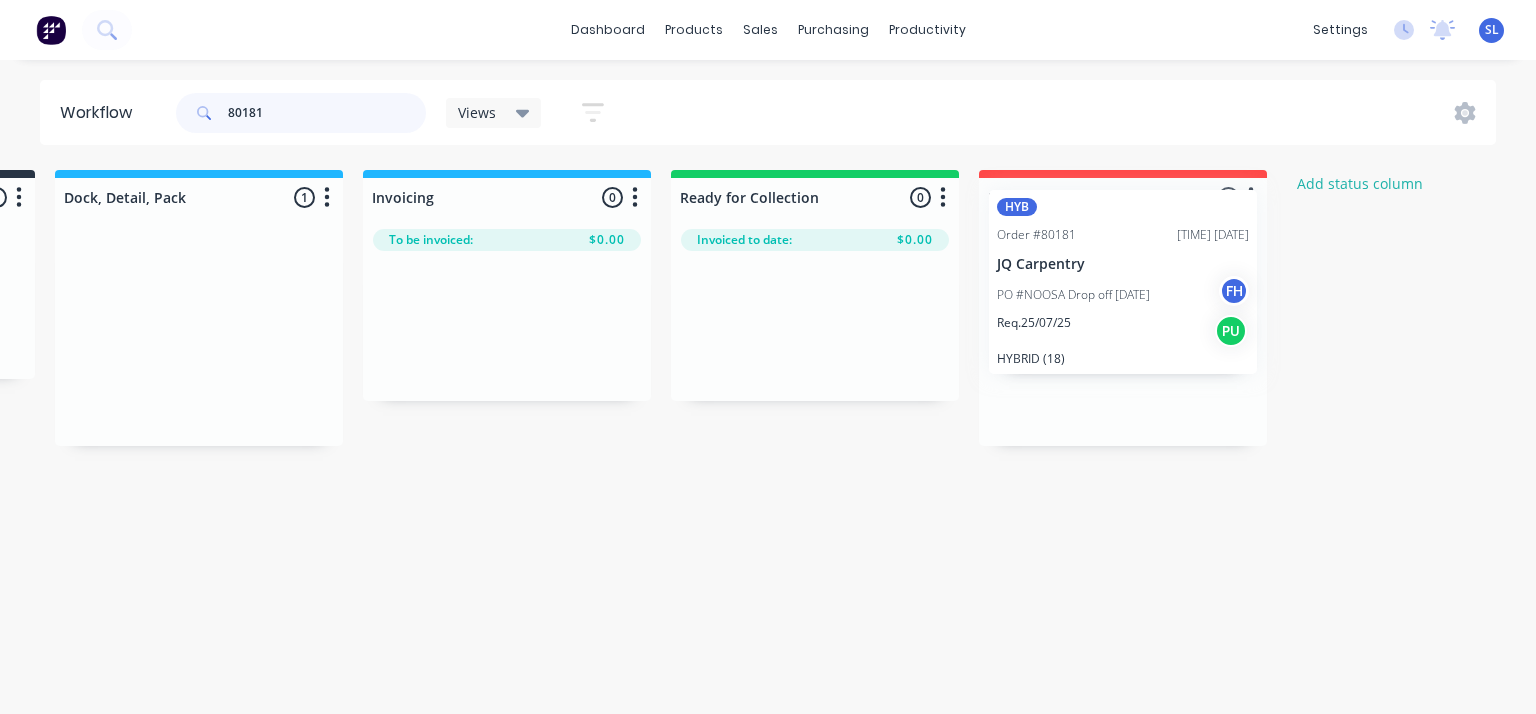 drag, startPoint x: 537, startPoint y: 288, endPoint x: 1136, endPoint y: 233, distance: 601.5197 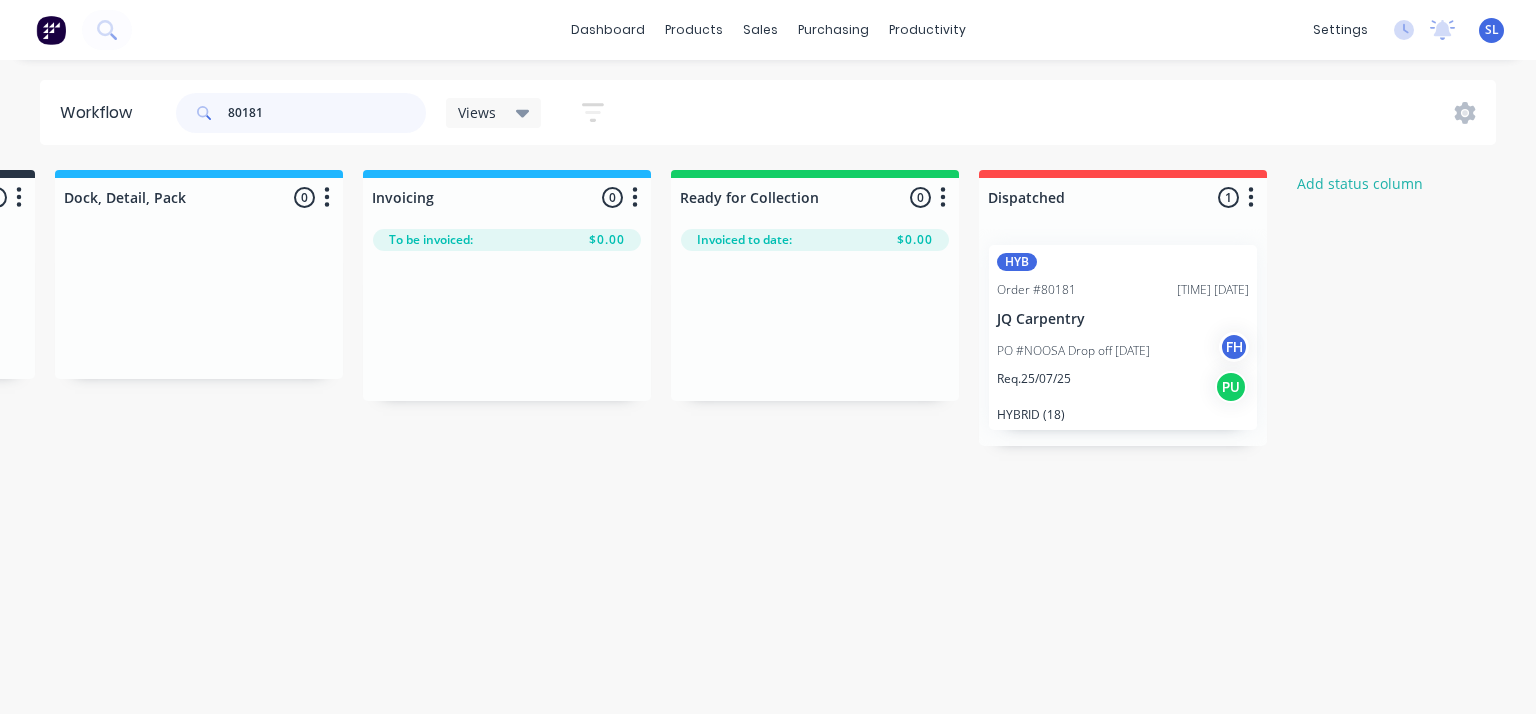 click on "80181" at bounding box center (327, 113) 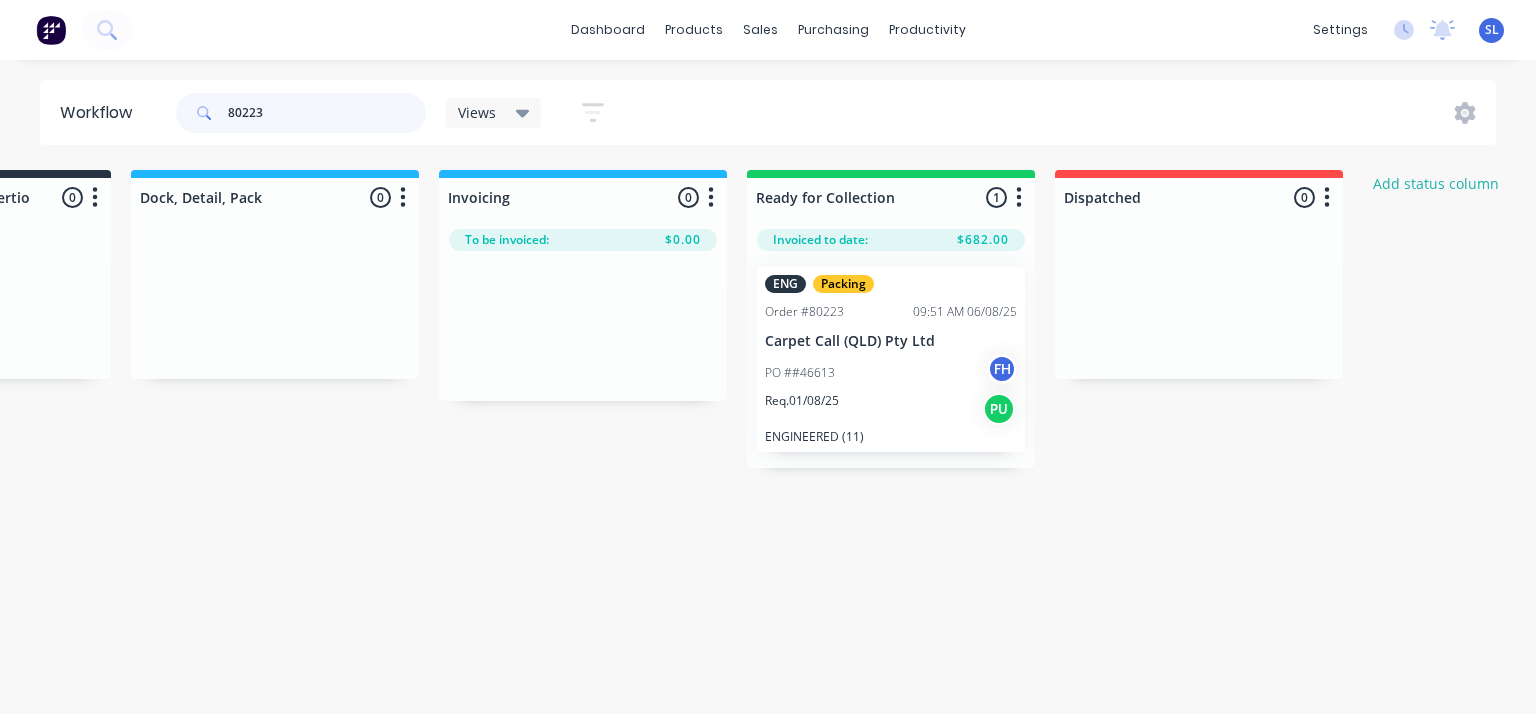 scroll, scrollTop: 0, scrollLeft: 1763, axis: horizontal 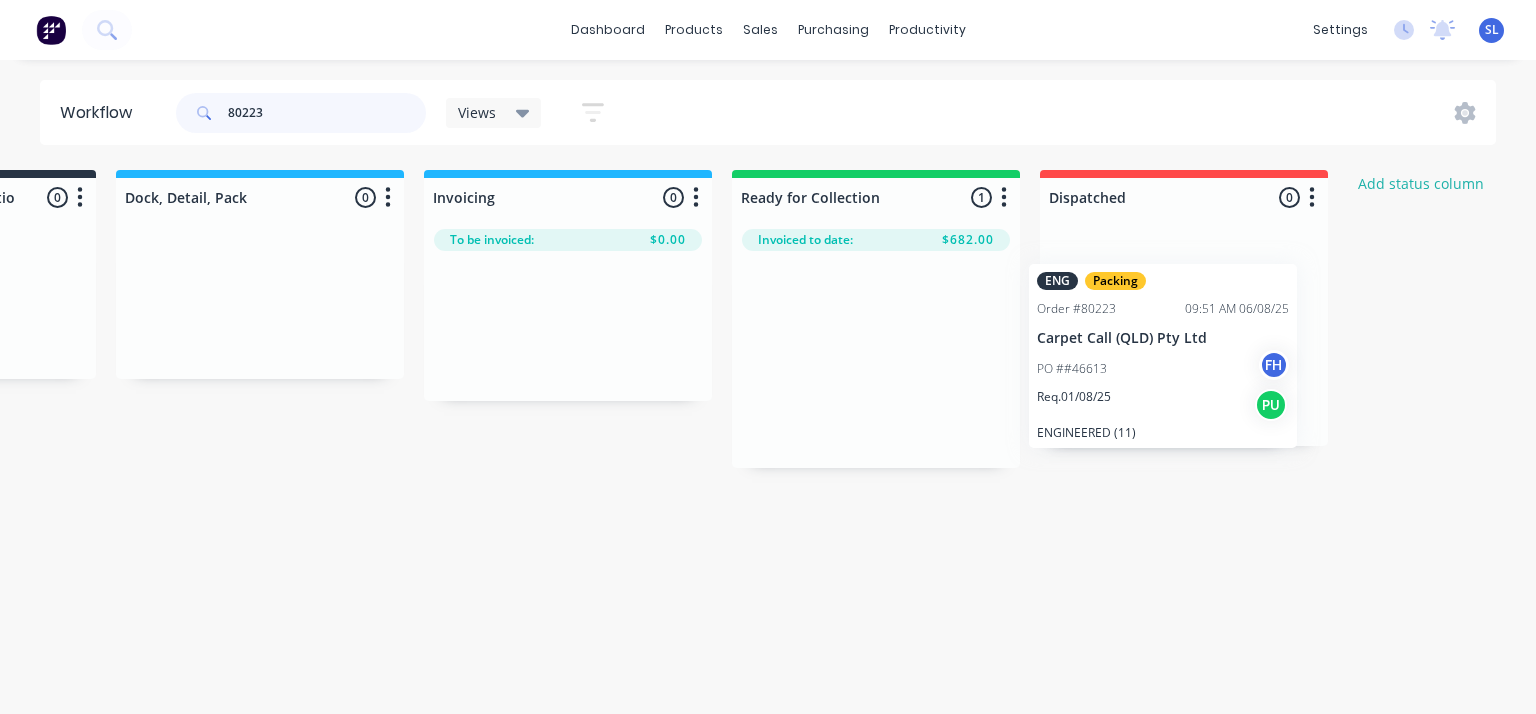 drag, startPoint x: 917, startPoint y: 372, endPoint x: 1199, endPoint y: 369, distance: 282.01596 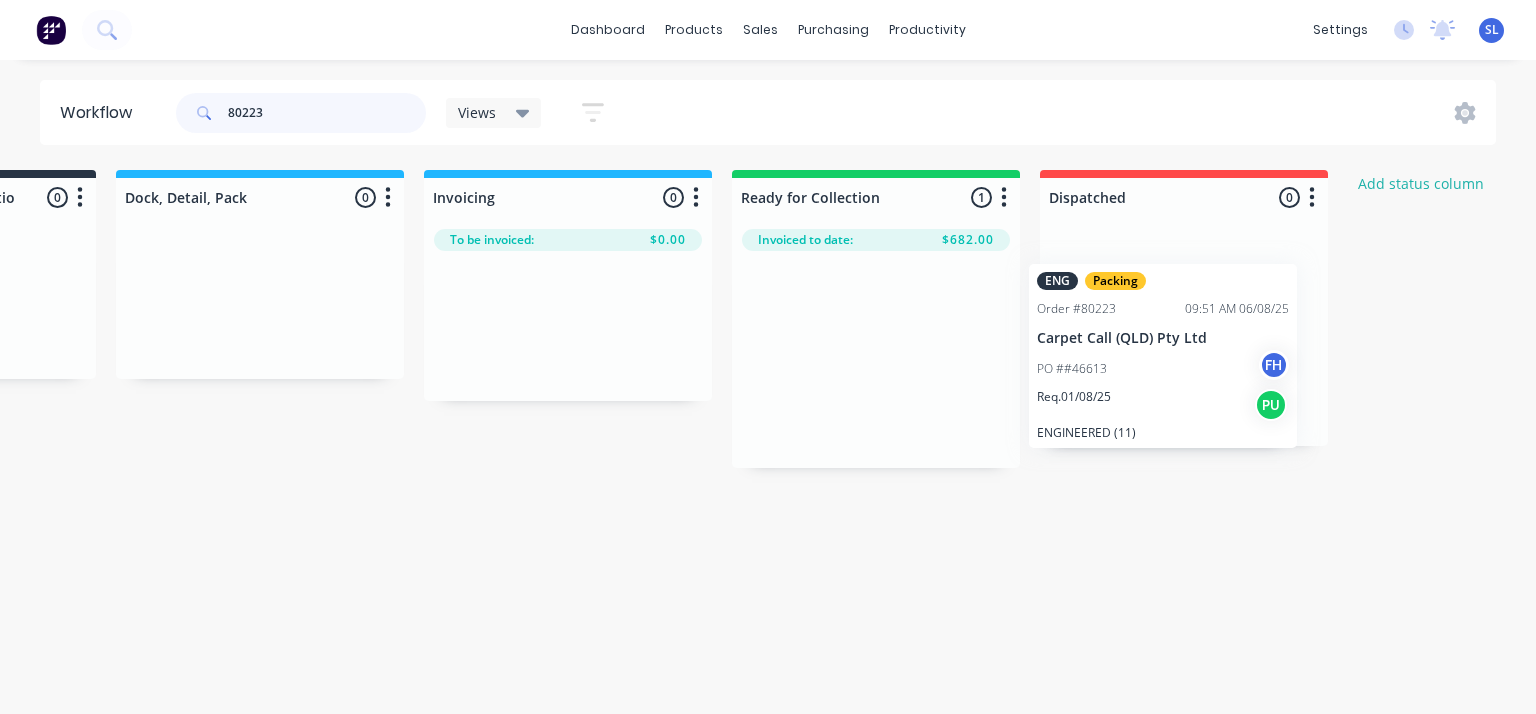 click on "Submitted [DATE] Invoiced to date To be invoiced Unpack [NUMBER] Notifications Email SMS Invoiced to date To be invoiced Delete Cut Down & Thickness [NUMBER] Notifications Email SMS Invoiced to date To be invoiced Delete Profile & Substrate & AHSS [NUMBER] Notifications Email SMS Invoiced to date To be invoiced Delete Taping & Glueing [NUMBER] Notifications Email SMS Invoiced to date To be invoiced Delete Arrowhead - Profile |Insertion [NUMBER] Notifications Email SMS Invoiced to date To be invoiced Delete Dock, Detail, Pack [NUMBER] Notifications Email SMS" at bounding box center (22, 319) 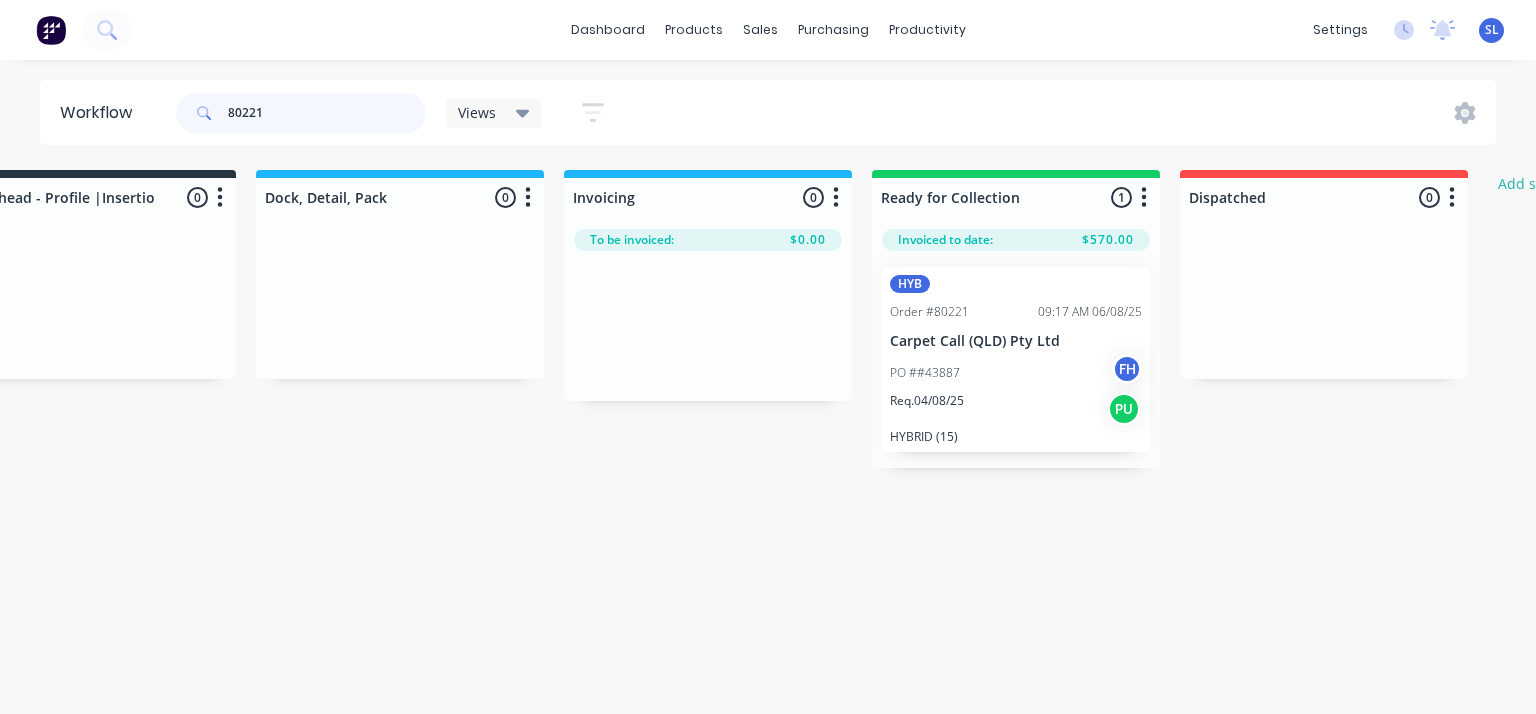 scroll, scrollTop: 0, scrollLeft: 1644, axis: horizontal 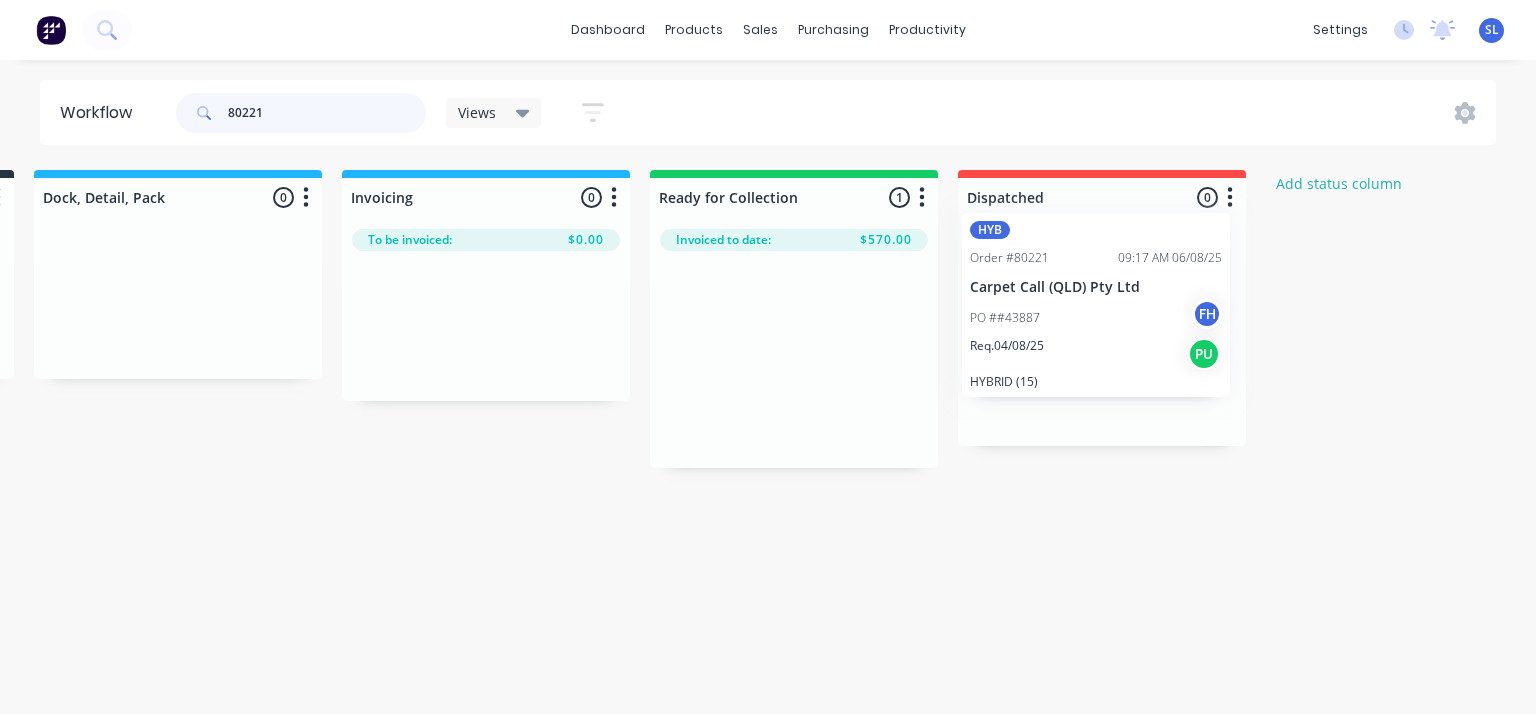 drag, startPoint x: 993, startPoint y: 293, endPoint x: 1088, endPoint y: 239, distance: 109.27488 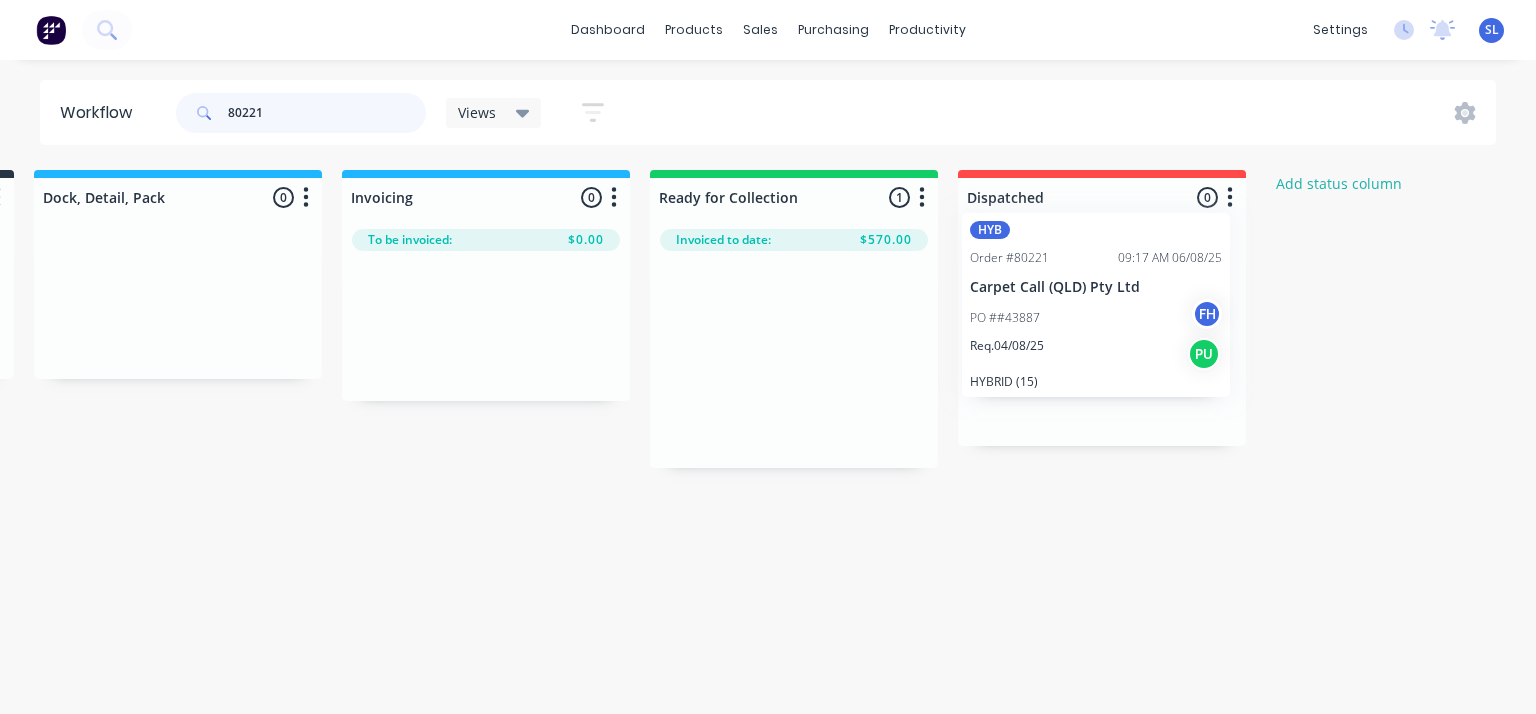 click on "Submitted [DATE] Invoiced to date To be invoiced Unpack [NUMBER] Notifications Email SMS Invoiced to date To be invoiced Delete Cut Down & Thickness [NUMBER] Notifications Email SMS Invoiced to date To be invoiced Delete Profile & Substrate & AHSS [NUMBER] Notifications Email SMS Invoiced to date To be invoiced Delete Taping & Glueing [NUMBER] Notifications Email SMS Invoiced to date To be invoiced Delete Arrowhead - Profile |Insertion [NUMBER] Notifications Email SMS Invoiced to date To be invoiced Delete Dock, Detail, Pack [NUMBER] Notifications Email SMS" at bounding box center [-60, 319] 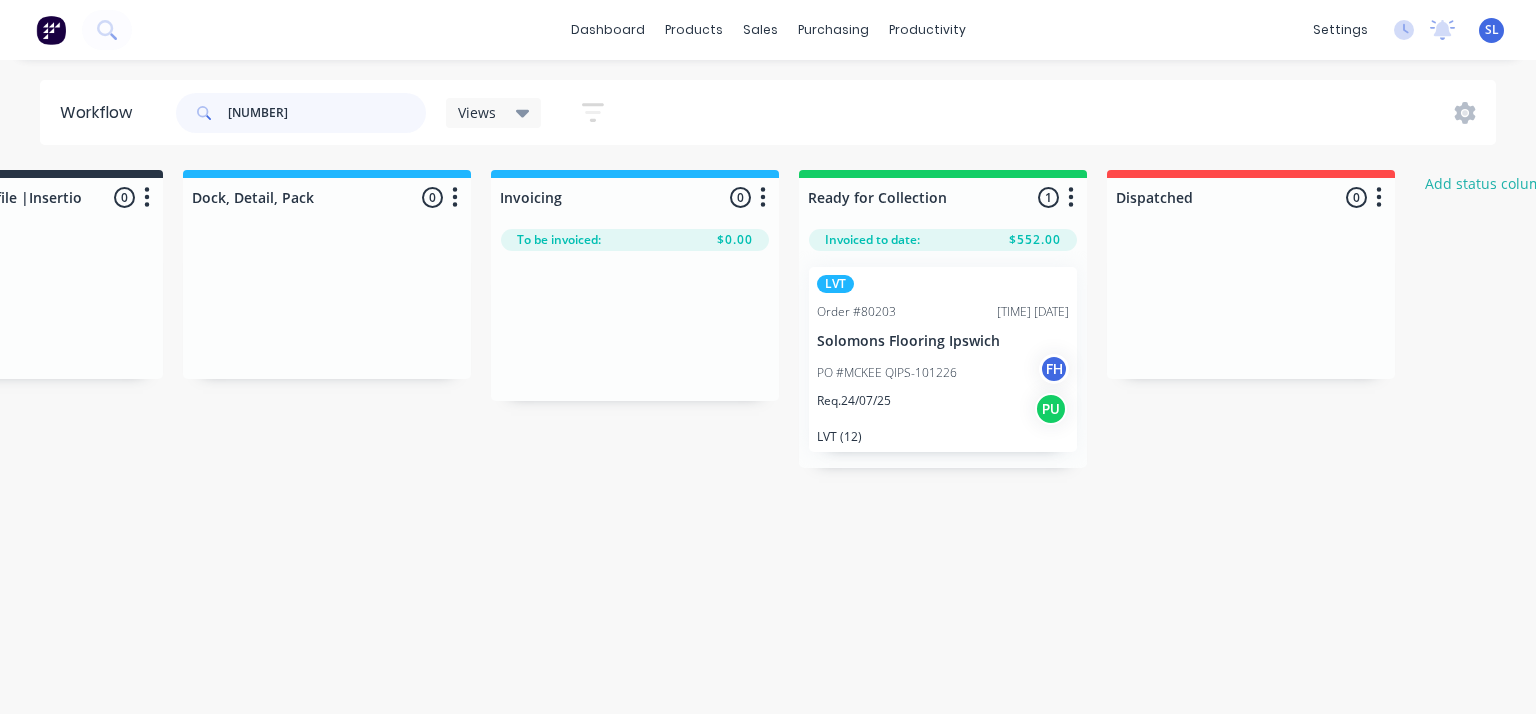scroll, scrollTop: 0, scrollLeft: 1708, axis: horizontal 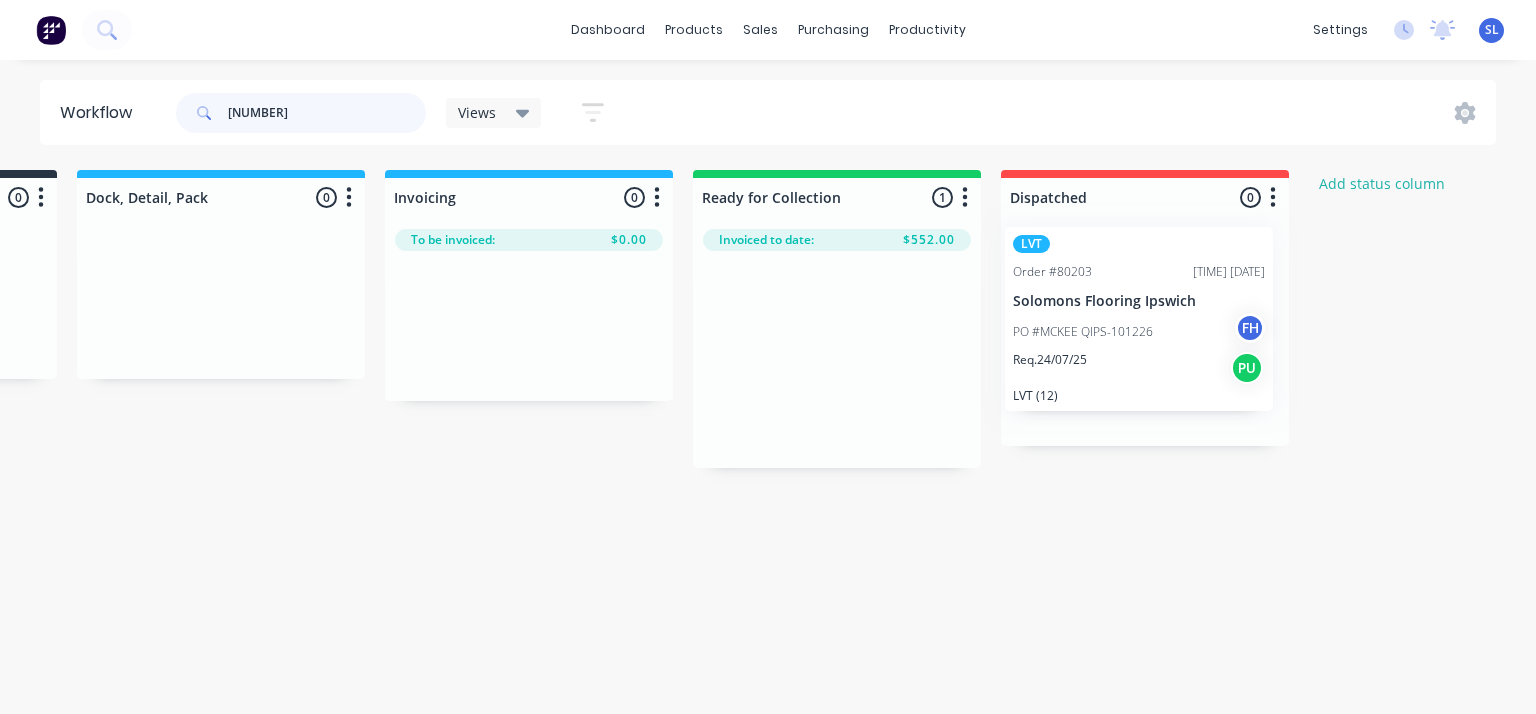 drag, startPoint x: 932, startPoint y: 269, endPoint x: 1145, endPoint y: 226, distance: 217.29703 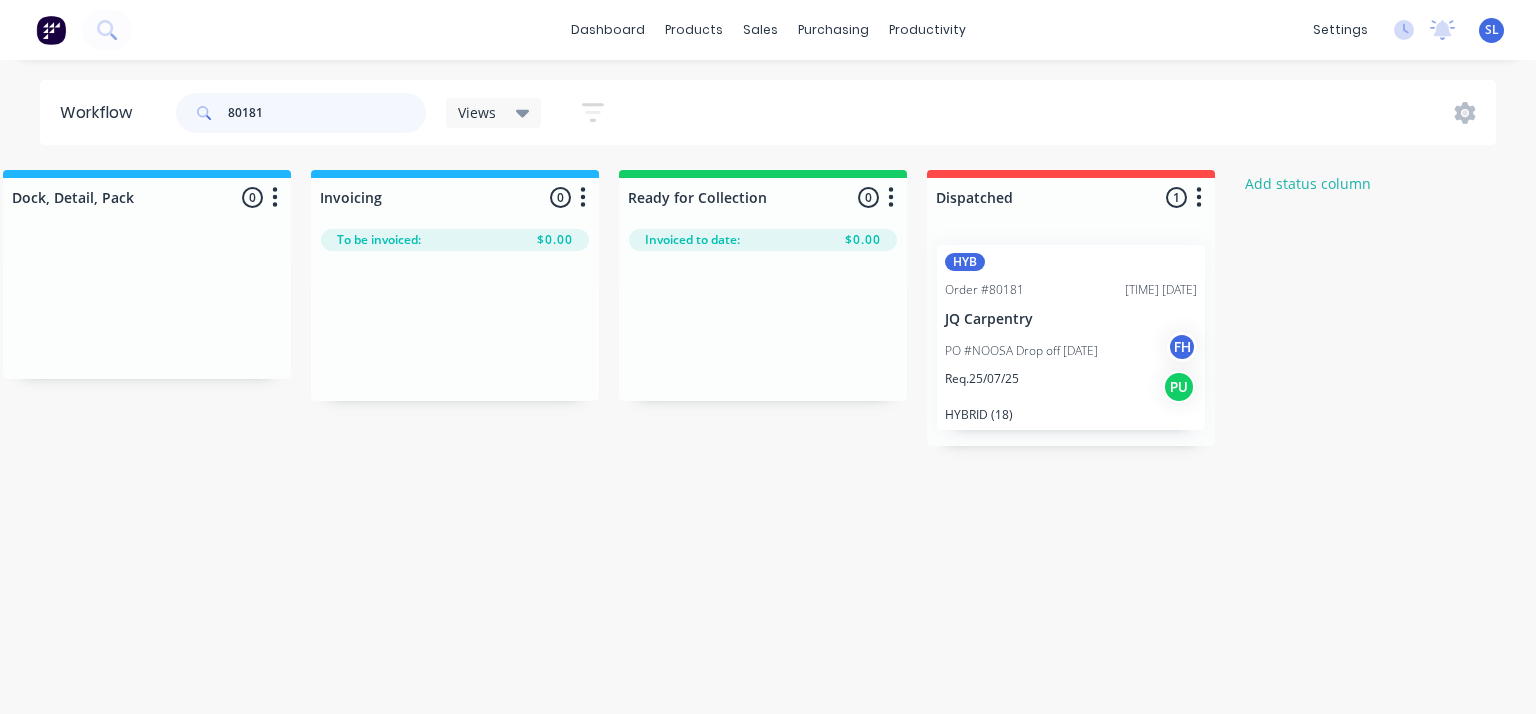 scroll, scrollTop: 0, scrollLeft: 1888, axis: horizontal 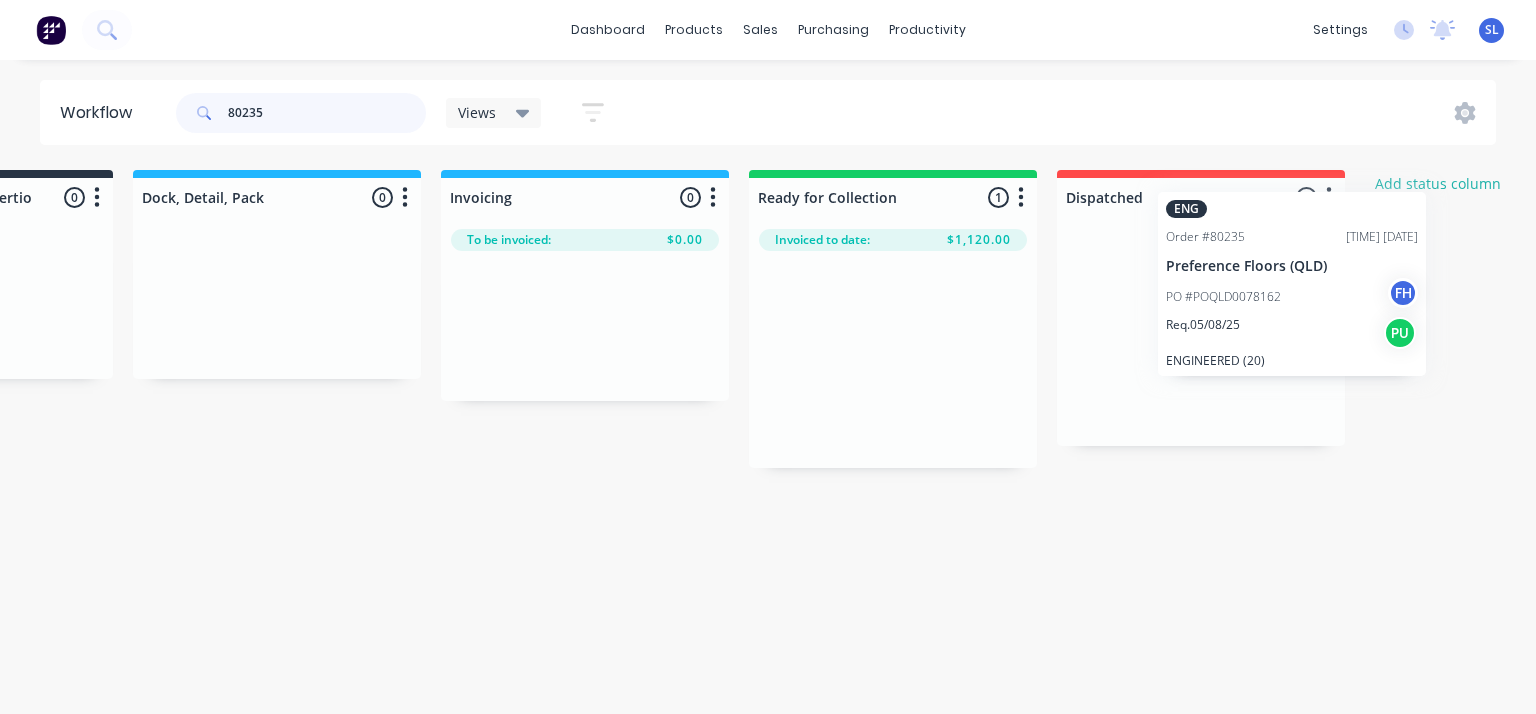 drag, startPoint x: 1045, startPoint y: 369, endPoint x: 1330, endPoint y: 294, distance: 294.70325 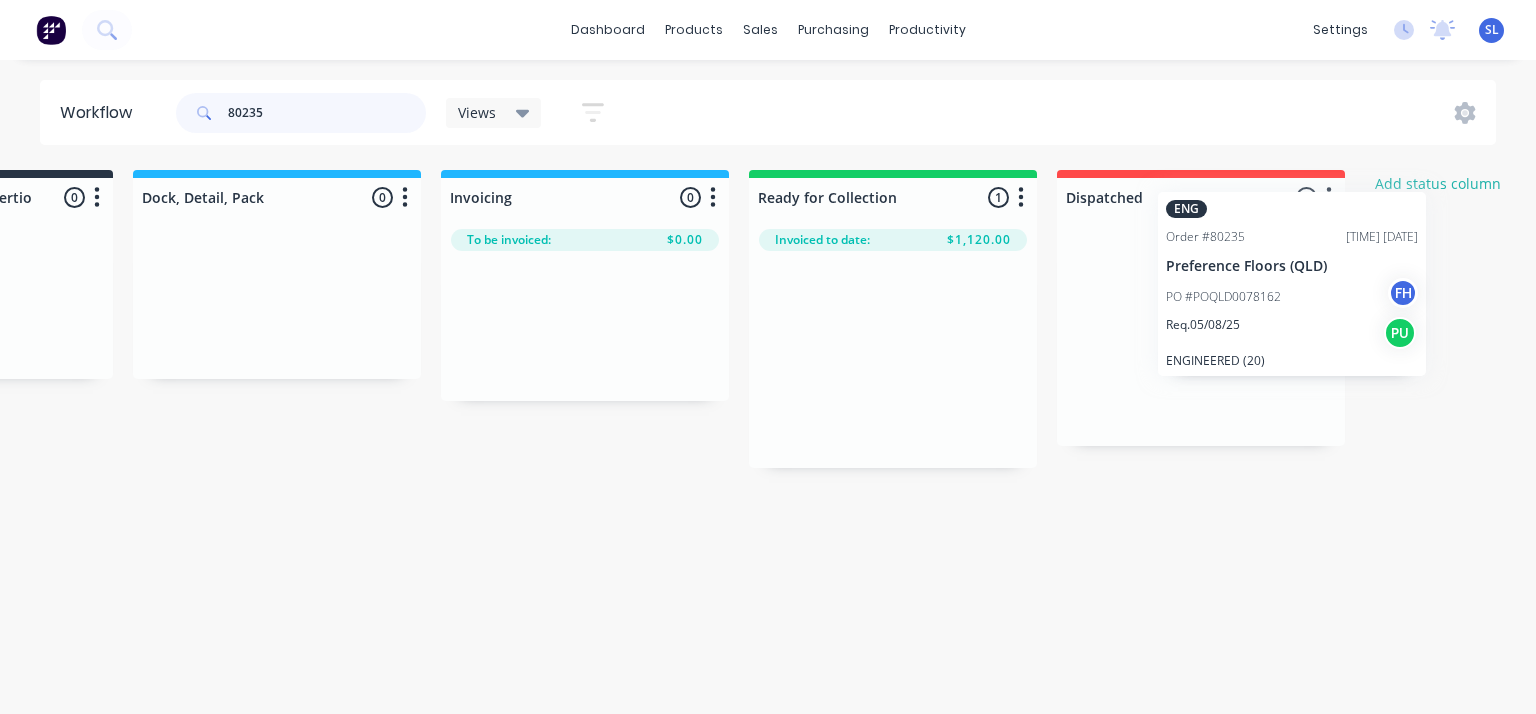 click on "Submitted [DATE] Invoiced to date To be invoiced Unpack [NUMBER] Notifications Email SMS Invoiced to date To be invoiced Delete Cut Down & Thickness [NUMBER] Notifications Email SMS Invoiced to date To be invoiced Delete Profile & Substrate & AHSS [NUMBER] Notifications Email SMS Invoiced to date To be invoiced Delete Taping & Glueing [NUMBER] Notifications Email SMS Invoiced to date To be invoiced Delete Arrowhead - Profile |Insertion [NUMBER] Notifications Email SMS Invoiced to date To be invoiced Delete Dock, Detail, Pack [NUMBER] Notifications Email SMS" at bounding box center [39, 319] 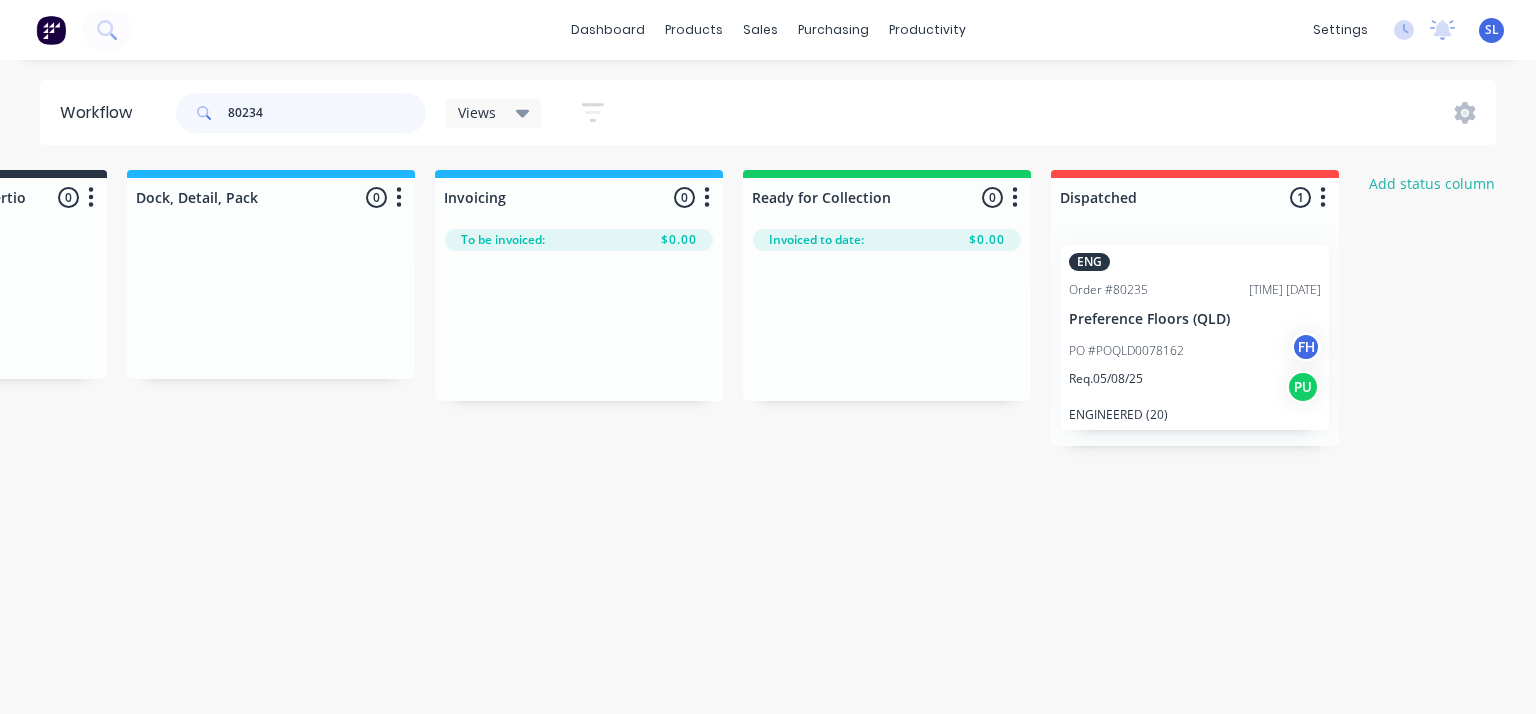 type on "80234" 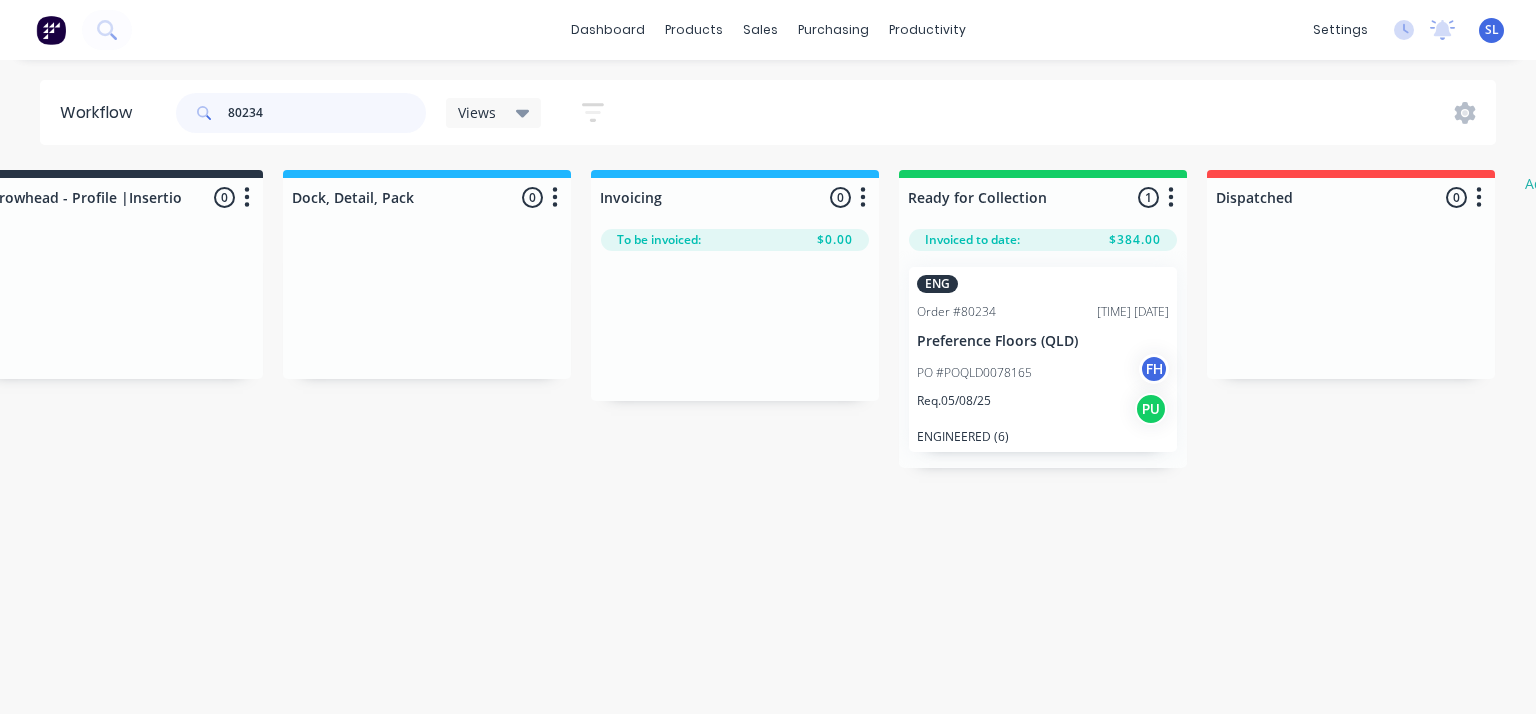 scroll, scrollTop: 0, scrollLeft: 1620, axis: horizontal 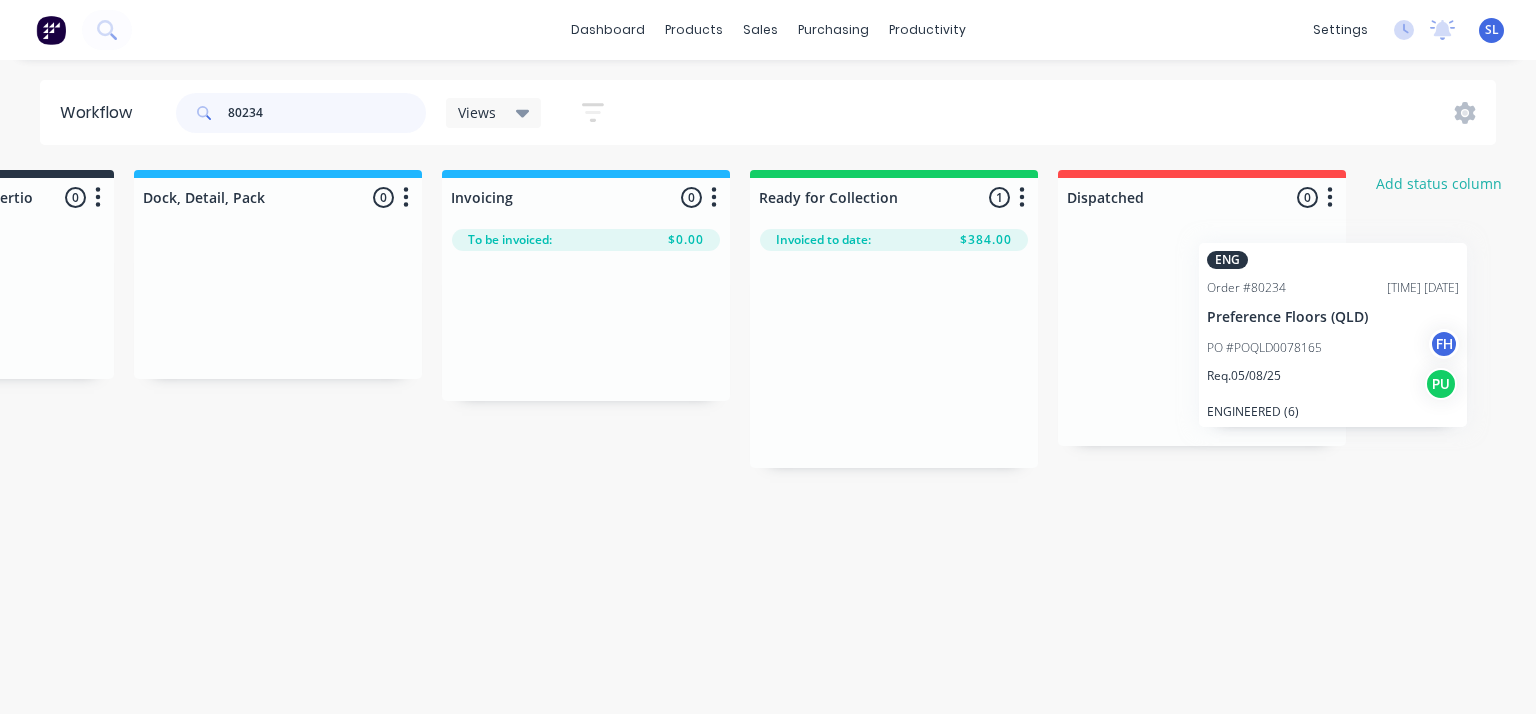 drag, startPoint x: 1020, startPoint y: 329, endPoint x: 1340, endPoint y: 309, distance: 320.6244 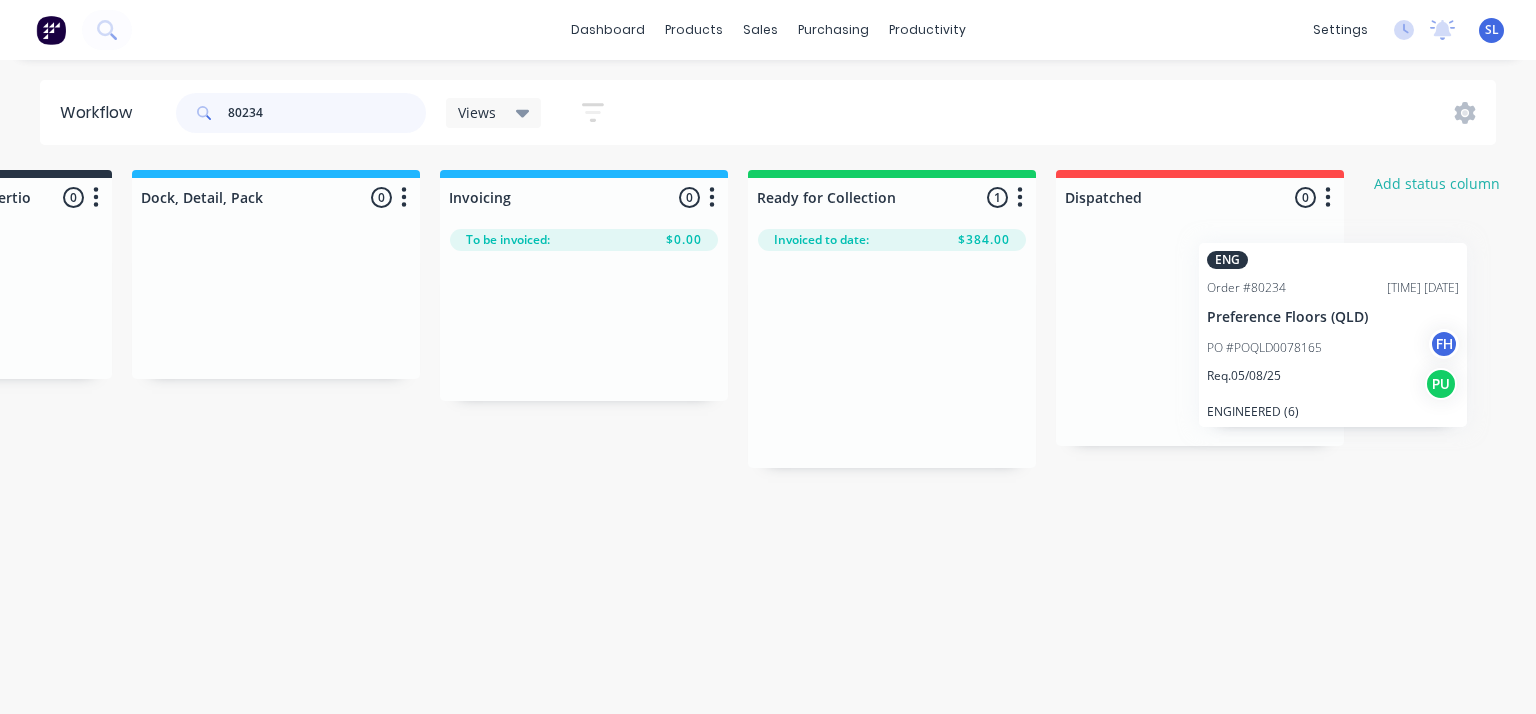 click on "Submitted [DATE] Invoiced to date To be invoiced Unpack [NUMBER] Notifications Email SMS Invoiced to date To be invoiced Delete Cut Down & Thickness [NUMBER] Notifications Email SMS Invoiced to date To be invoiced Delete Profile & Substrate & AHSS [NUMBER] Notifications Email SMS Invoiced to date To be invoiced Delete Taping & Glueing [NUMBER] Notifications Email SMS Invoiced to date To be invoiced Delete Arrowhead - Profile |Insertion [NUMBER] Notifications Email SMS Invoiced to date To be invoiced Delete Dock, Detail, Pack [NUMBER] Notifications Email SMS" at bounding box center [38, 319] 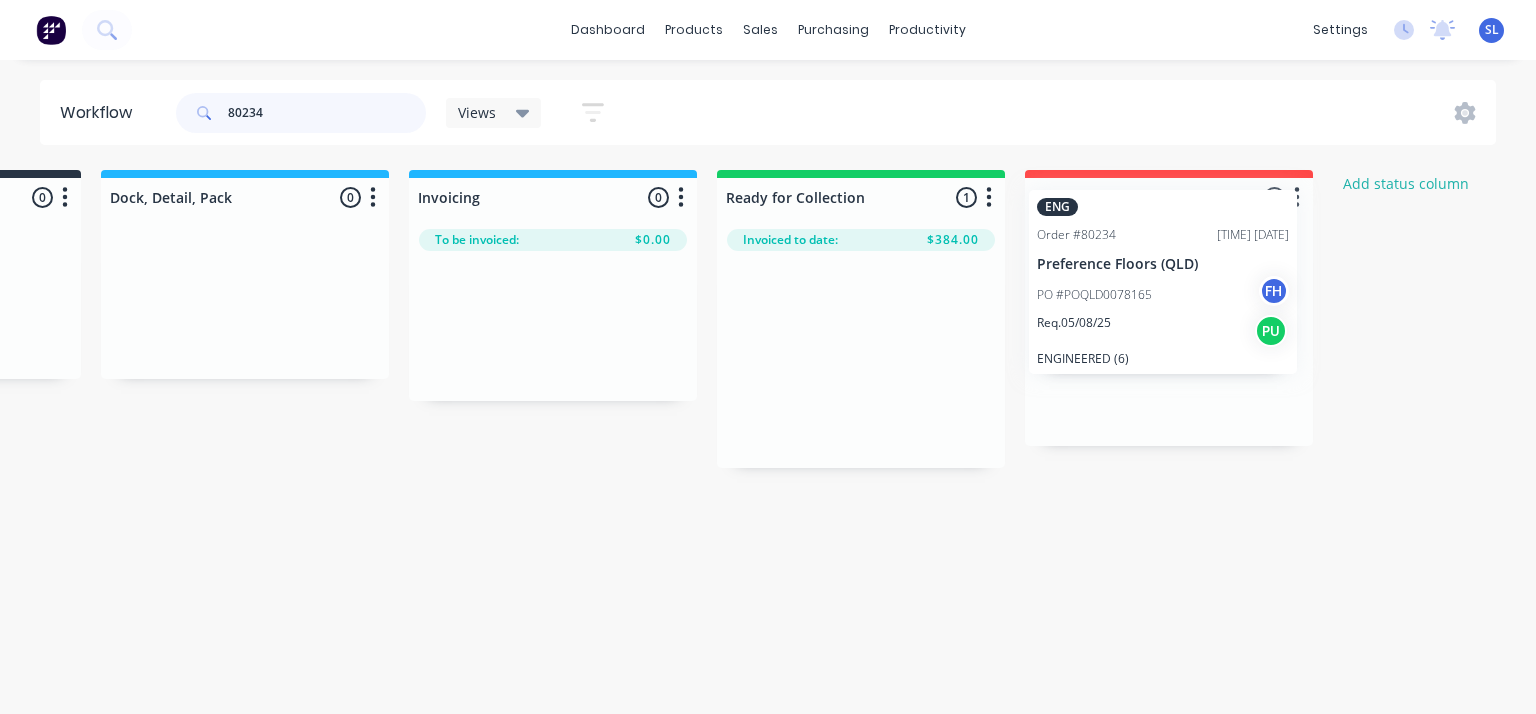 drag, startPoint x: 882, startPoint y: 429, endPoint x: 1212, endPoint y: 349, distance: 339.55853 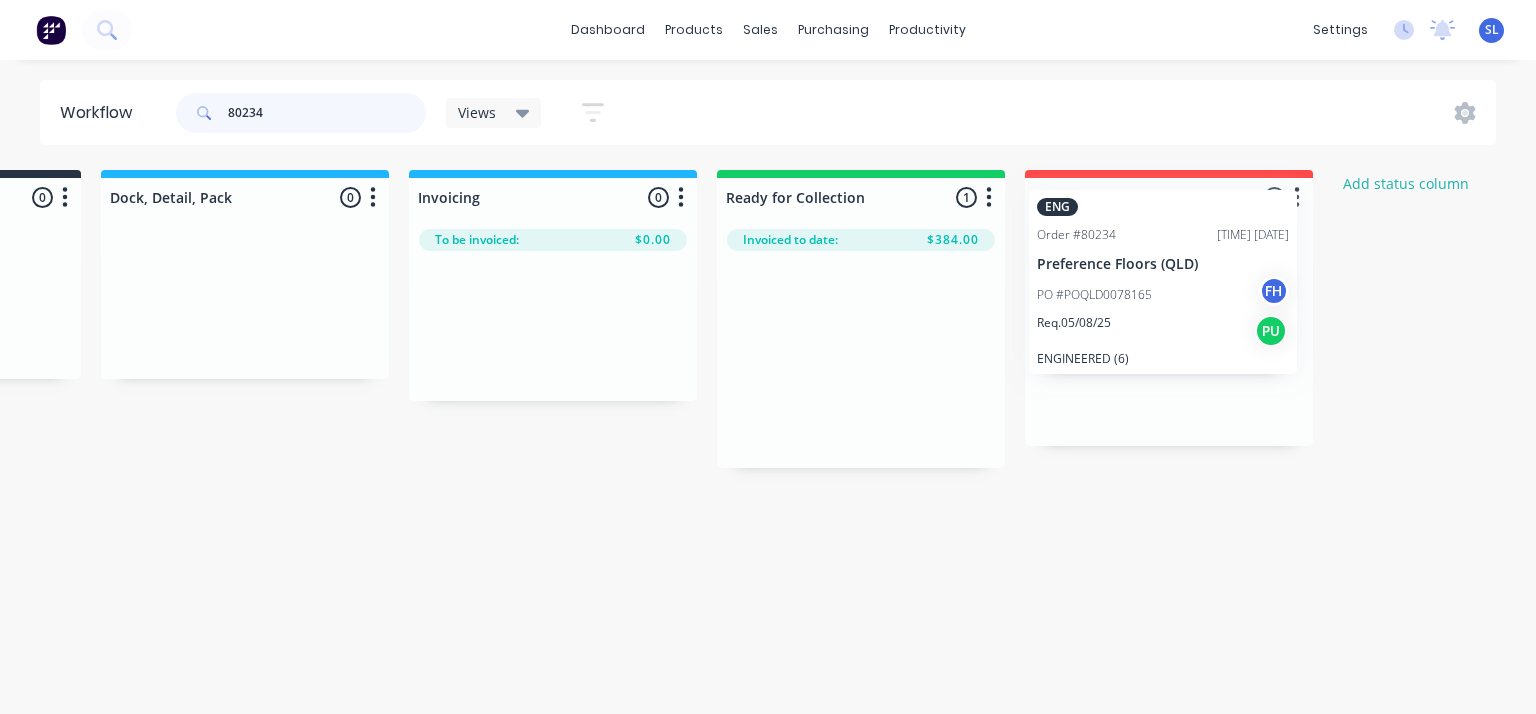 click on "Submitted [DATE] Invoiced to date To be invoiced Unpack [NUMBER] Notifications Email SMS Invoiced to date To be invoiced Delete Cut Down & Thickness [NUMBER] Notifications Email SMS Invoiced to date To be invoiced Delete Profile & Substrate & AHSS [NUMBER] Notifications Email SMS Invoiced to date To be invoiced Delete Taping & Glueing [NUMBER] Notifications Email SMS Invoiced to date To be invoiced Delete Arrowhead - Profile |Insertion [NUMBER] Notifications Email SMS Invoiced to date To be invoiced Delete Dock, Detail, Pack [NUMBER] Notifications Email SMS" at bounding box center (7, 319) 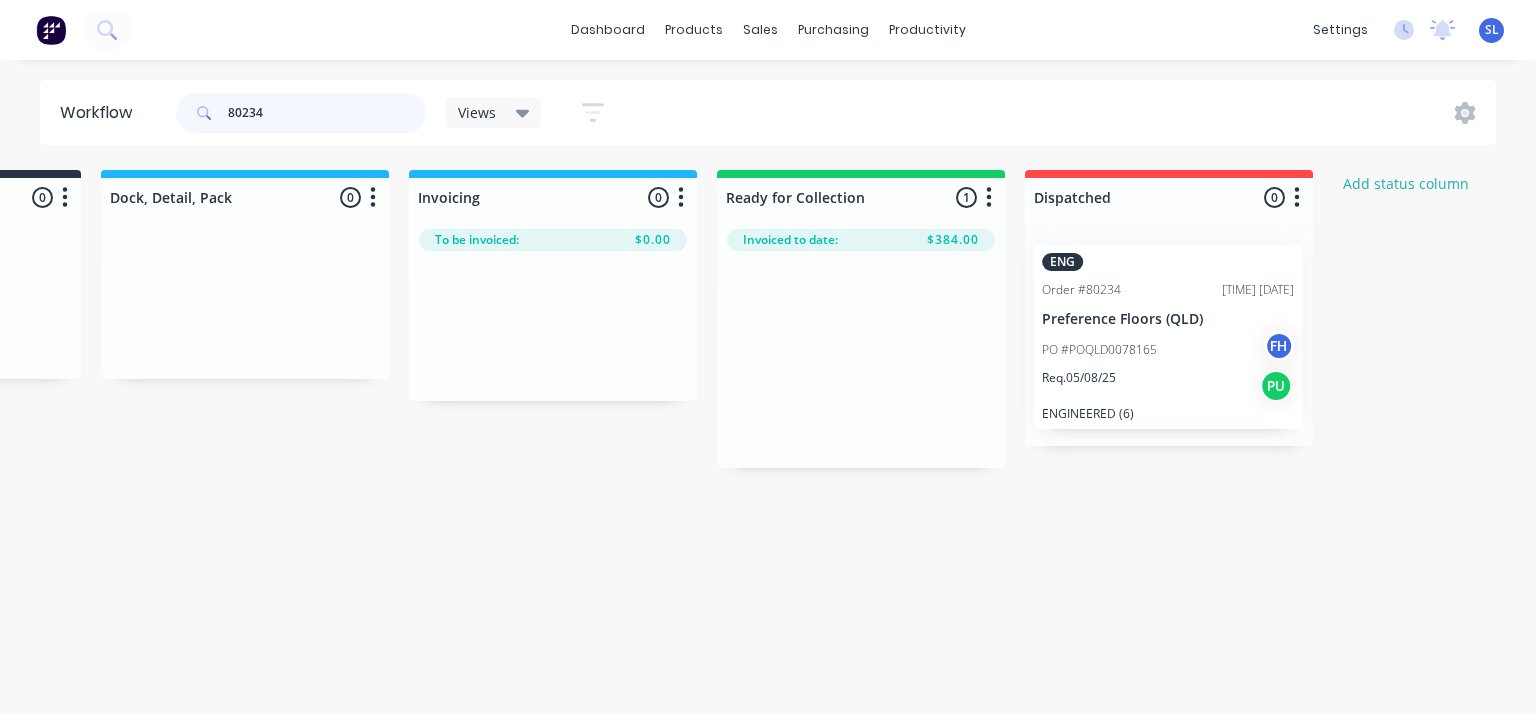 scroll, scrollTop: 0, scrollLeft: 1791, axis: horizontal 